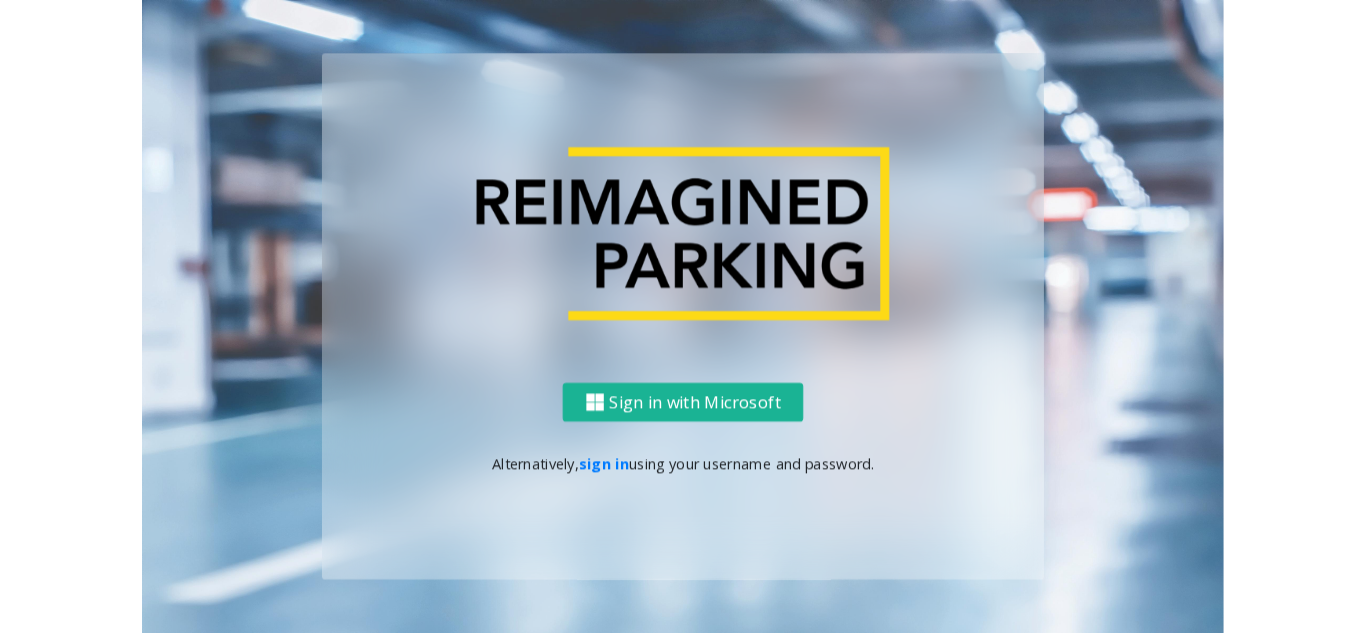 scroll, scrollTop: 0, scrollLeft: 0, axis: both 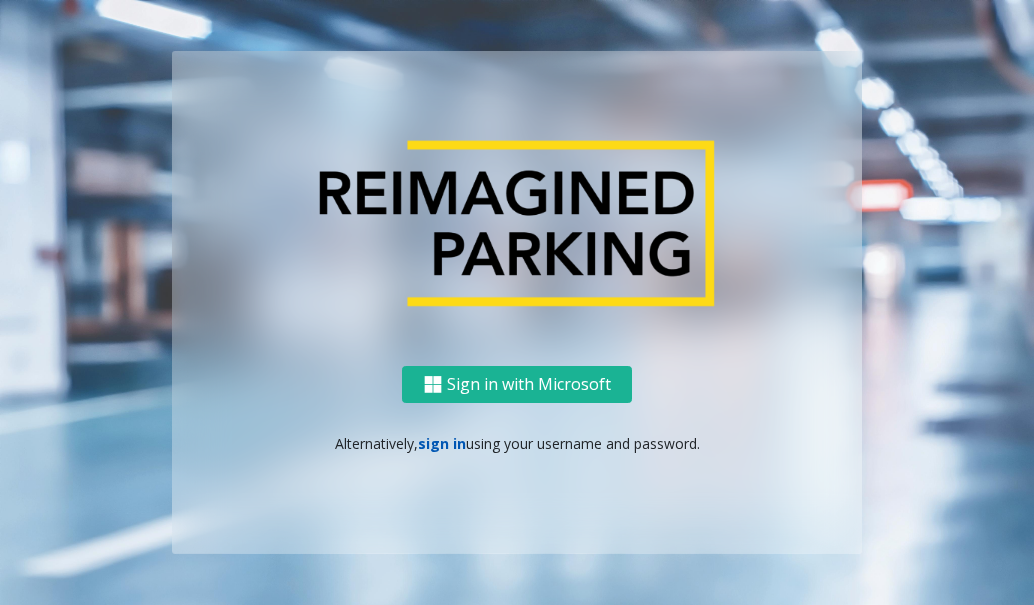 click on "sign in" 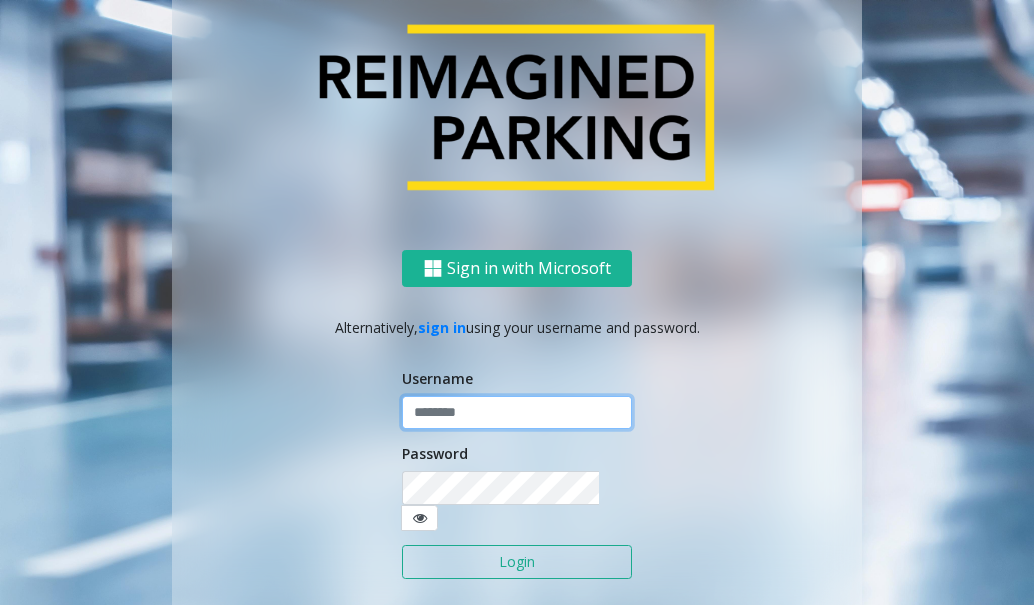 click 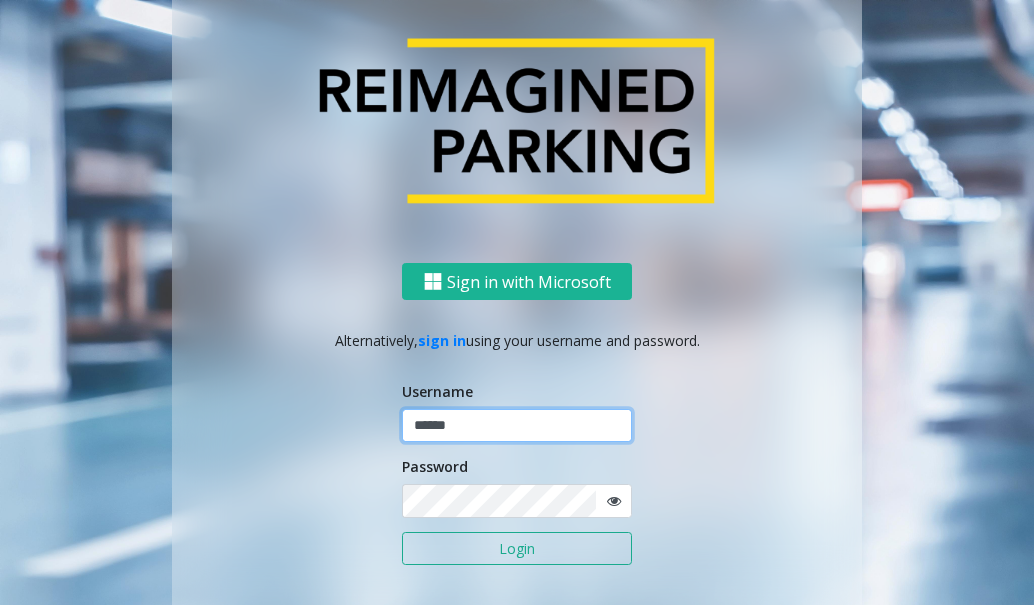 type on "******" 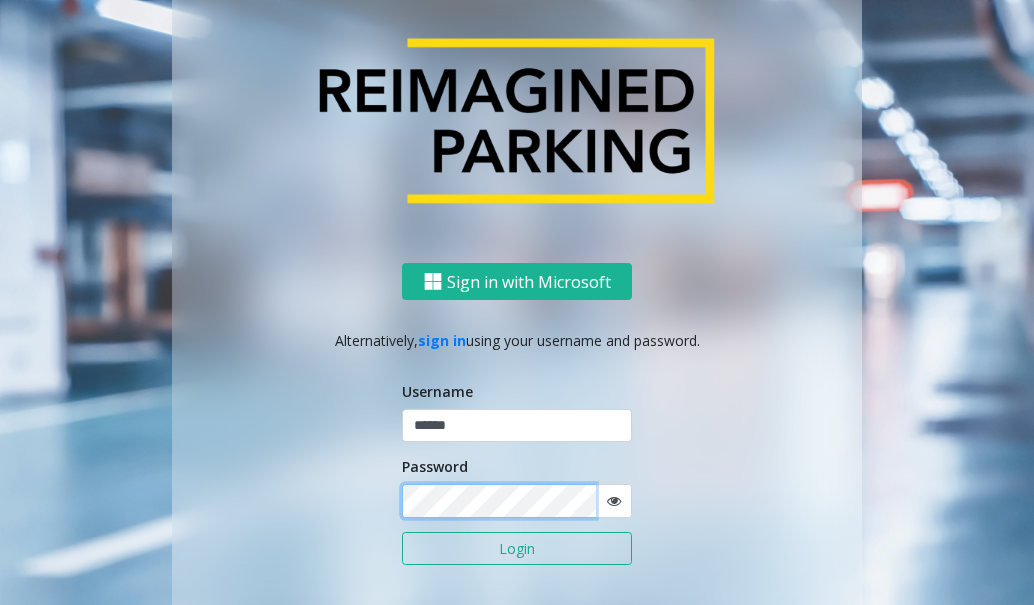 click on "Login" 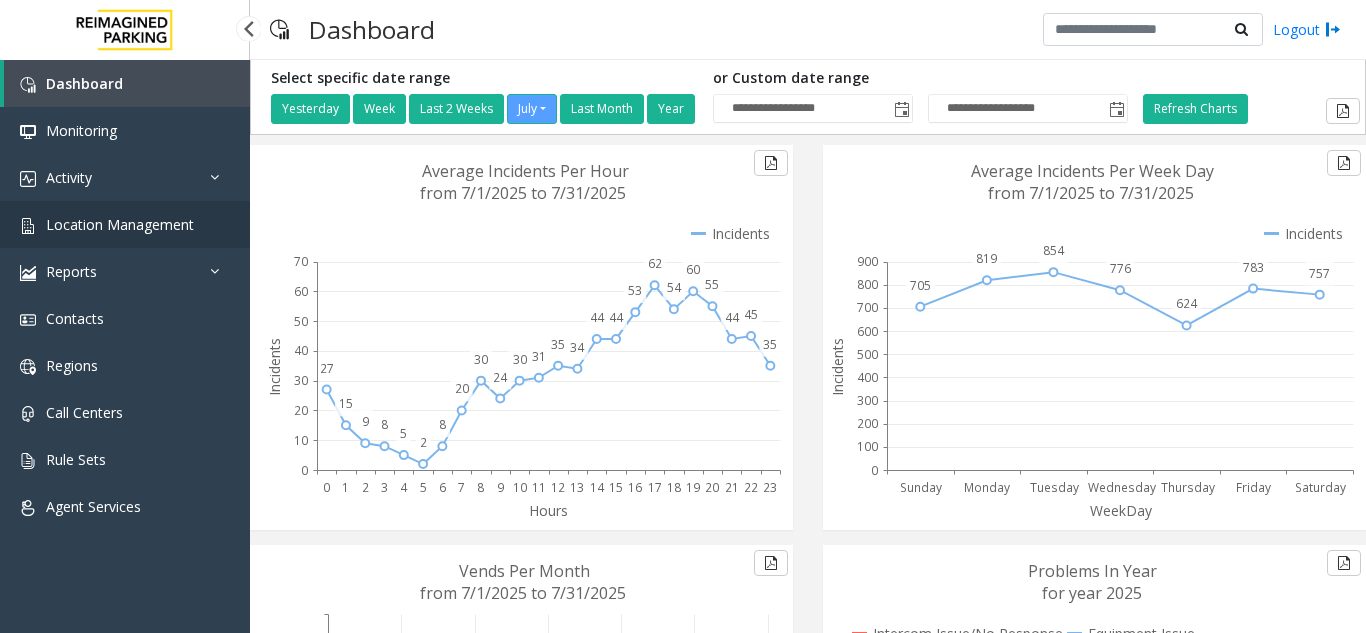click on "Location Management" at bounding box center [120, 224] 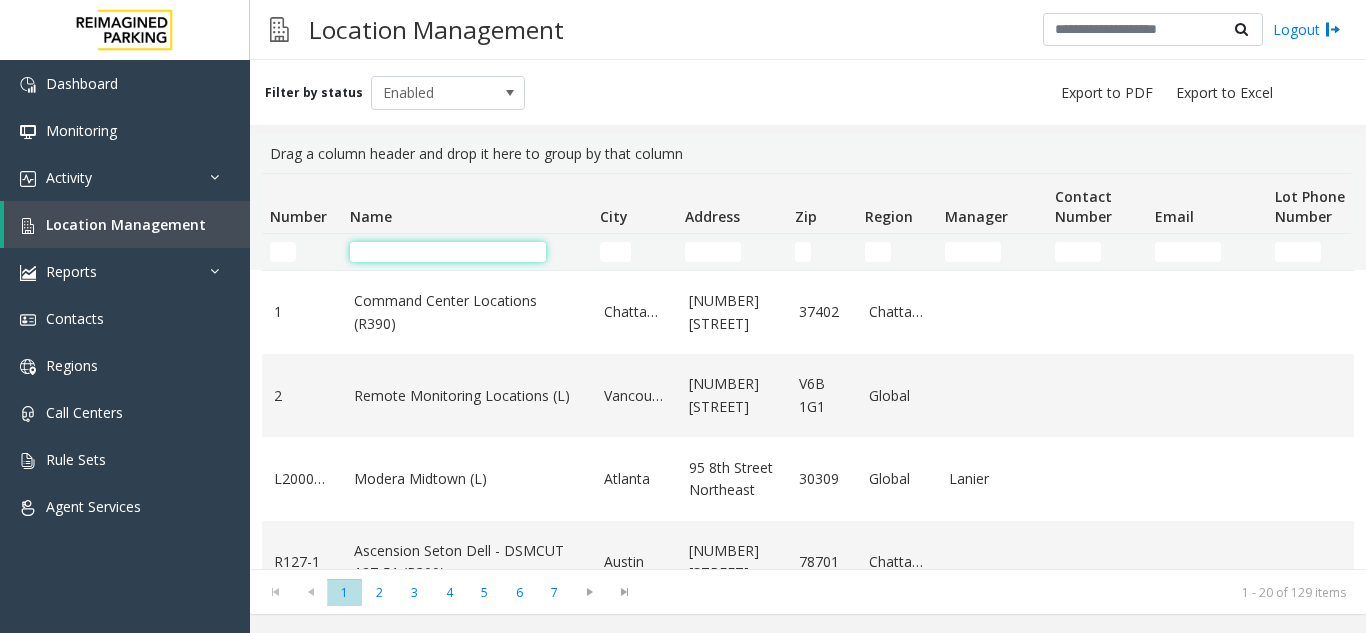 click 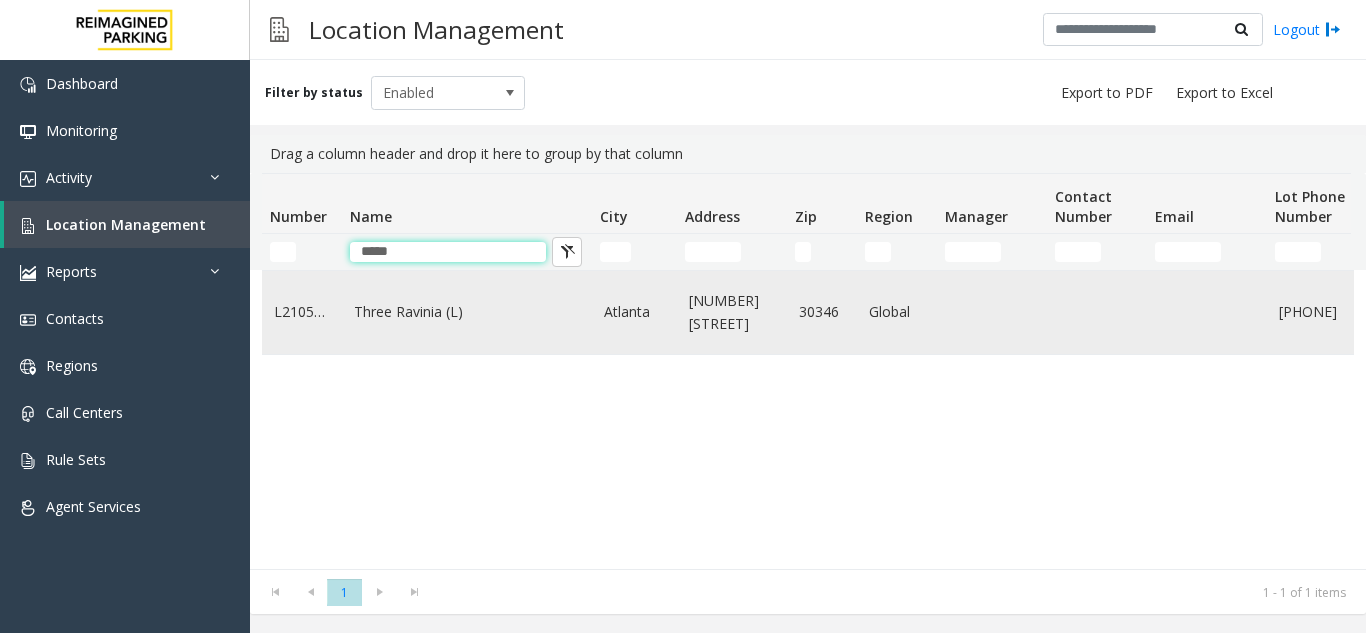 type on "*****" 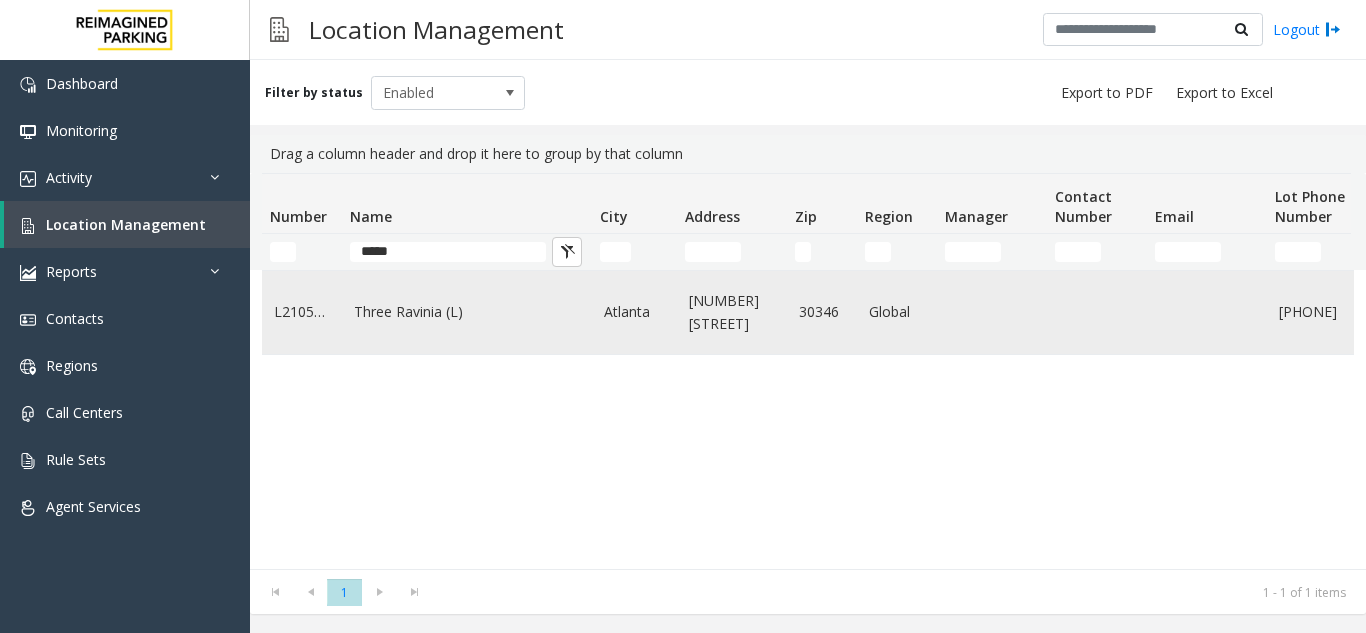 click on "Three Ravinia (L)" 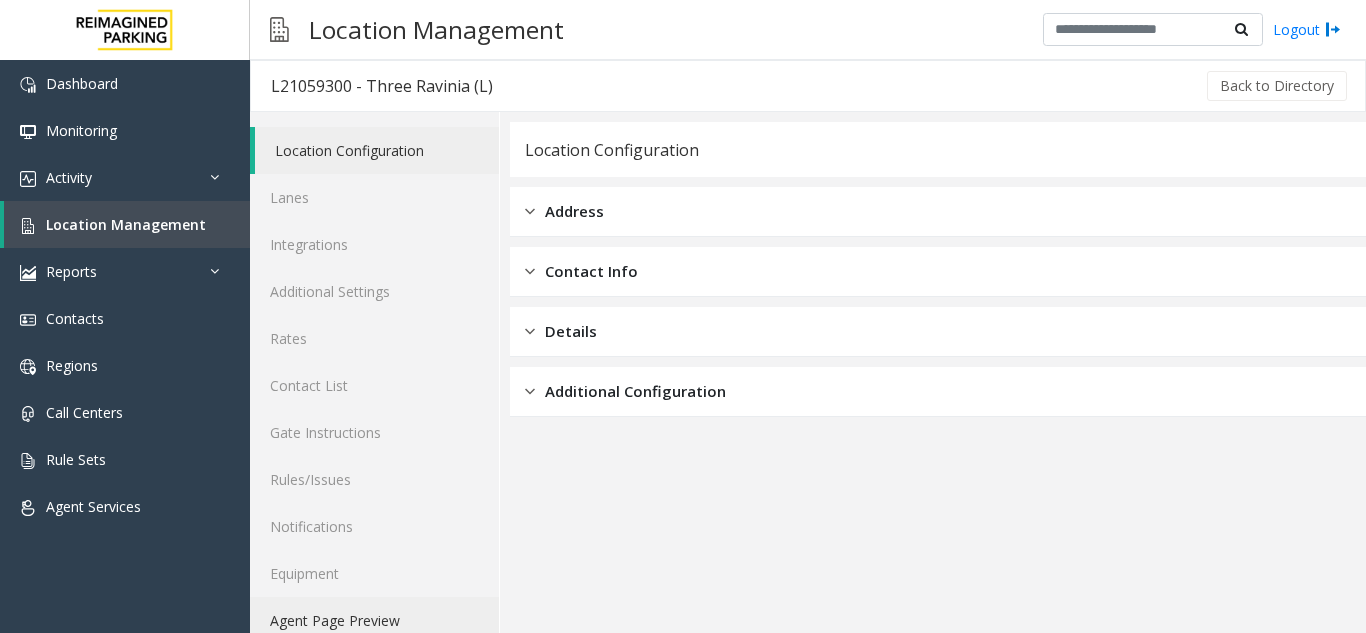 click on "Agent Page Preview" 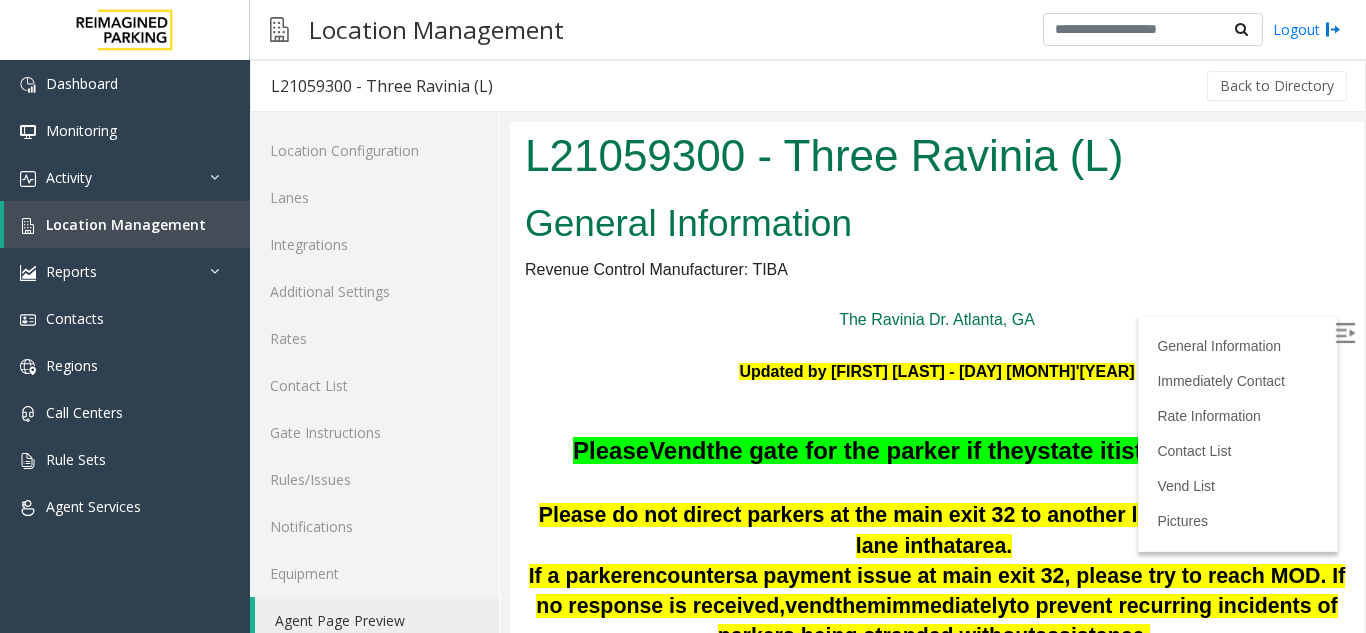 scroll, scrollTop: 0, scrollLeft: 0, axis: both 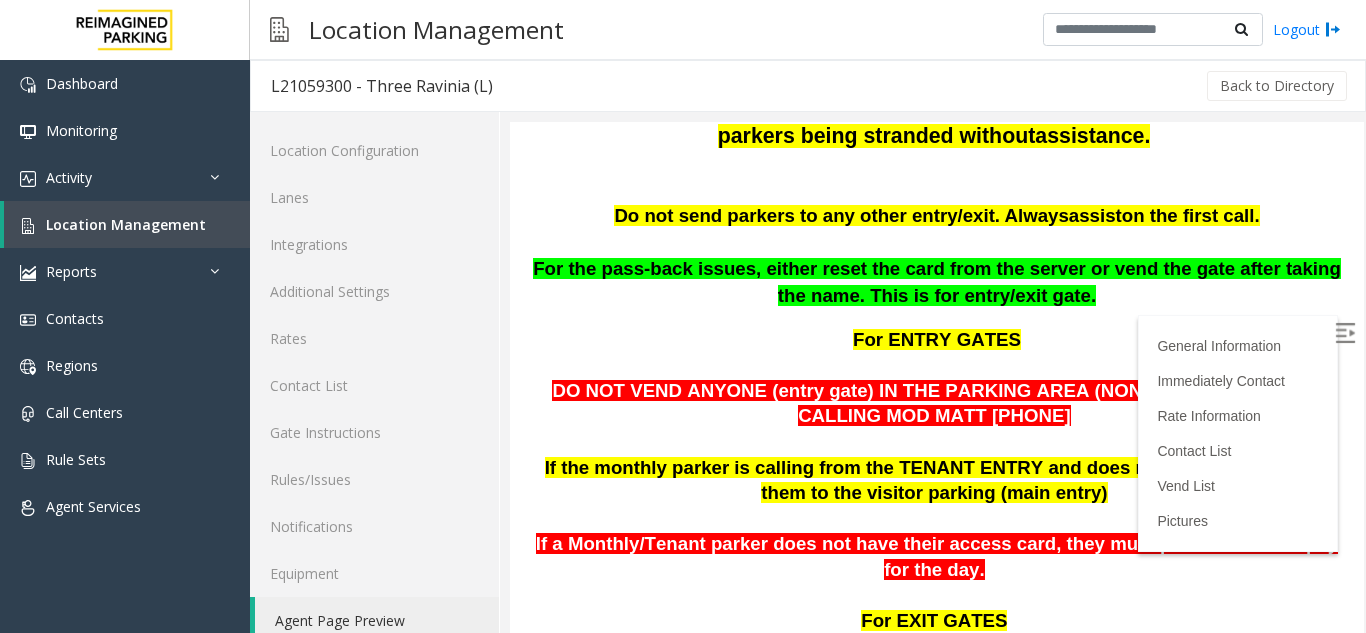 drag, startPoint x: 994, startPoint y: 342, endPoint x: 858, endPoint y: 362, distance: 137.46272 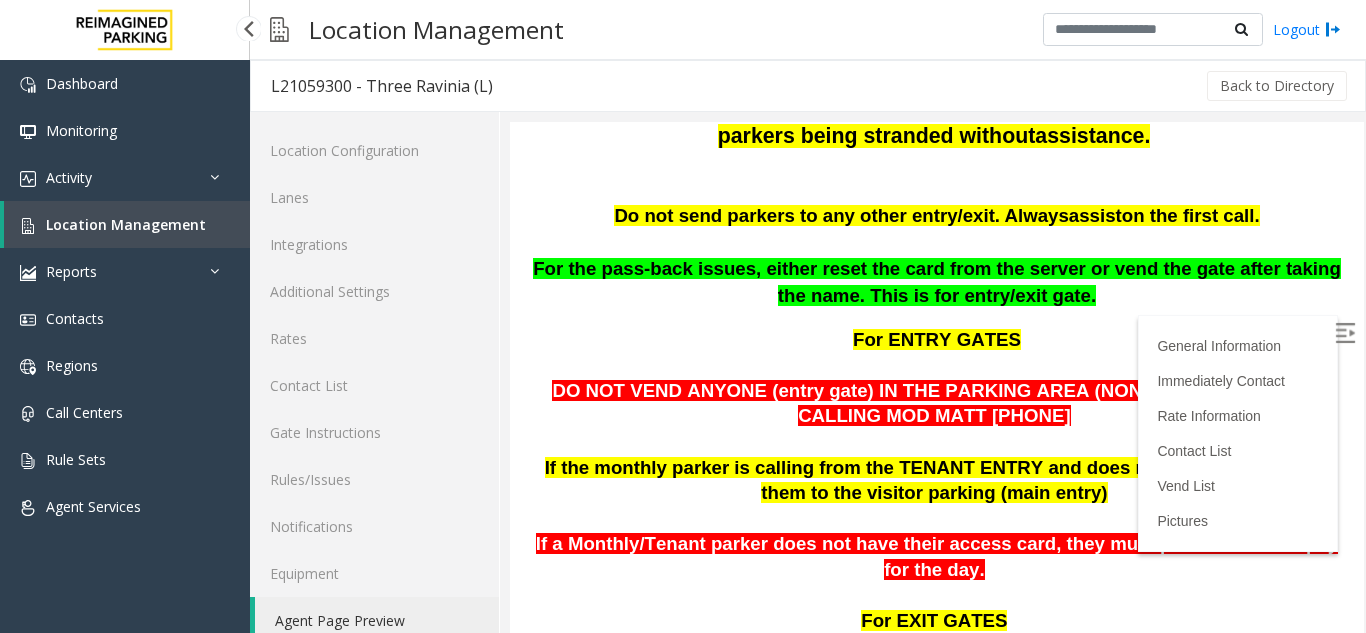 click at bounding box center [125, 30] 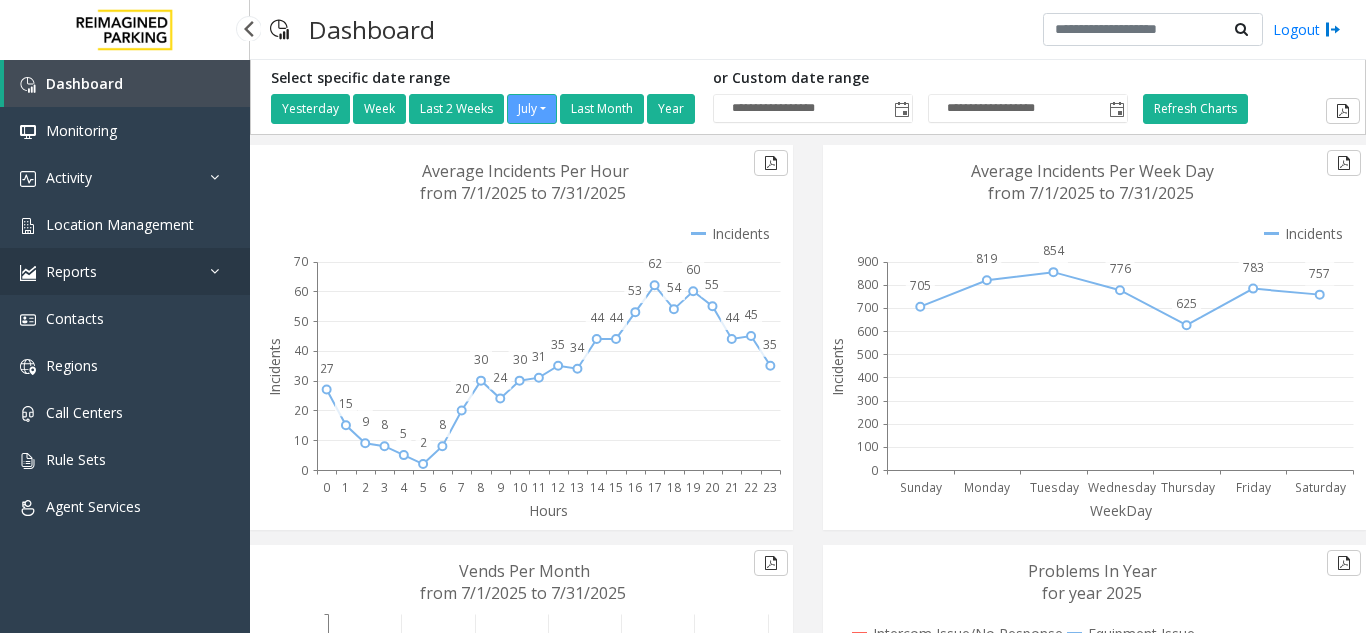 click at bounding box center (28, 273) 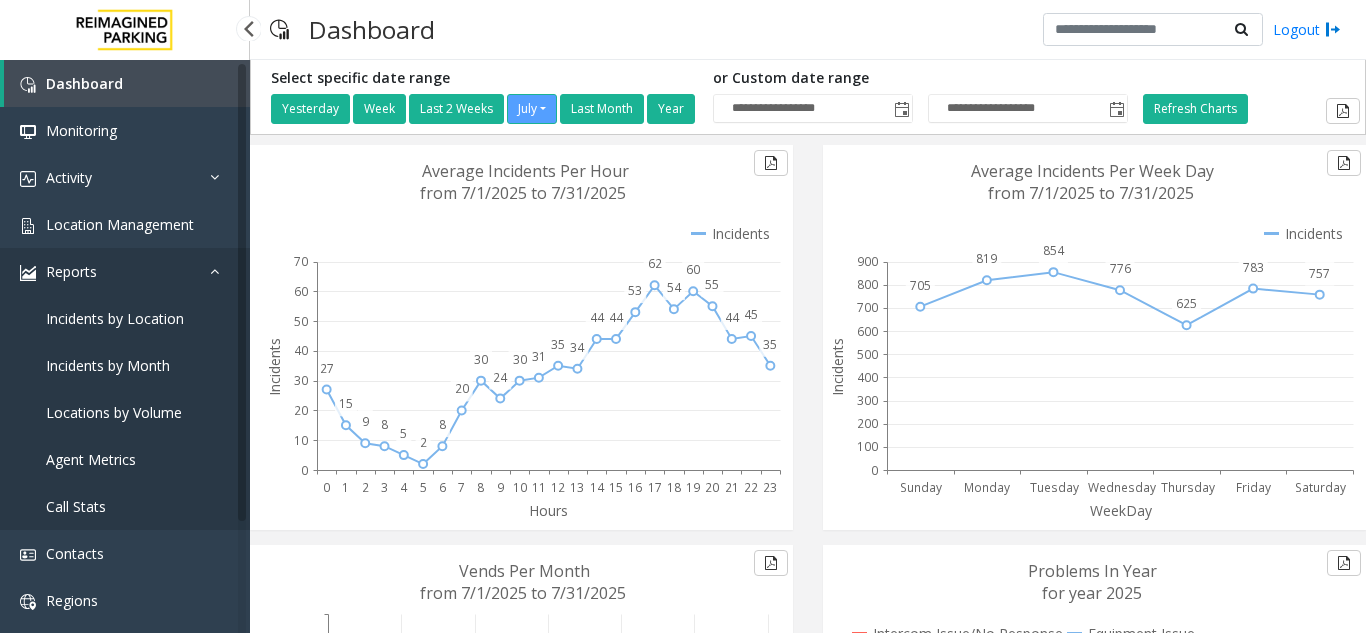 click at bounding box center [28, 273] 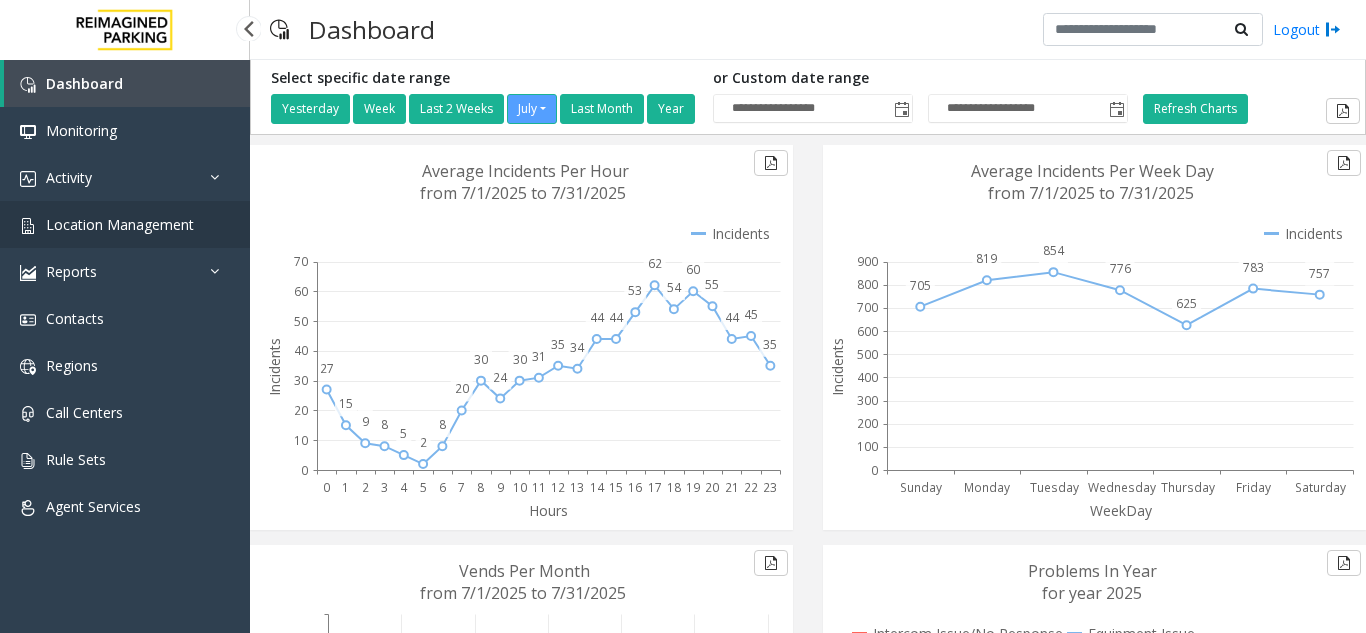 click at bounding box center (28, 226) 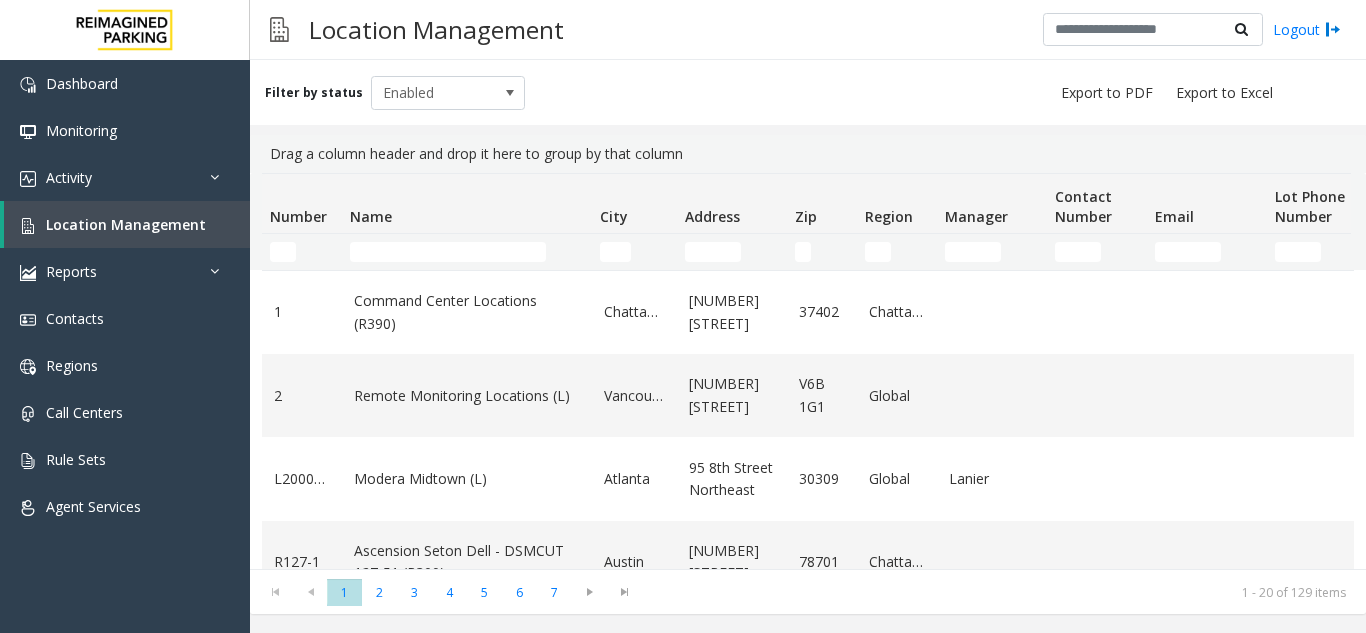 scroll, scrollTop: 0, scrollLeft: 19, axis: horizontal 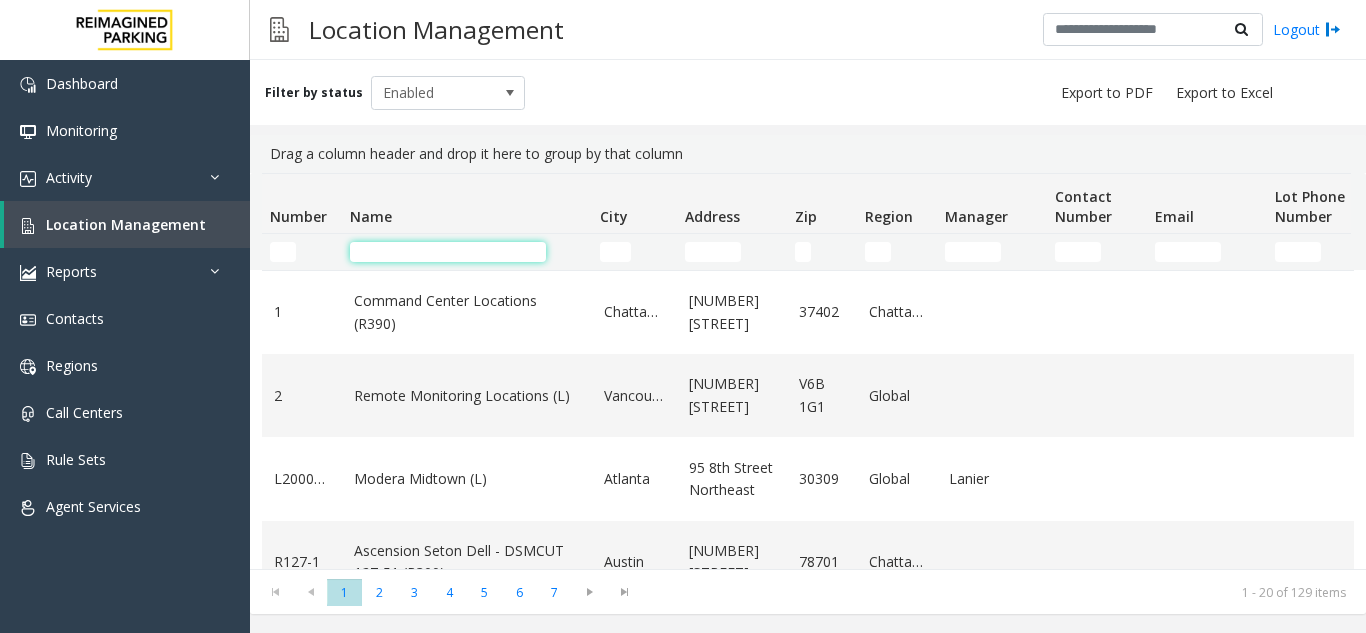click 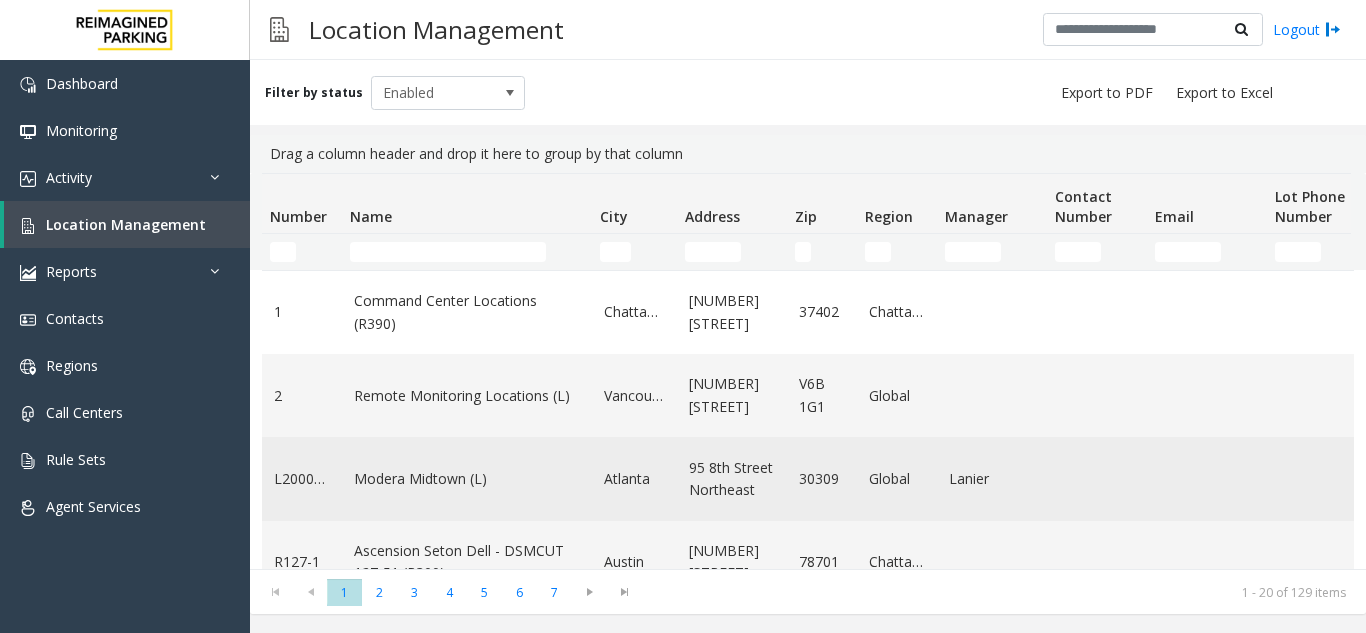 click on "Modera Midtown	(L)" 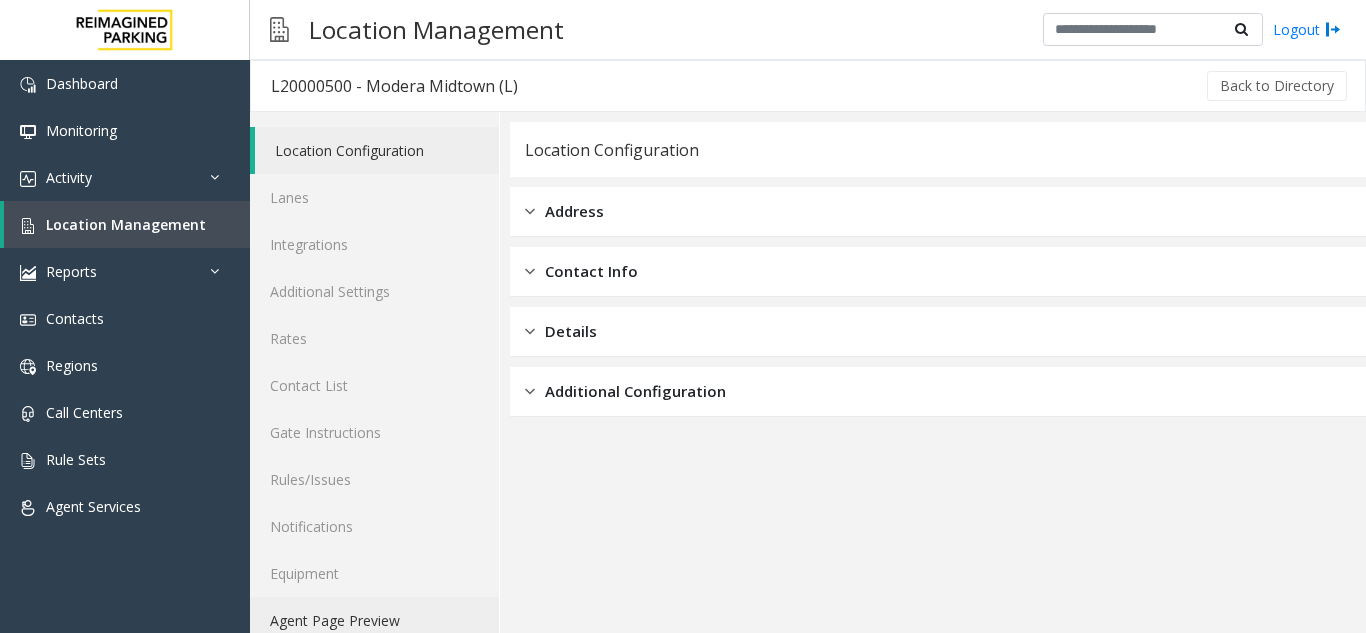 click on "Agent Page Preview" 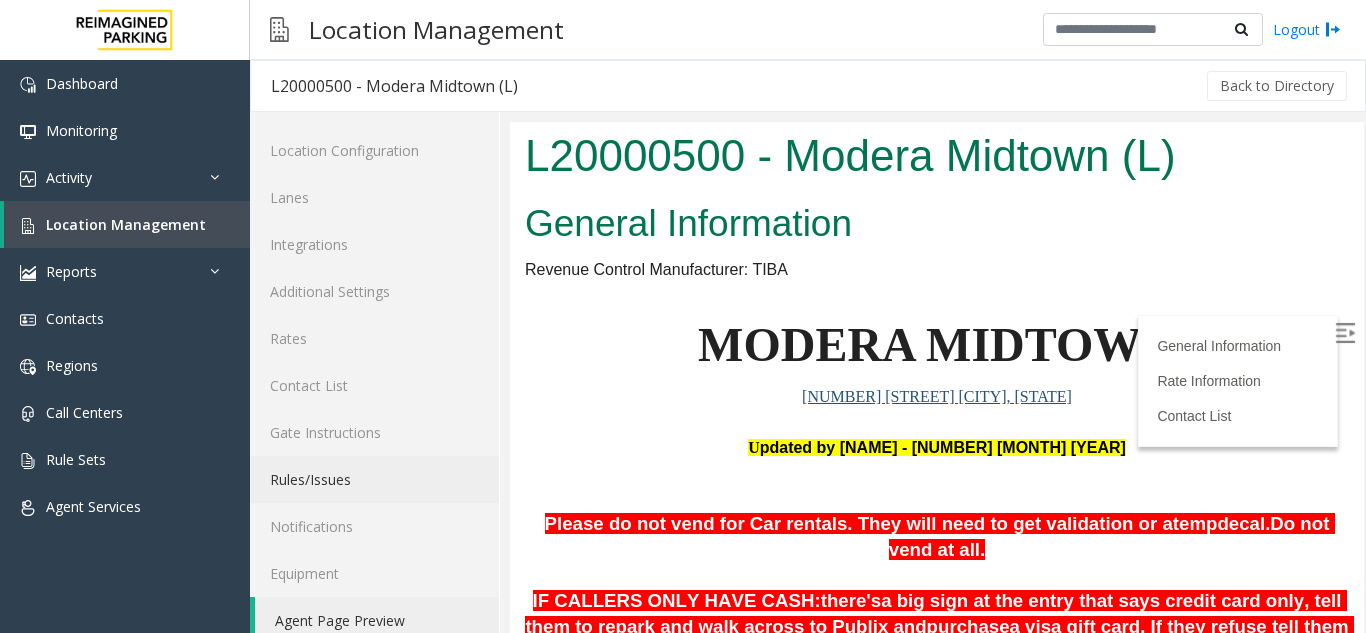 scroll, scrollTop: 0, scrollLeft: 0, axis: both 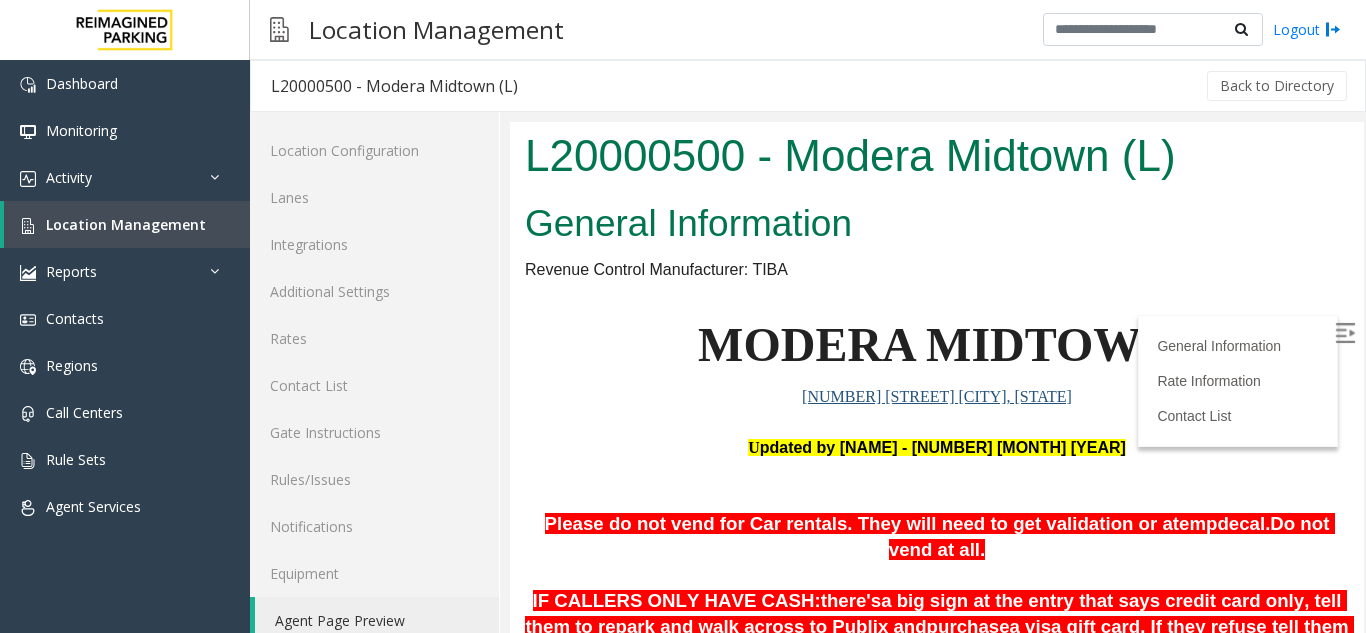 click at bounding box center (1345, 333) 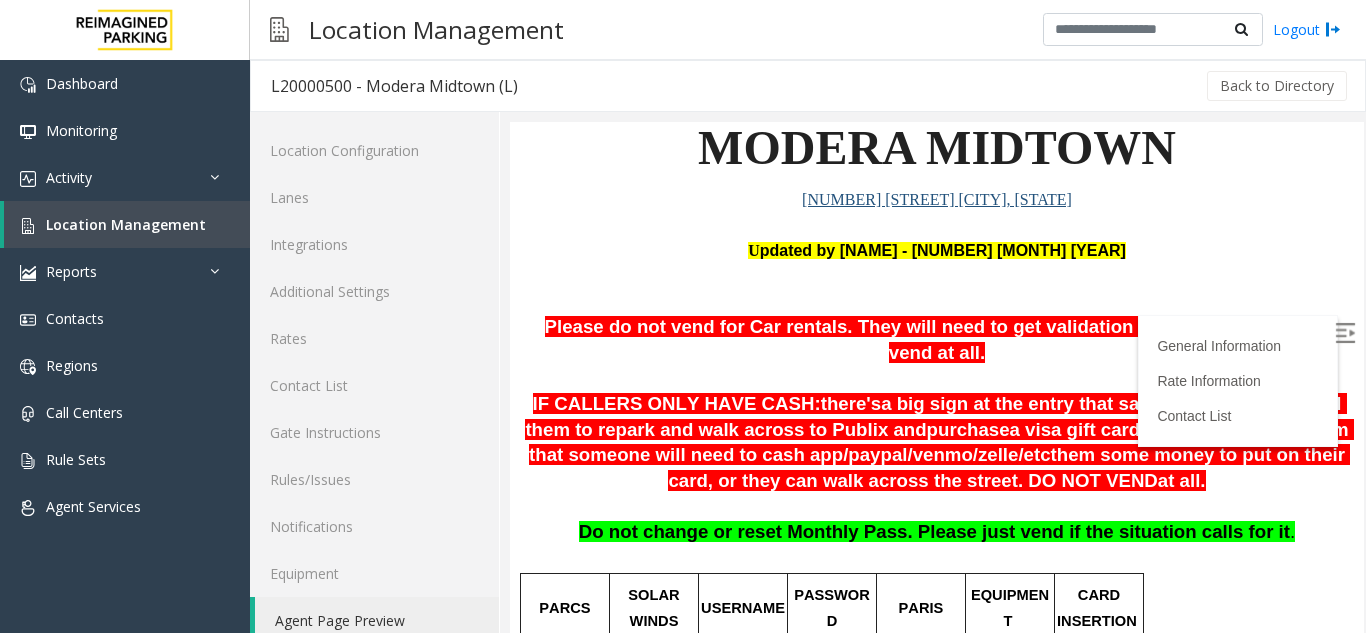 scroll, scrollTop: 200, scrollLeft: 0, axis: vertical 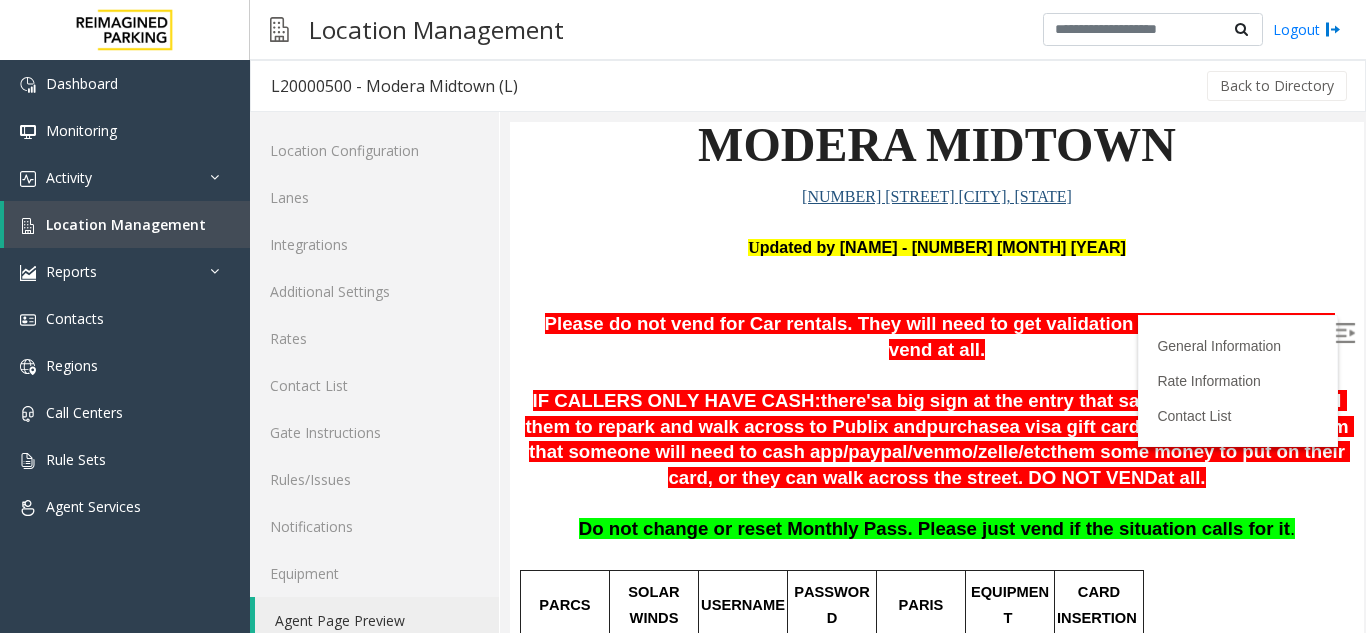 drag, startPoint x: 1098, startPoint y: 454, endPoint x: 535, endPoint y: 377, distance: 568.24115 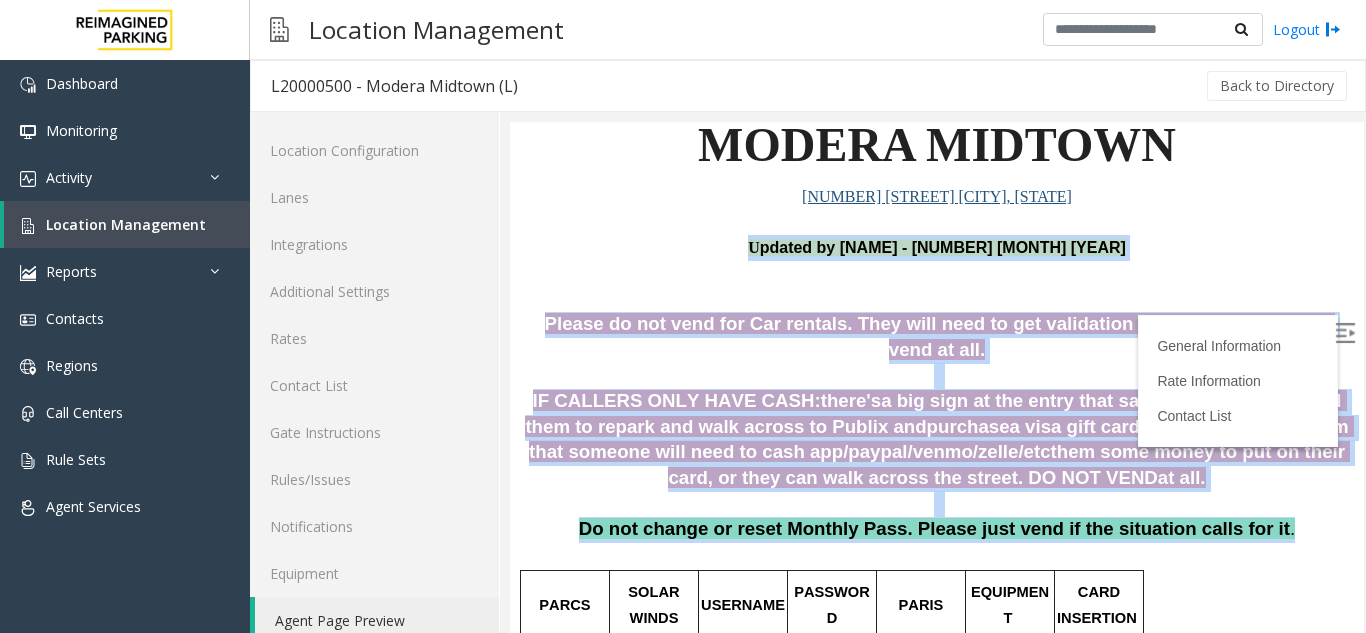 drag, startPoint x: 1236, startPoint y: 507, endPoint x: 544, endPoint y: 243, distance: 740.6484 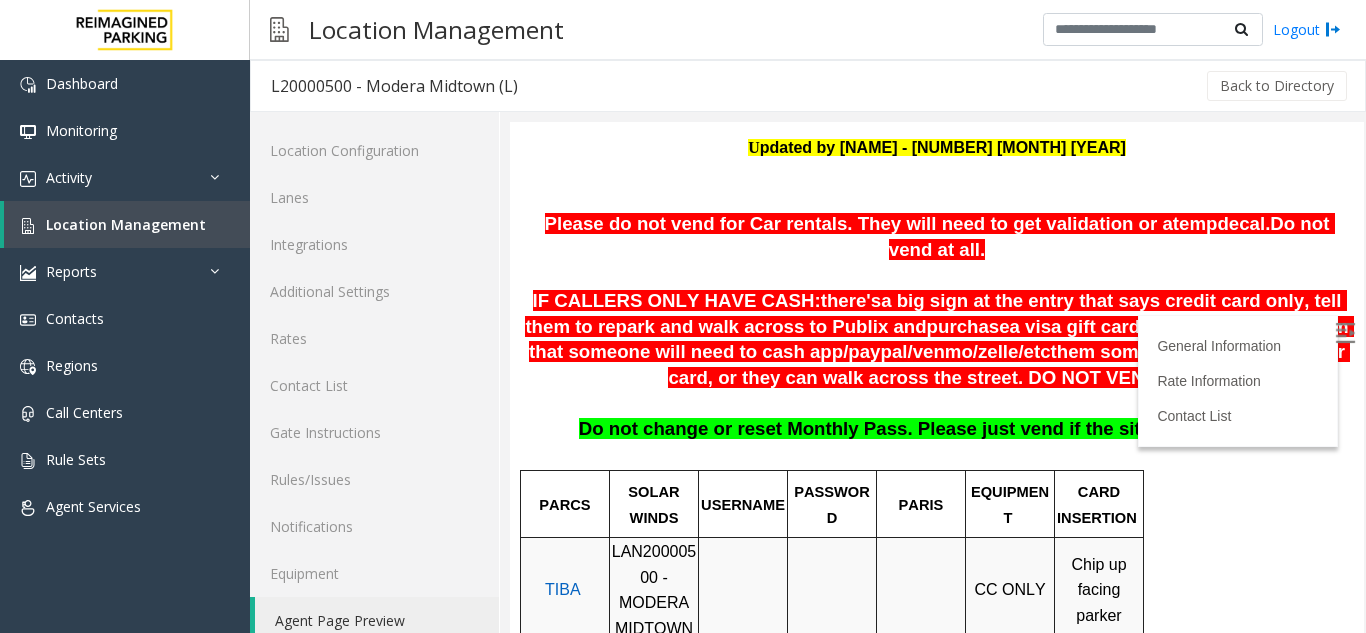 scroll, scrollTop: 400, scrollLeft: 0, axis: vertical 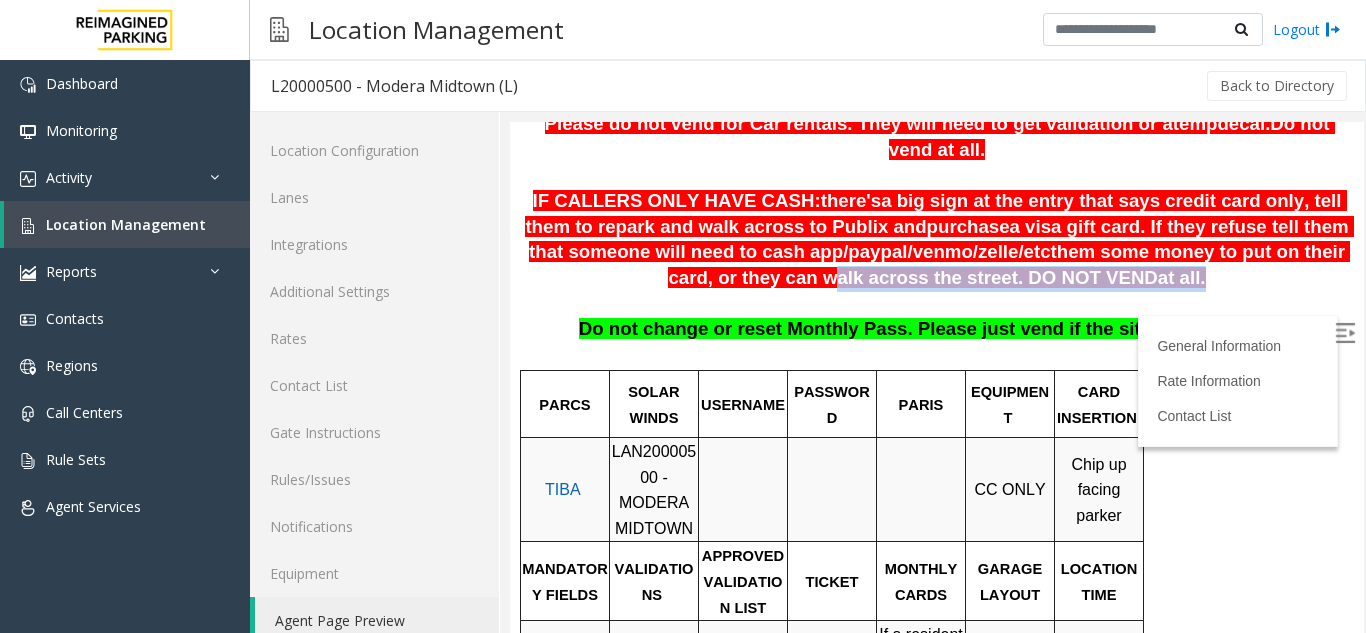drag, startPoint x: 752, startPoint y: 252, endPoint x: 875, endPoint y: 280, distance: 126.146736 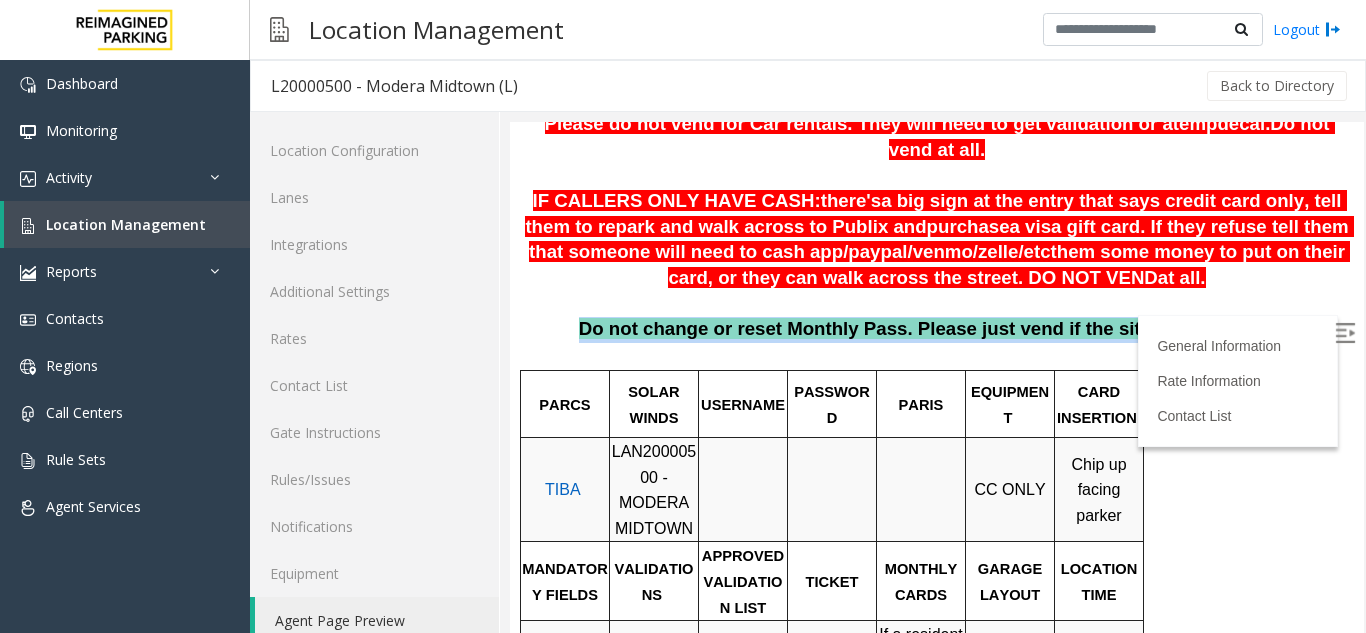 drag, startPoint x: 610, startPoint y: 304, endPoint x: 735, endPoint y: 321, distance: 126.1507 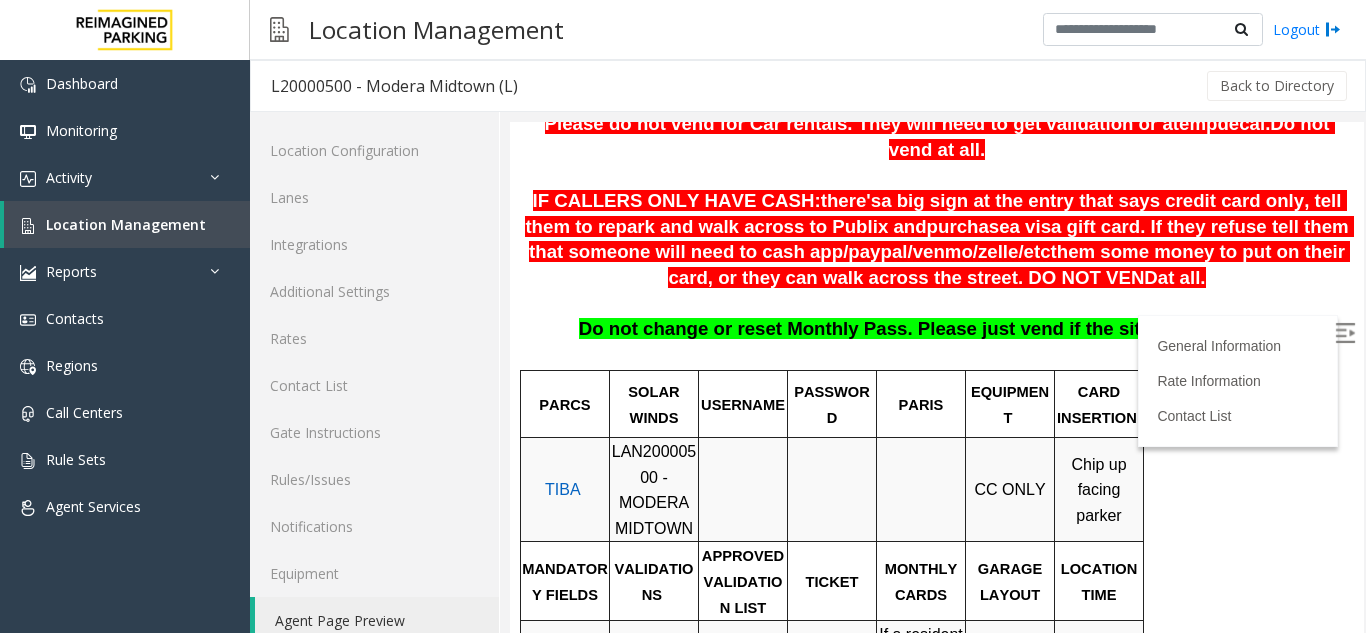 click on "IF CALLERS ONLY HAVE CASH:  there's  a big sign at the entry that says credit card only, tell them to repark and walk across to Publix and  purchase  a visa gift card. If they refuse tell them that someone will need to cash app/ paypal / venmo / zelle / etc  them some money to put on their card, or they can walk across the street. DO NOT VEND  at all." at bounding box center [937, 240] 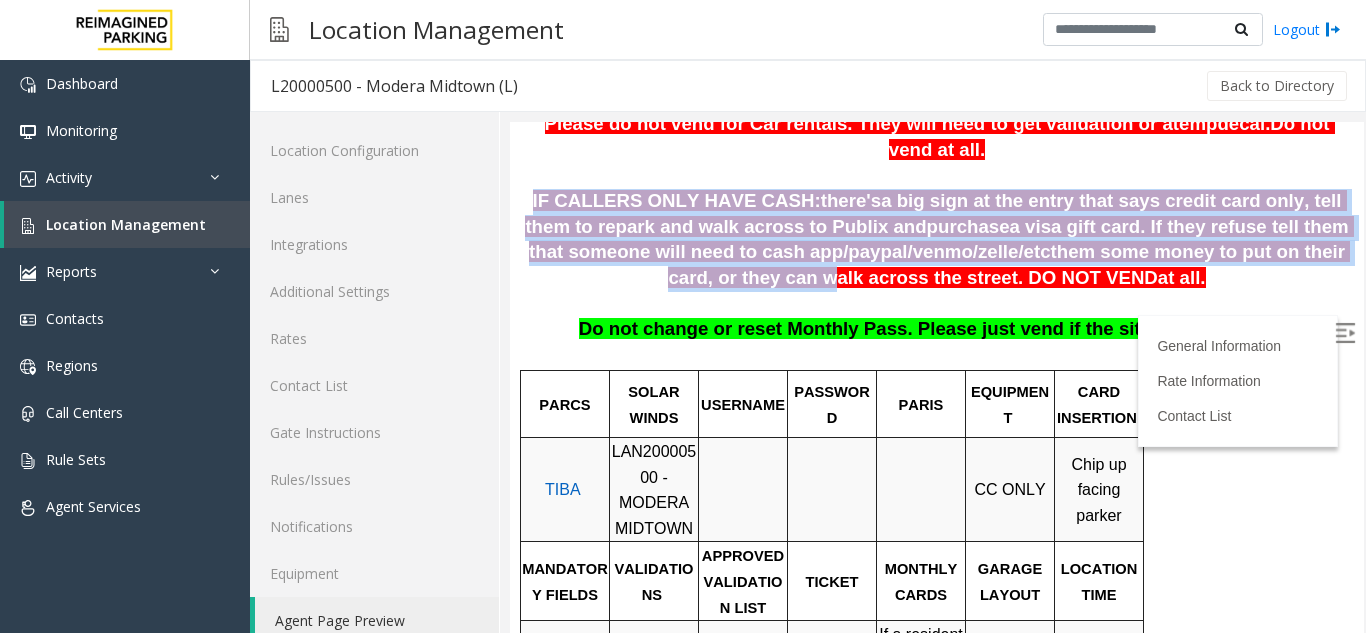 drag, startPoint x: 749, startPoint y: 255, endPoint x: 532, endPoint y: 175, distance: 231.27689 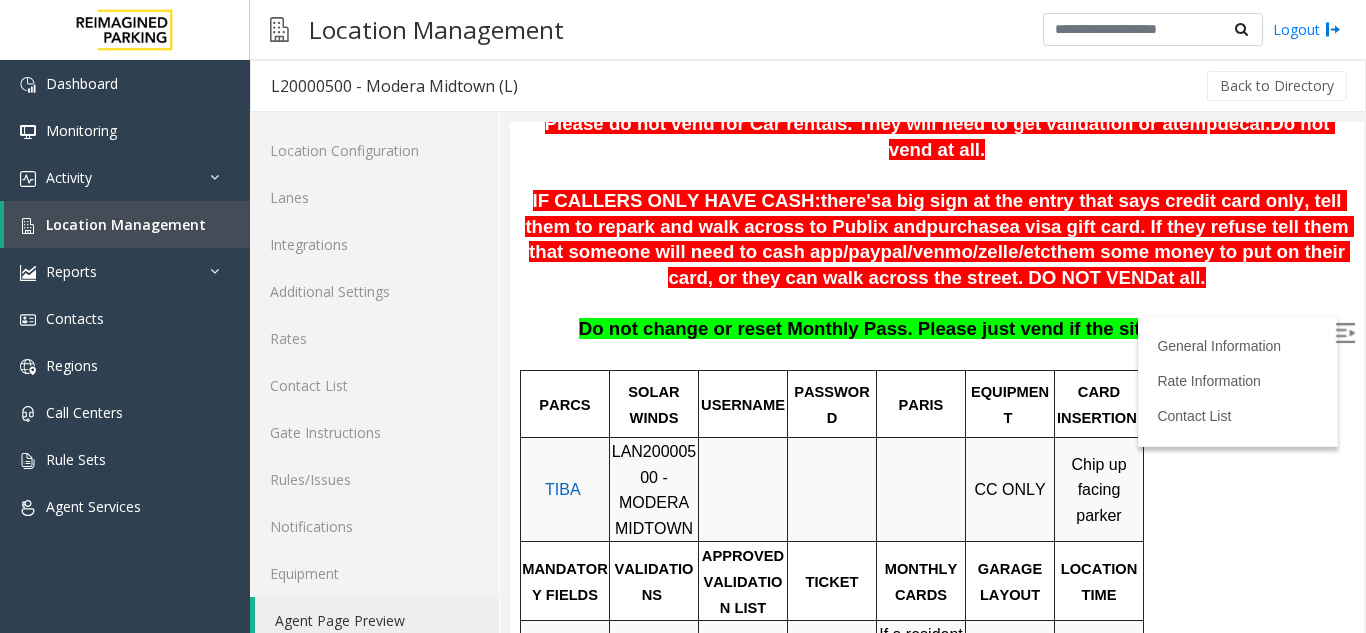 click at bounding box center [743, 490] 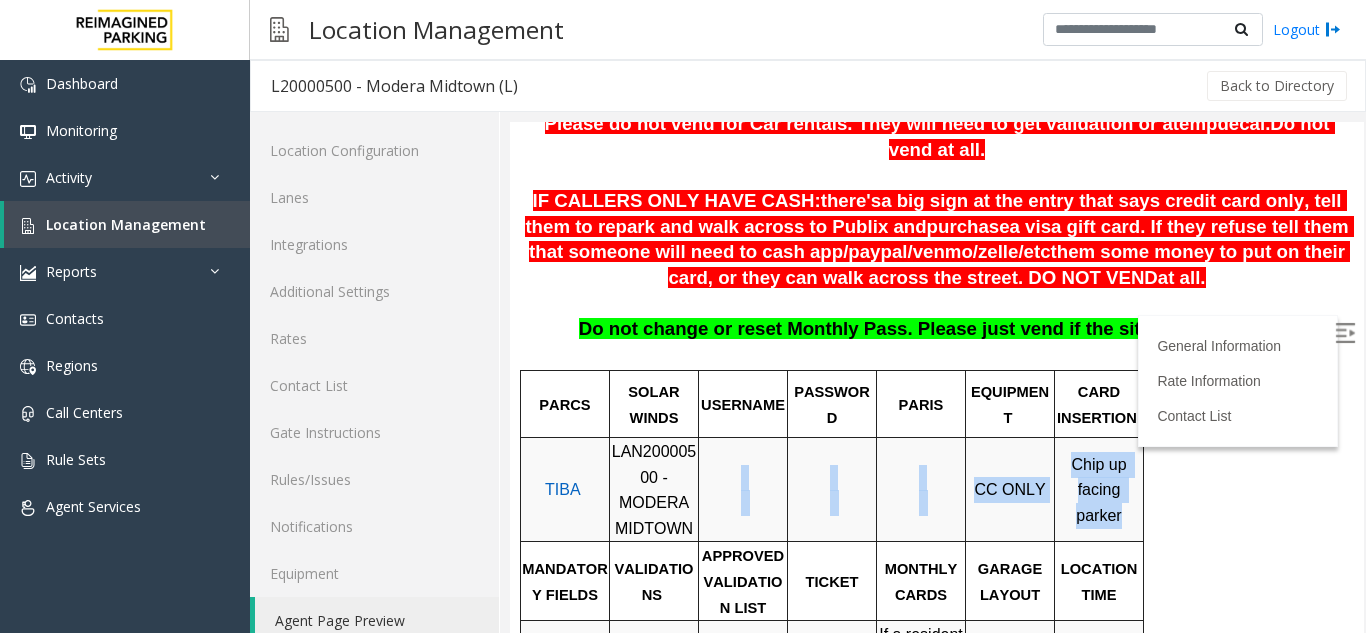 drag, startPoint x: 761, startPoint y: 421, endPoint x: 1139, endPoint y: 472, distance: 381.42496 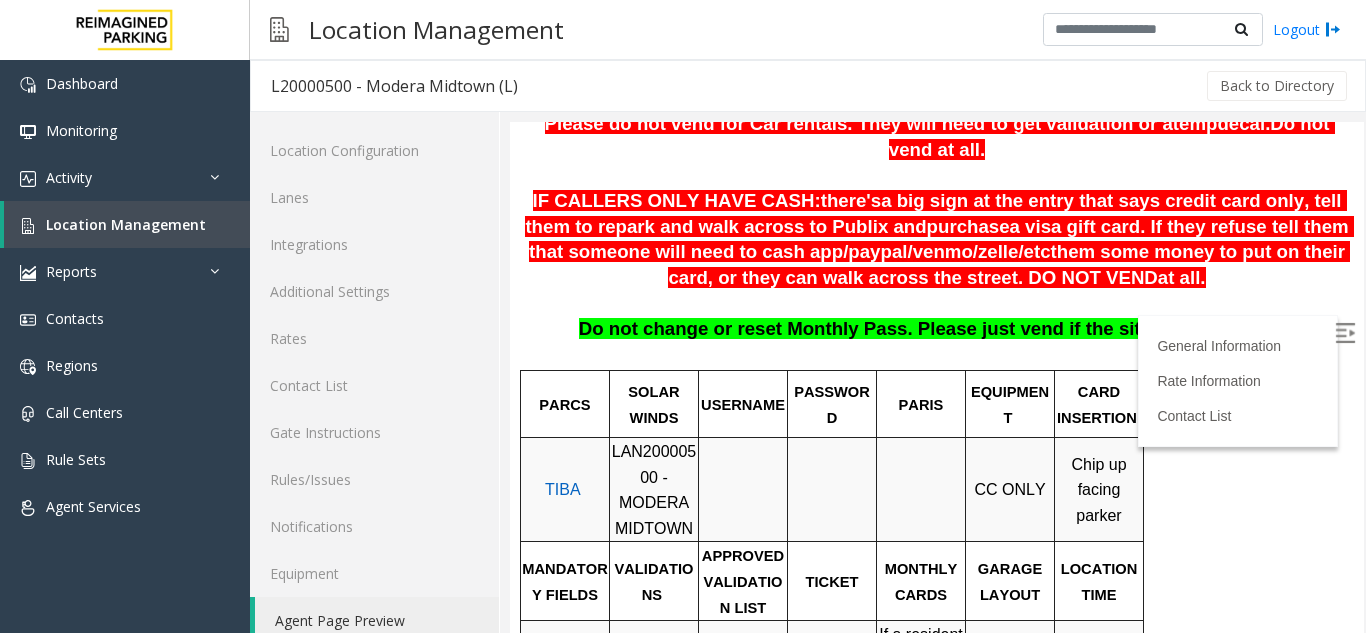 click on "LOCATION TIME" at bounding box center (1099, 581) 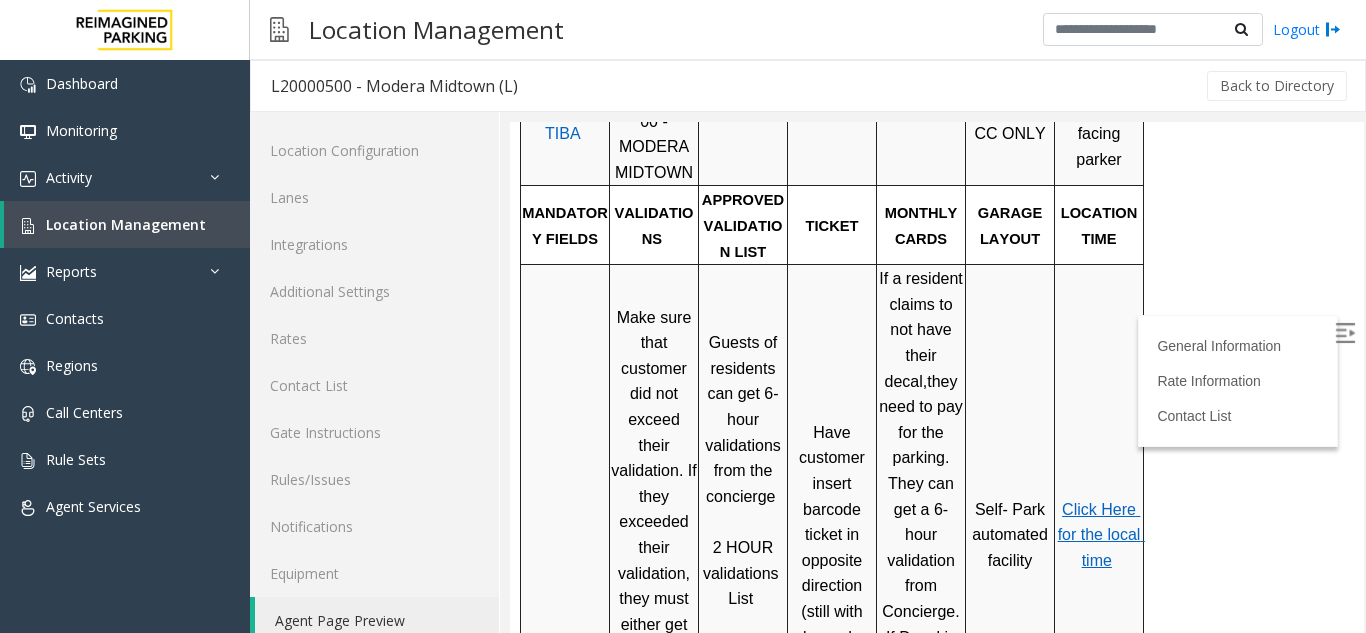 scroll, scrollTop: 800, scrollLeft: 0, axis: vertical 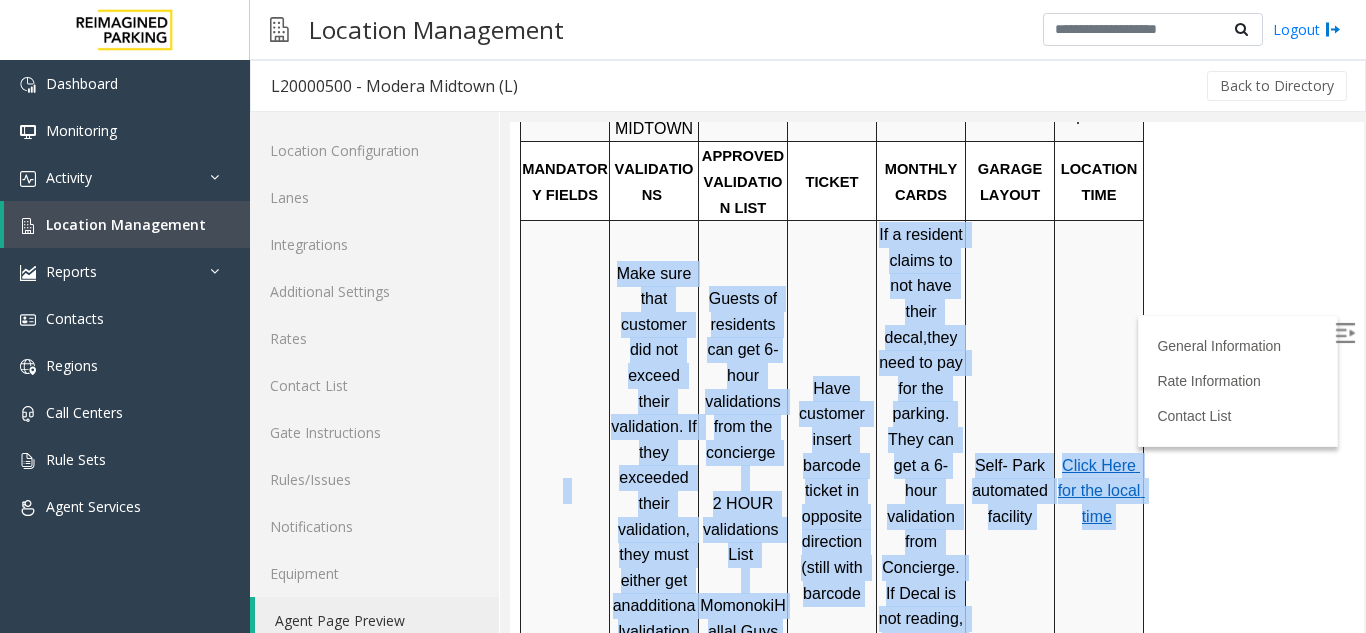 drag, startPoint x: 518, startPoint y: 317, endPoint x: 1129, endPoint y: 604, distance: 675.04816 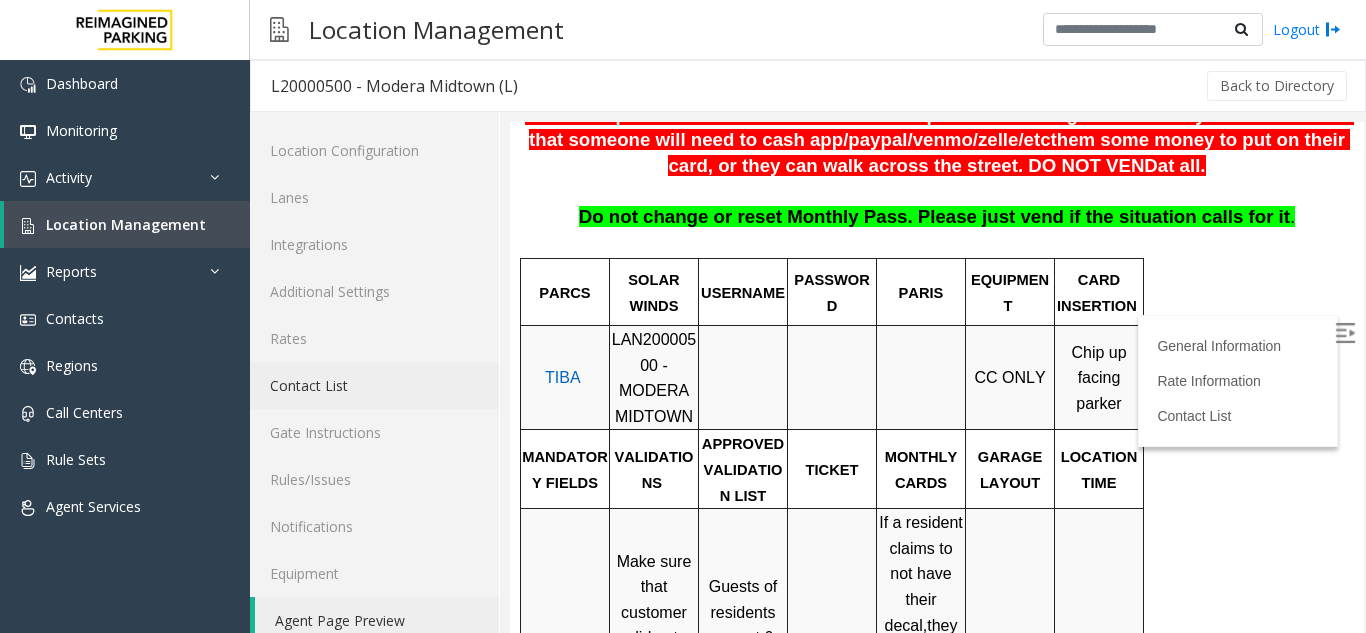 scroll, scrollTop: 500, scrollLeft: 0, axis: vertical 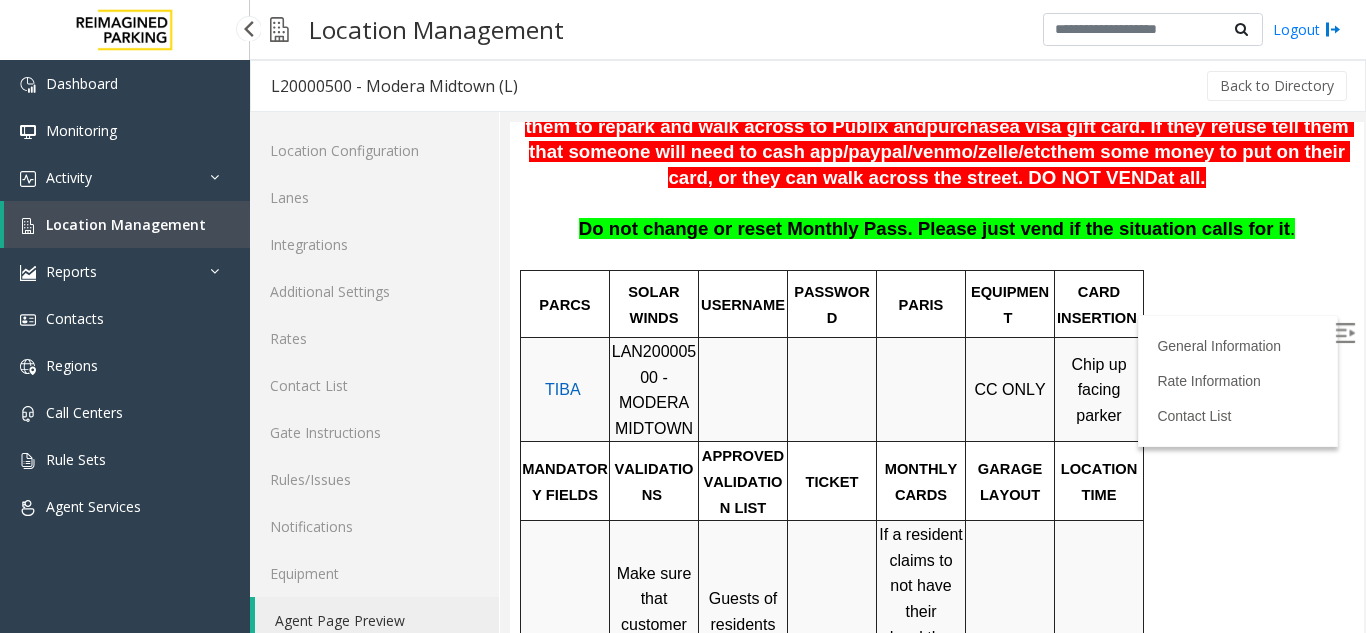 click on "Location Management" at bounding box center [127, 224] 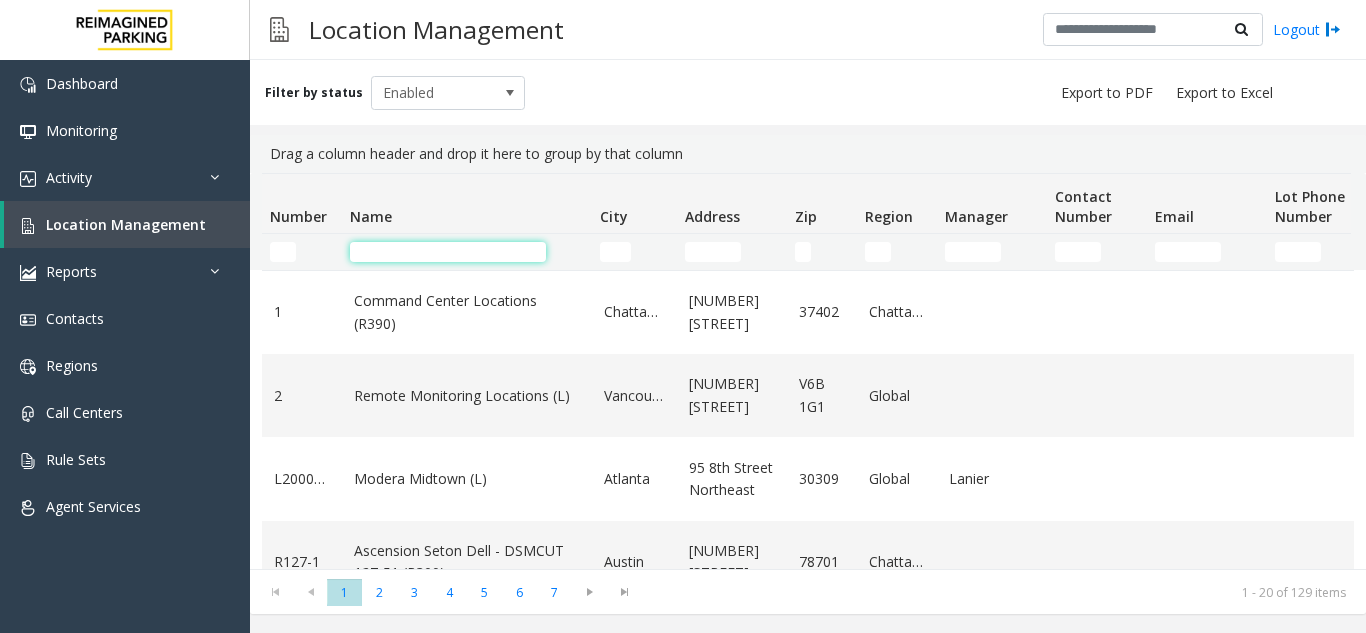 click 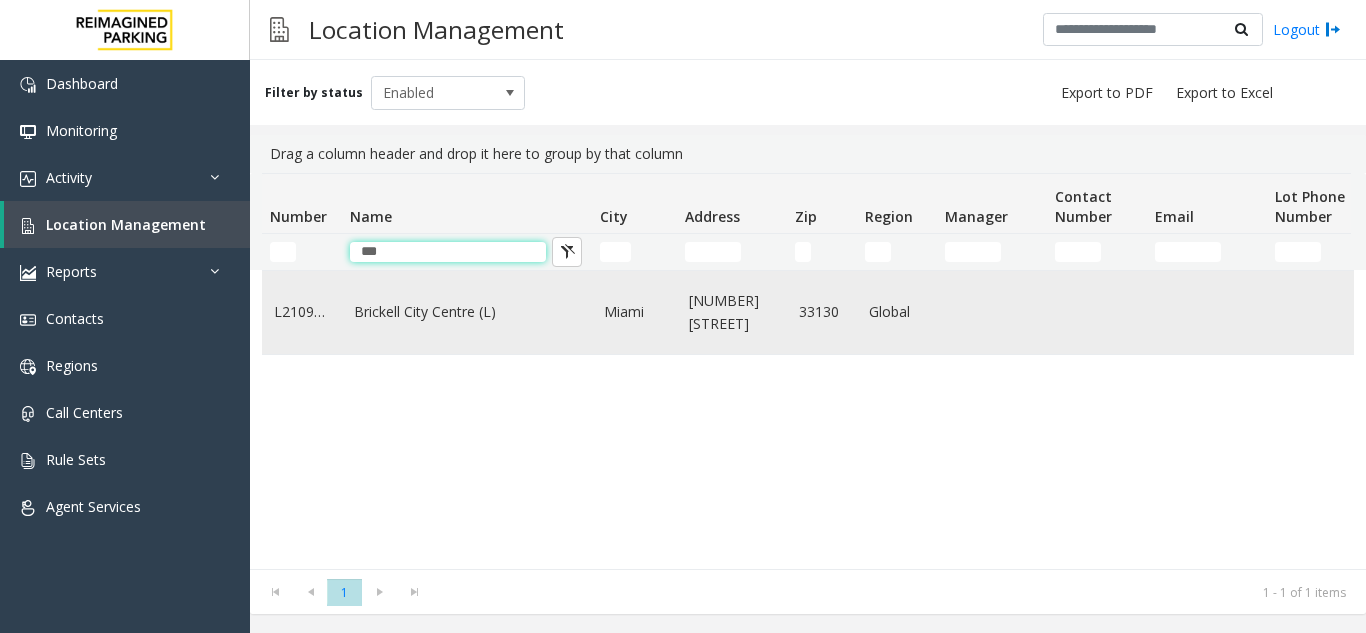 type on "***" 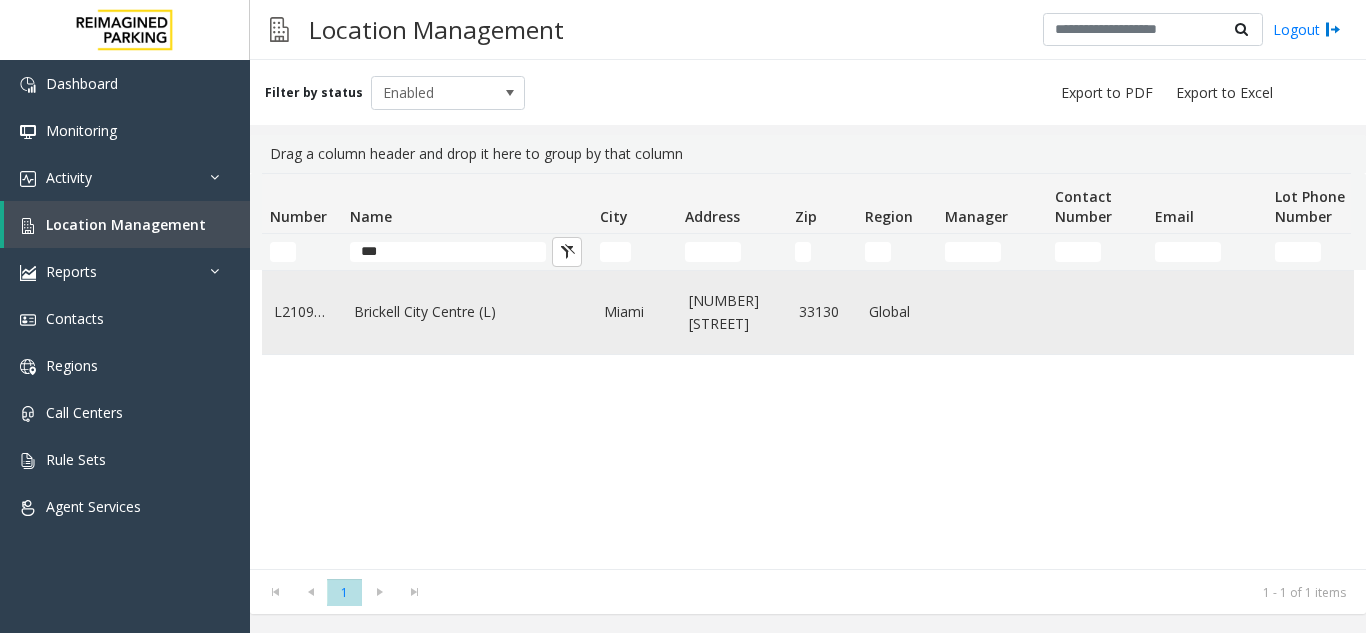 click on "Brickell City Centre (L)" 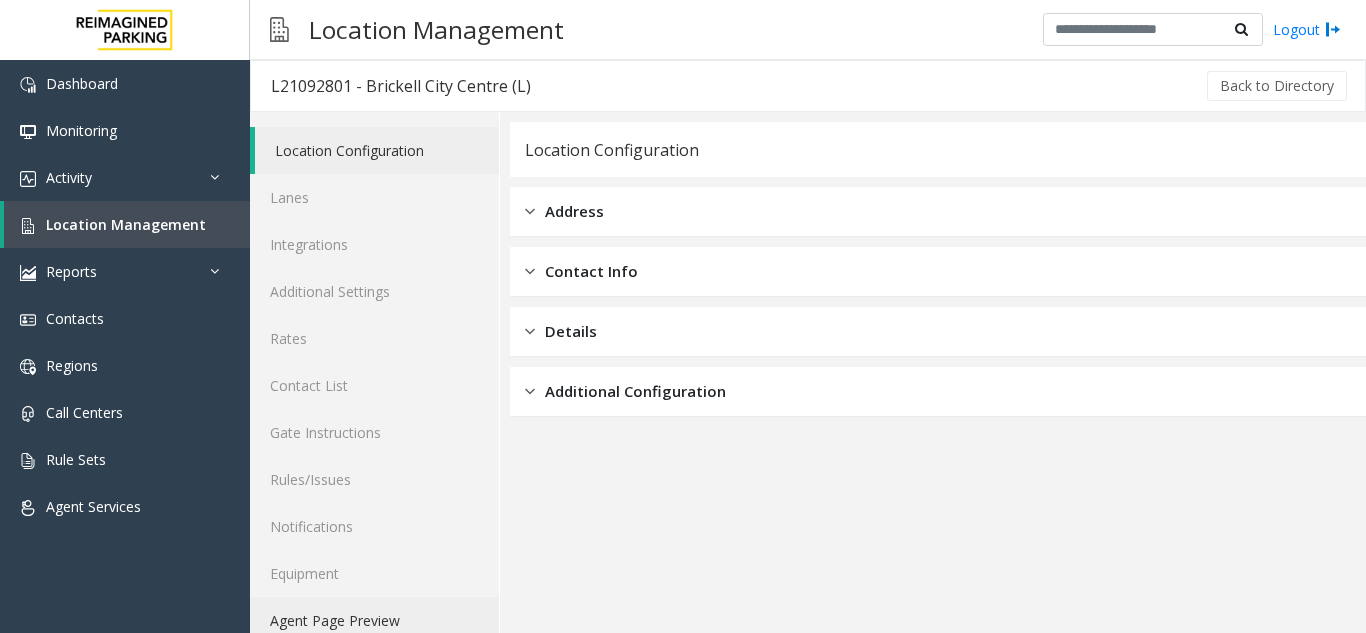 click on "Agent Page Preview" 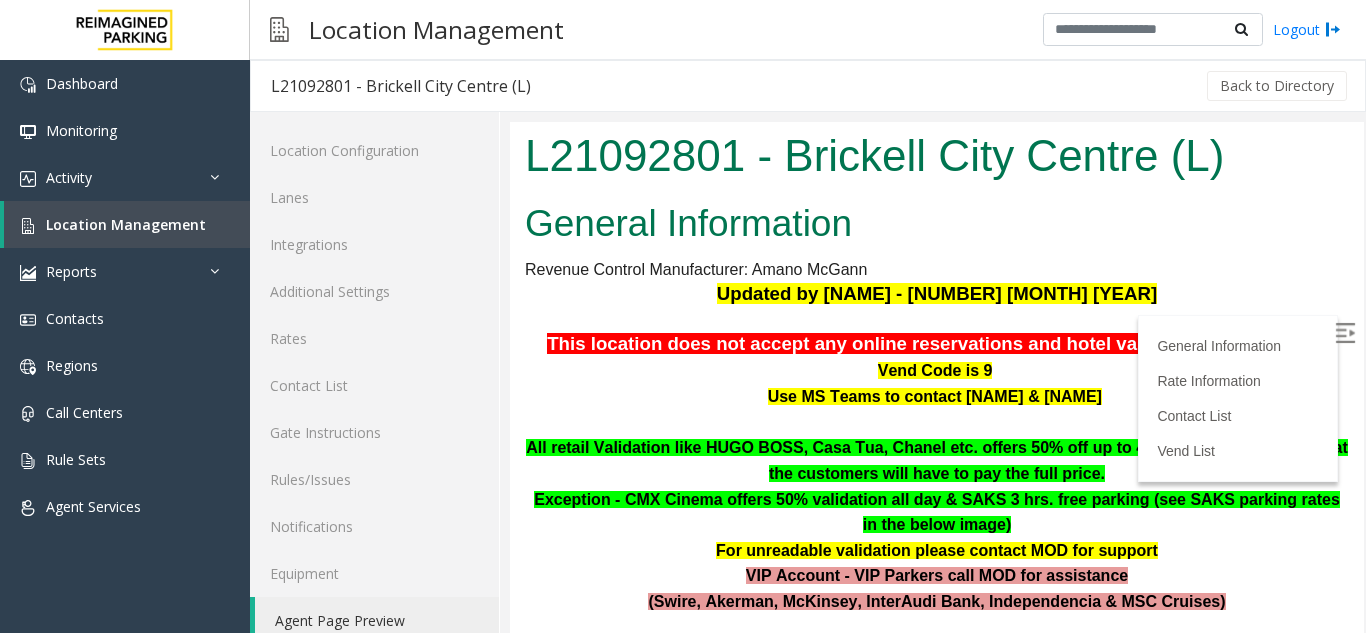 scroll, scrollTop: 0, scrollLeft: 0, axis: both 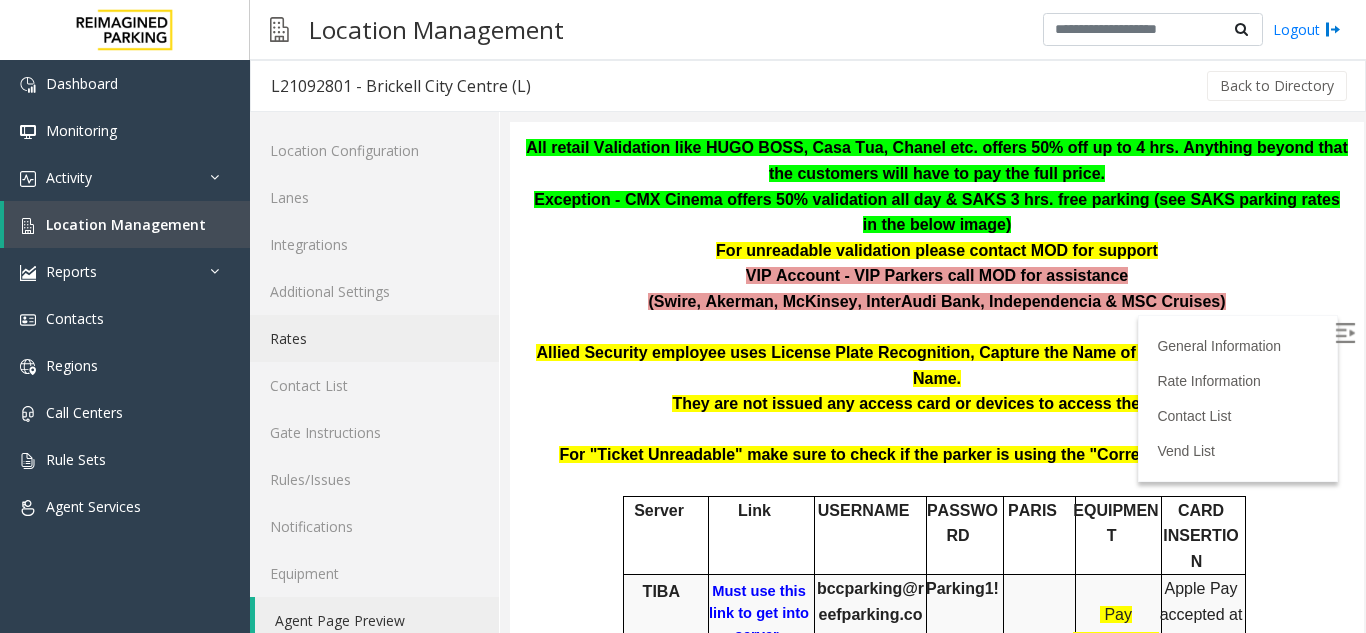 click on "Rates" 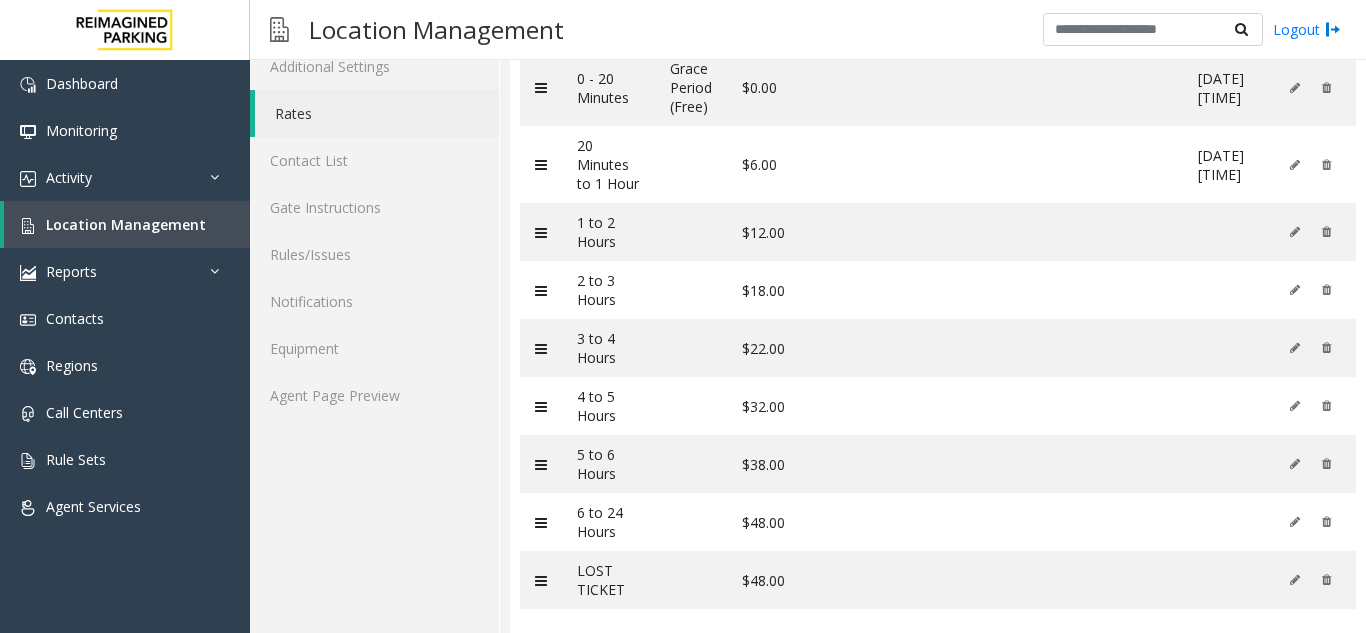 scroll, scrollTop: 275, scrollLeft: 0, axis: vertical 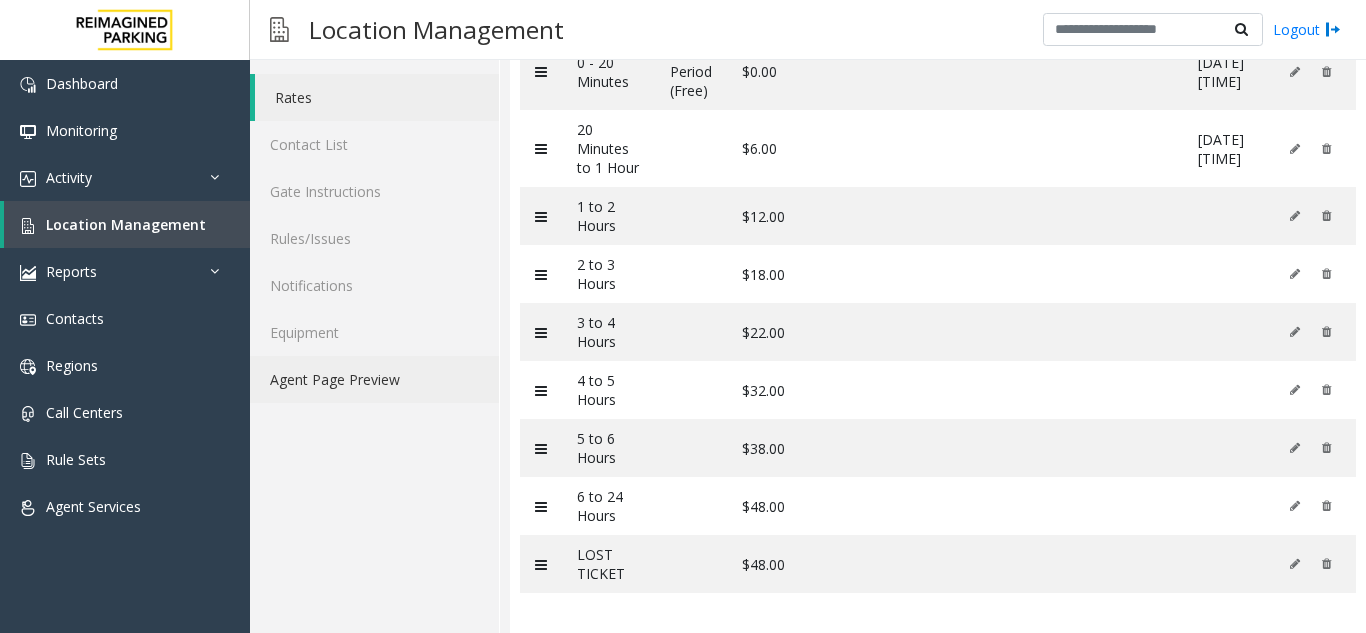 click on "Agent Page Preview" 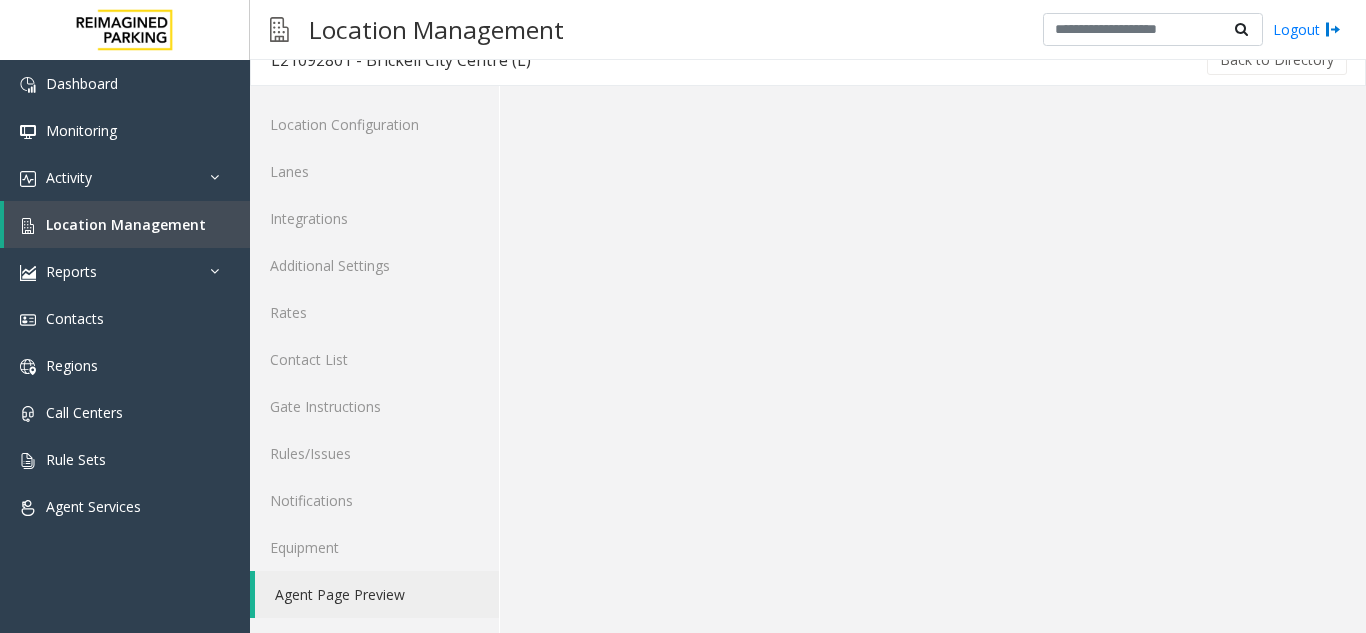 scroll, scrollTop: 26, scrollLeft: 0, axis: vertical 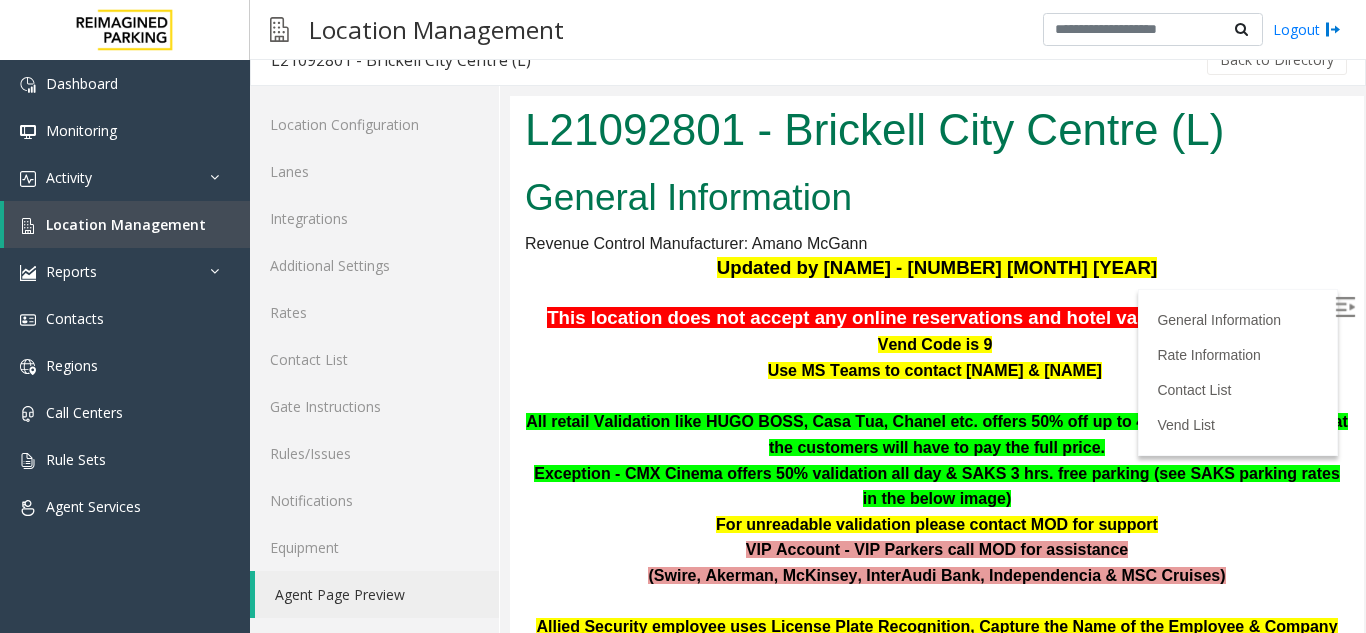 click at bounding box center (1345, 307) 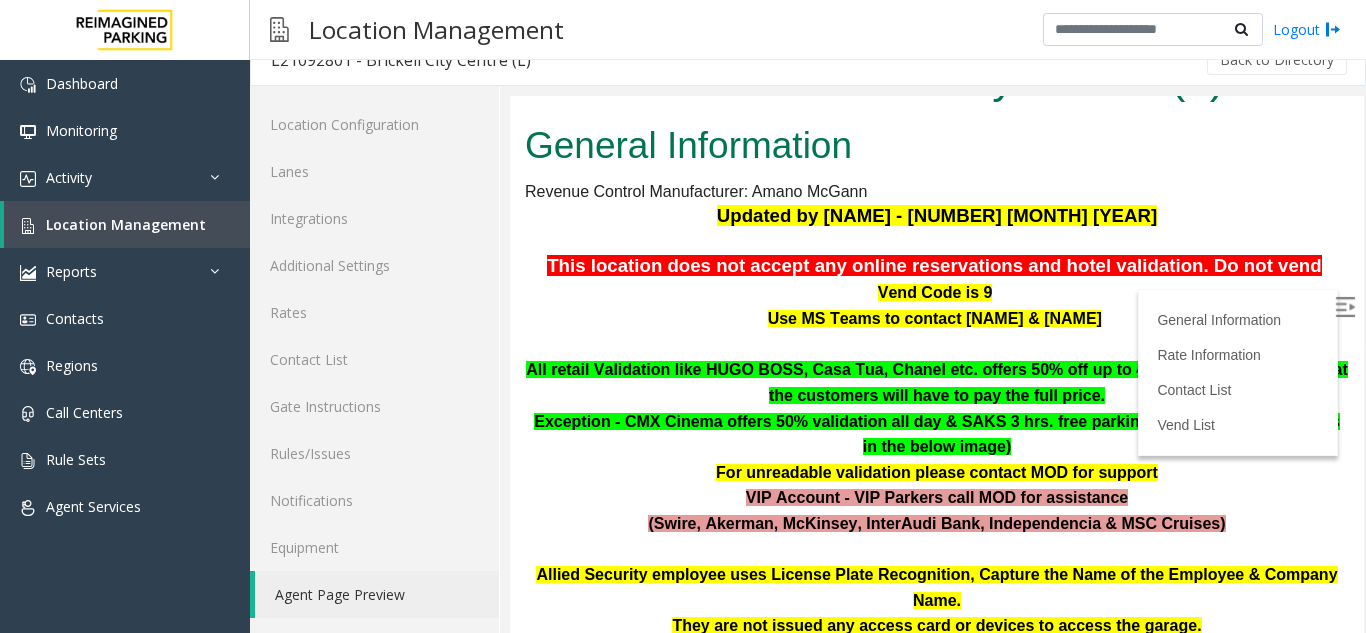 scroll, scrollTop: 100, scrollLeft: 0, axis: vertical 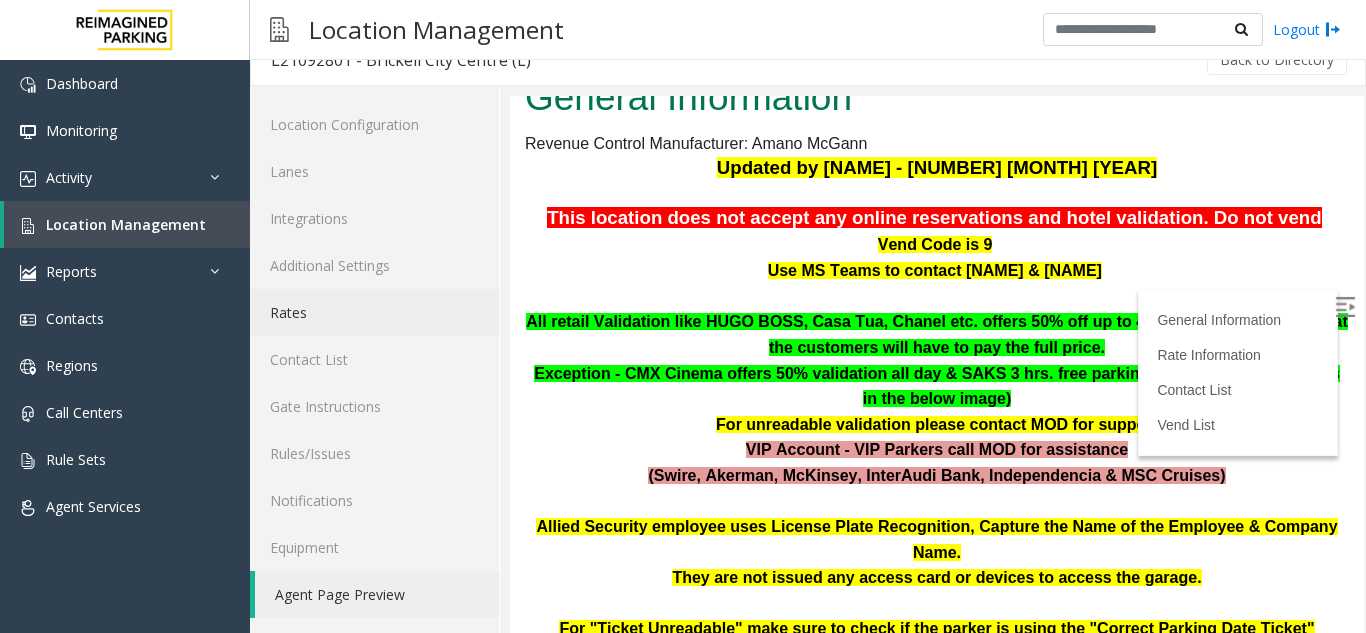 click on "Rates" 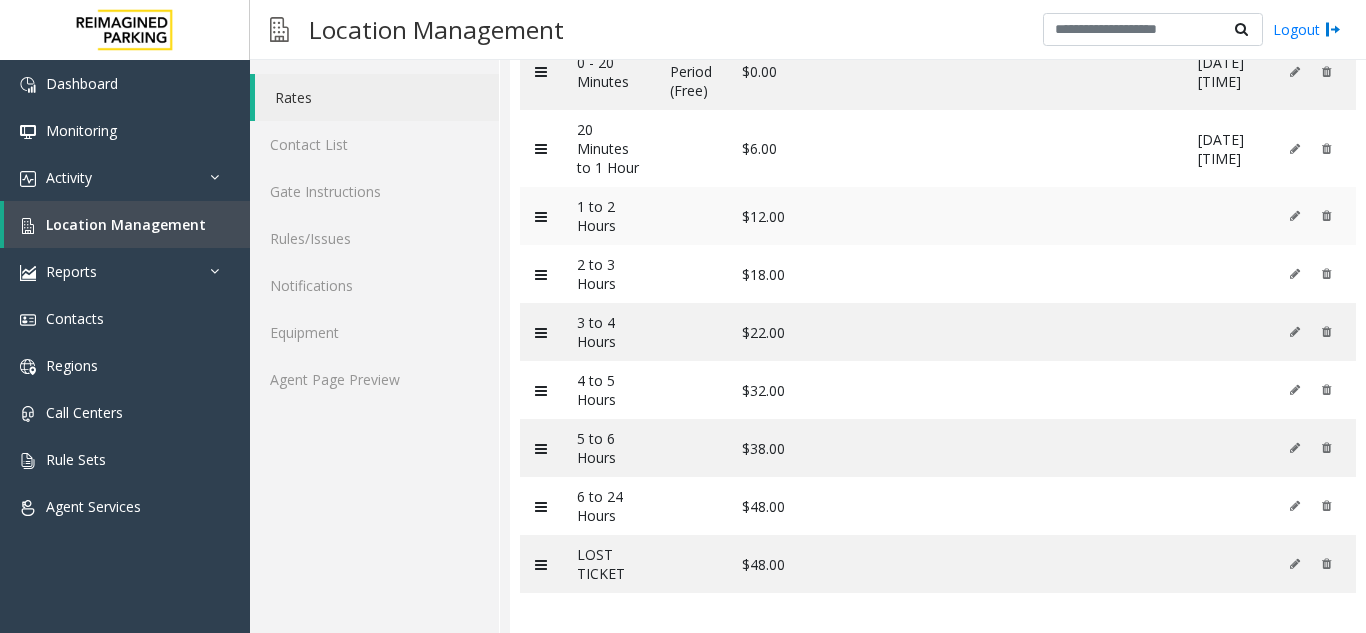 scroll, scrollTop: 275, scrollLeft: 0, axis: vertical 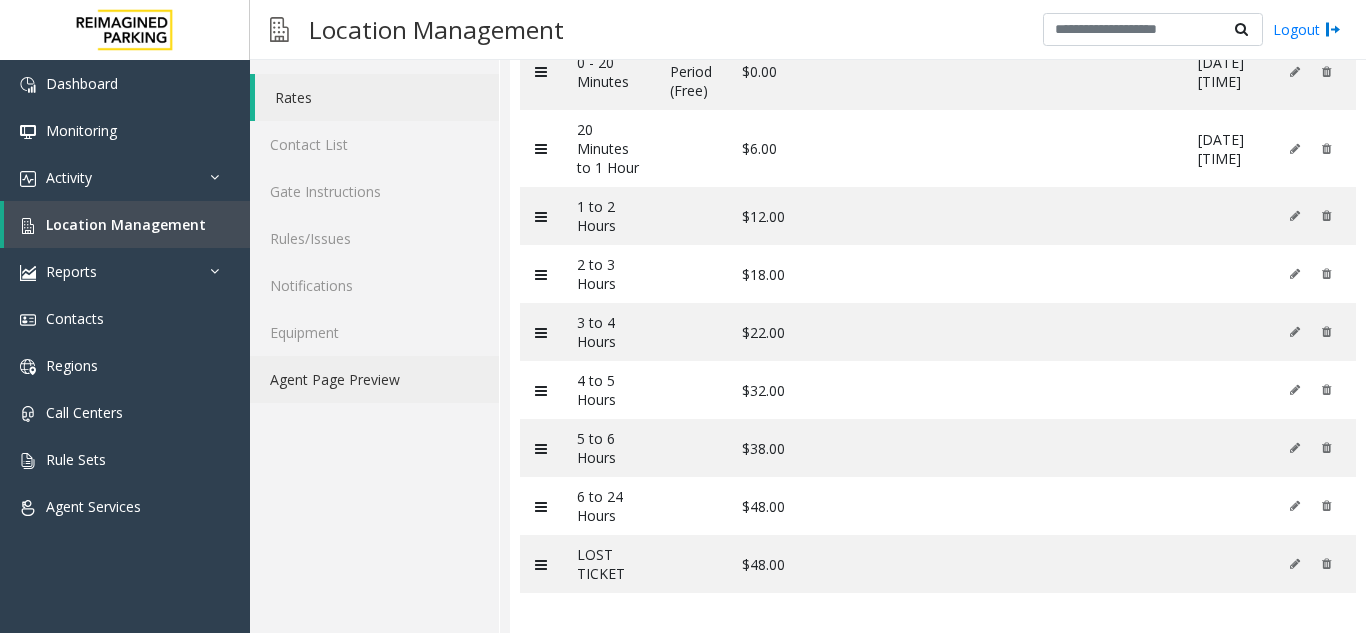 click on "Agent Page Preview" 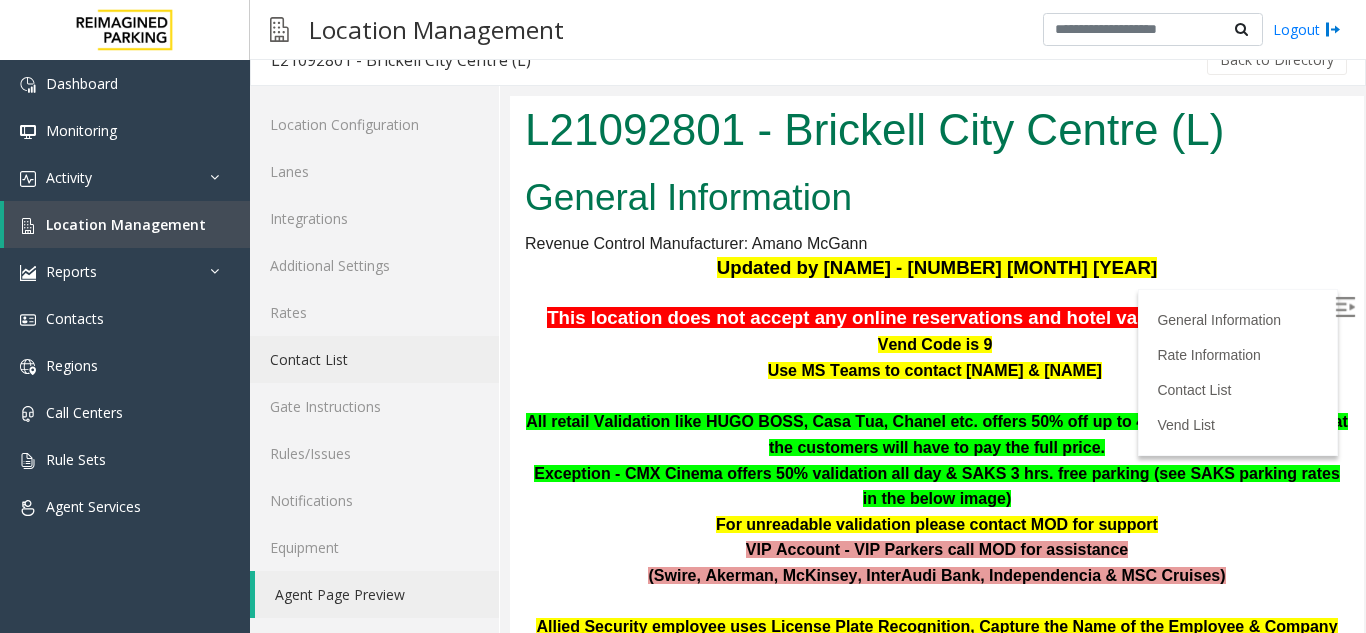 scroll, scrollTop: 0, scrollLeft: 0, axis: both 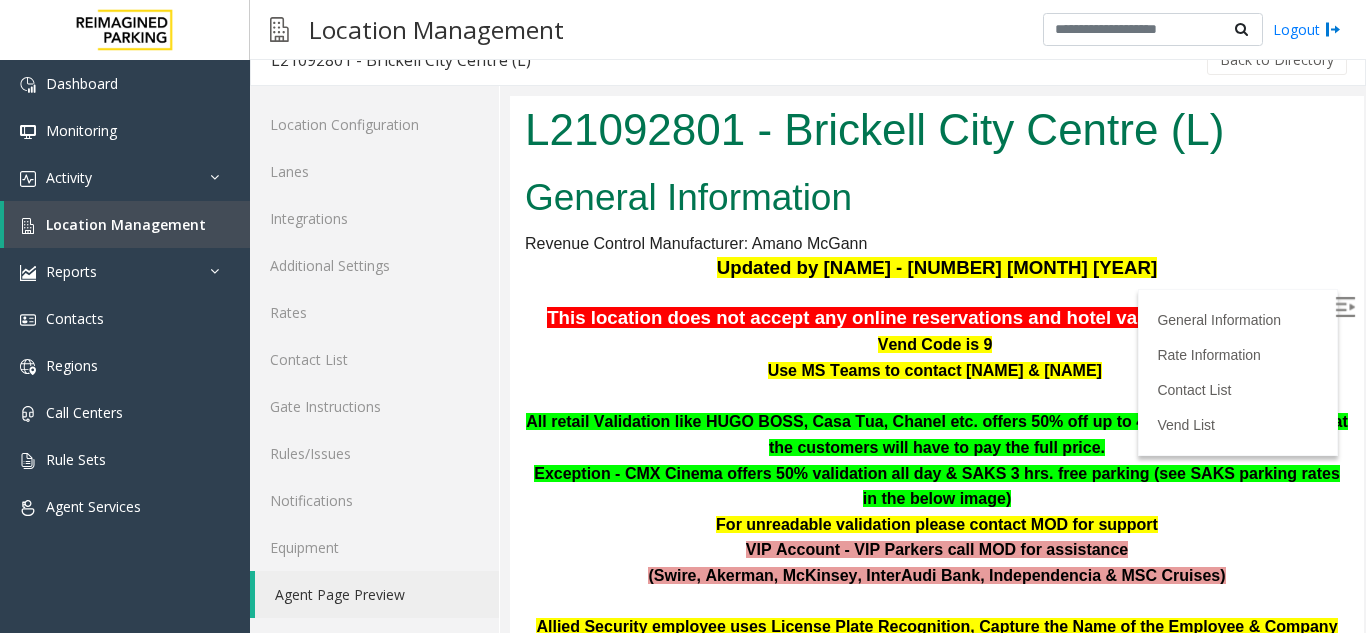 click at bounding box center [1345, 307] 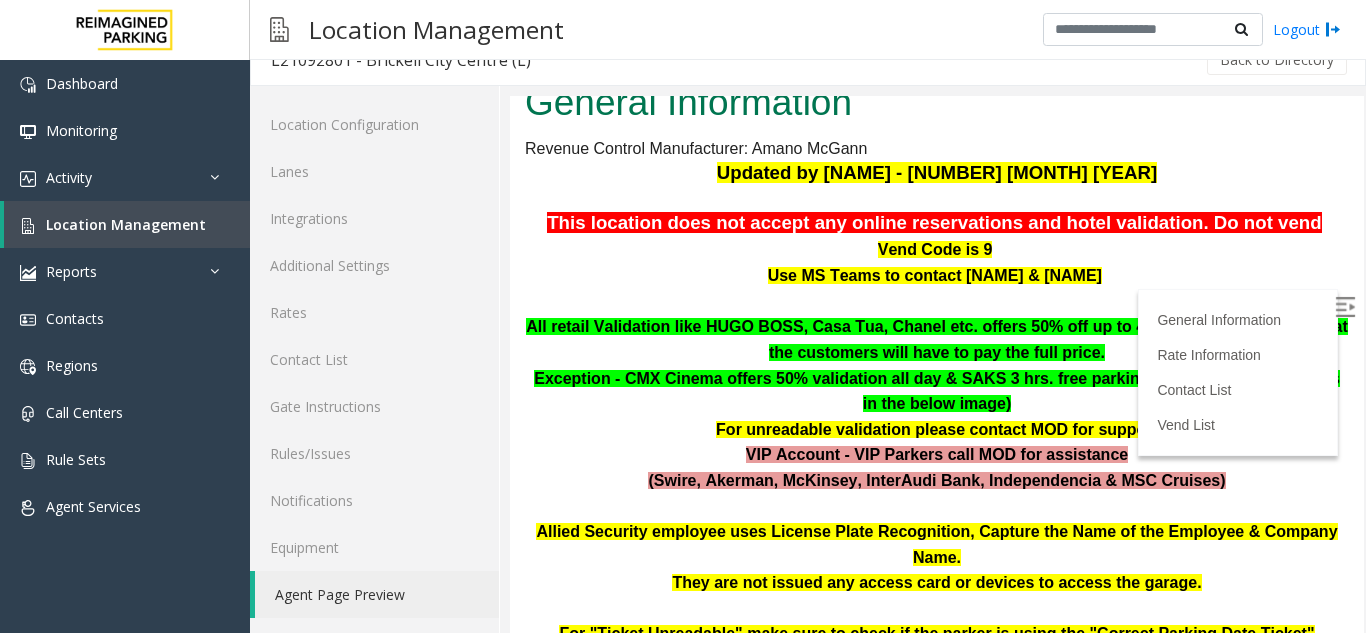 scroll, scrollTop: 100, scrollLeft: 0, axis: vertical 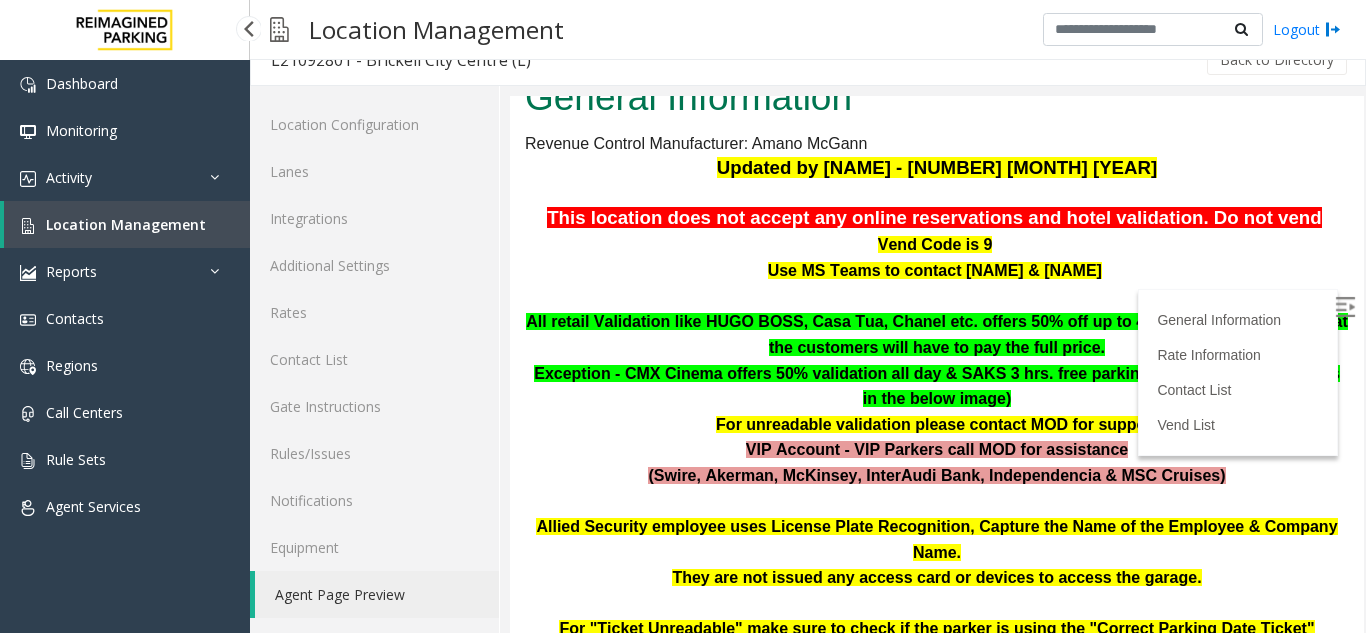 click on "Location Management" at bounding box center (126, 224) 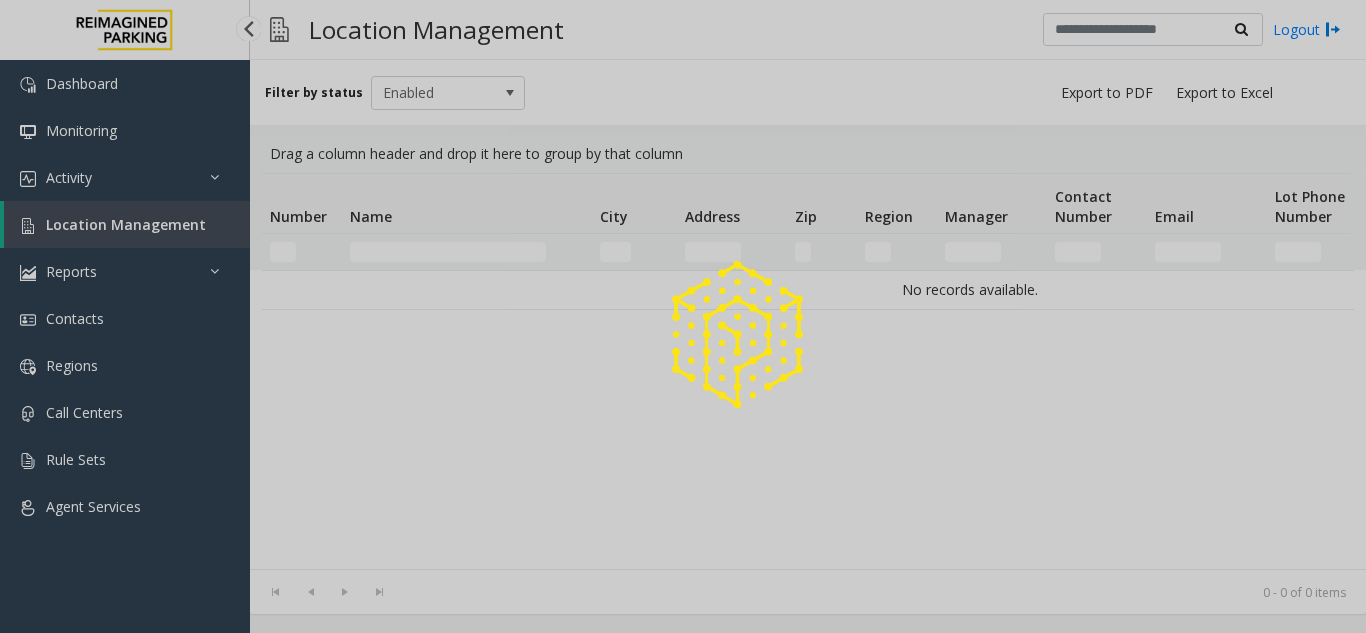 scroll, scrollTop: 0, scrollLeft: 0, axis: both 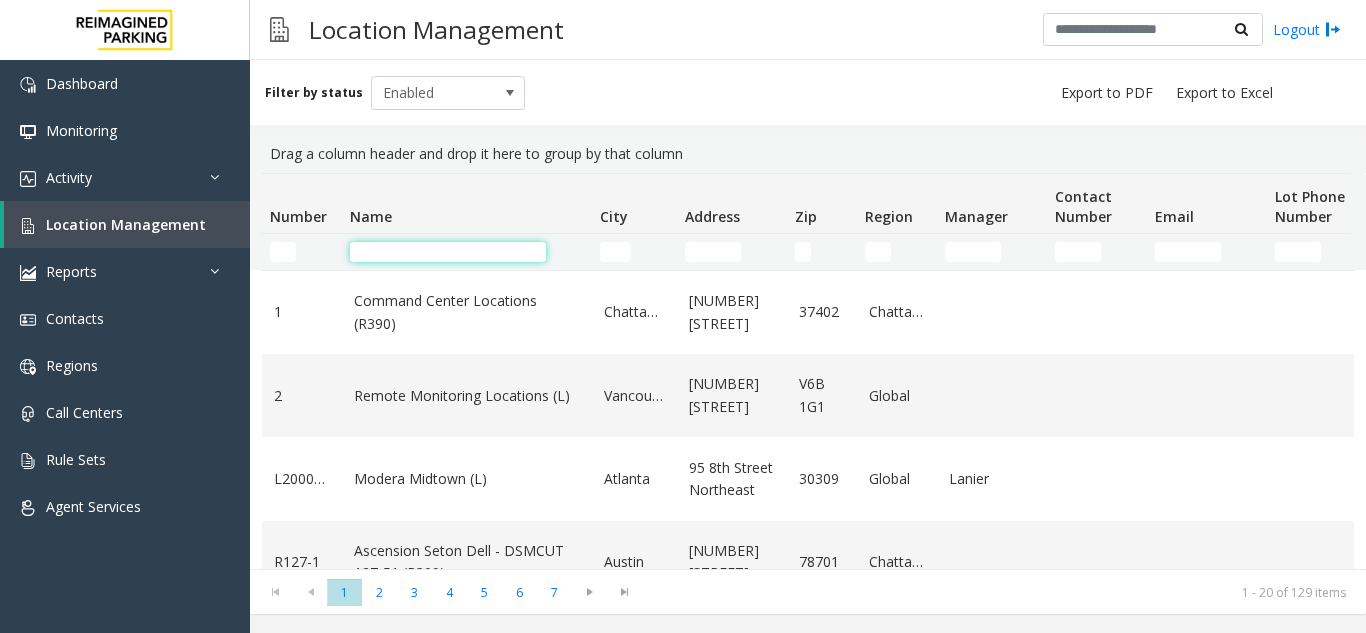 click 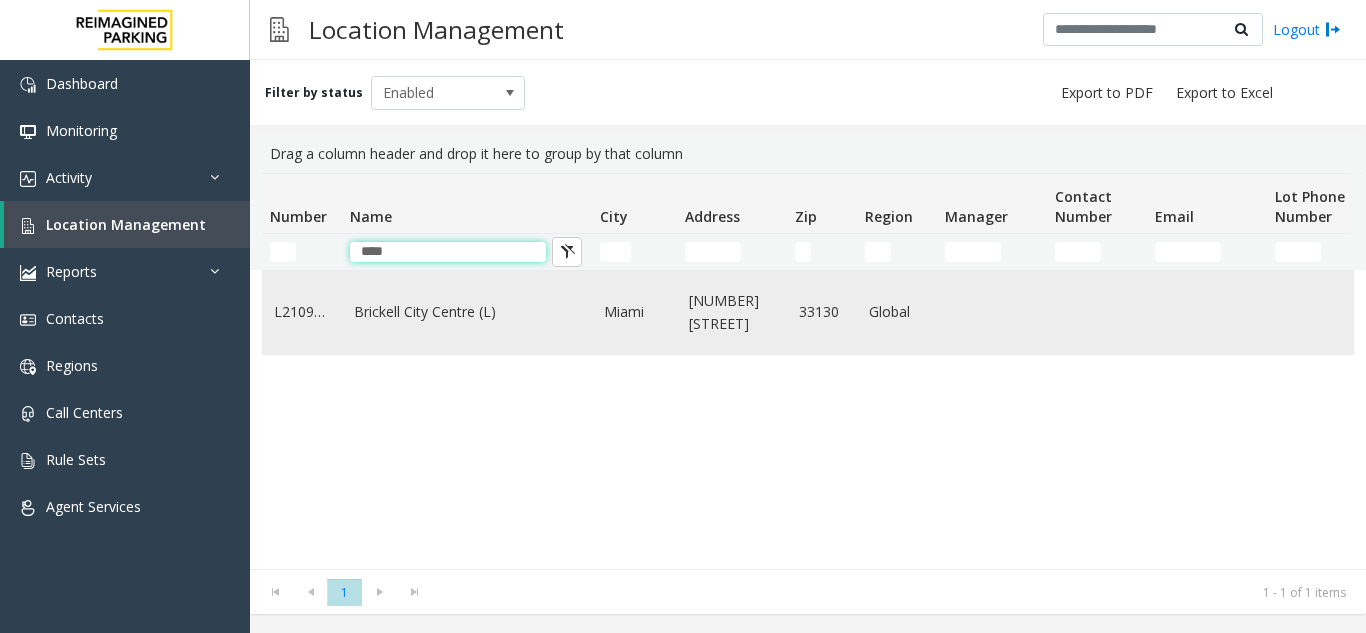 type on "****" 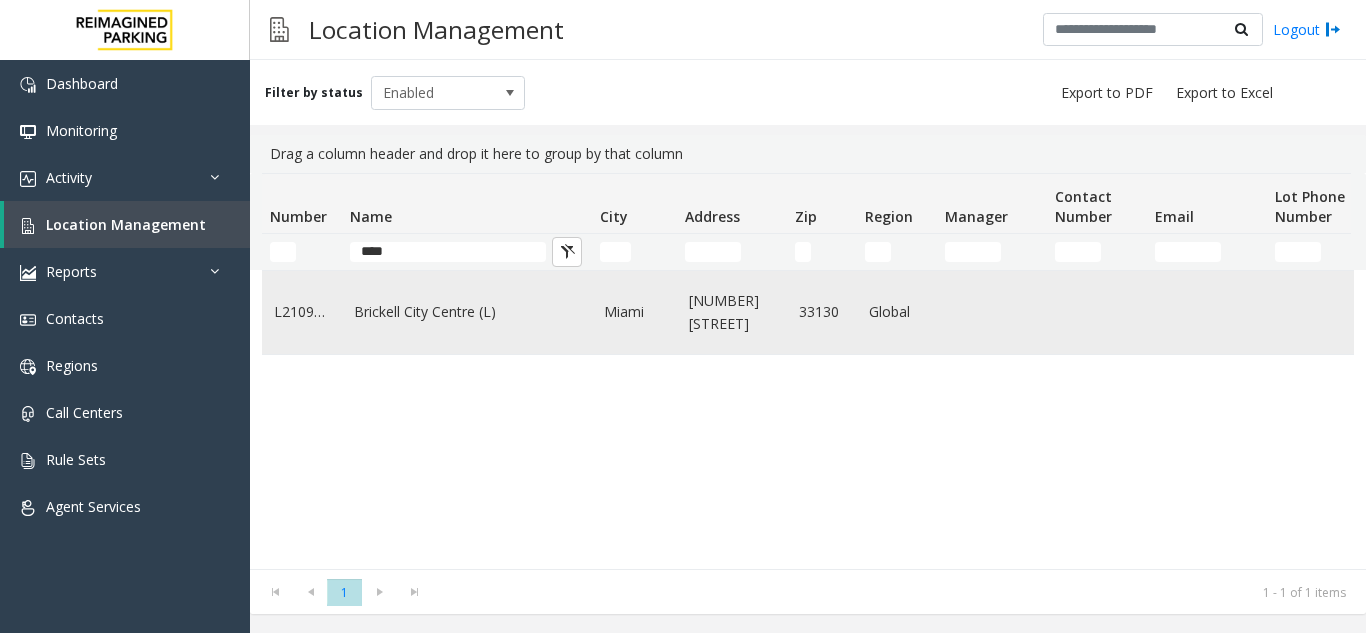 click on "Brickell City Centre (L)" 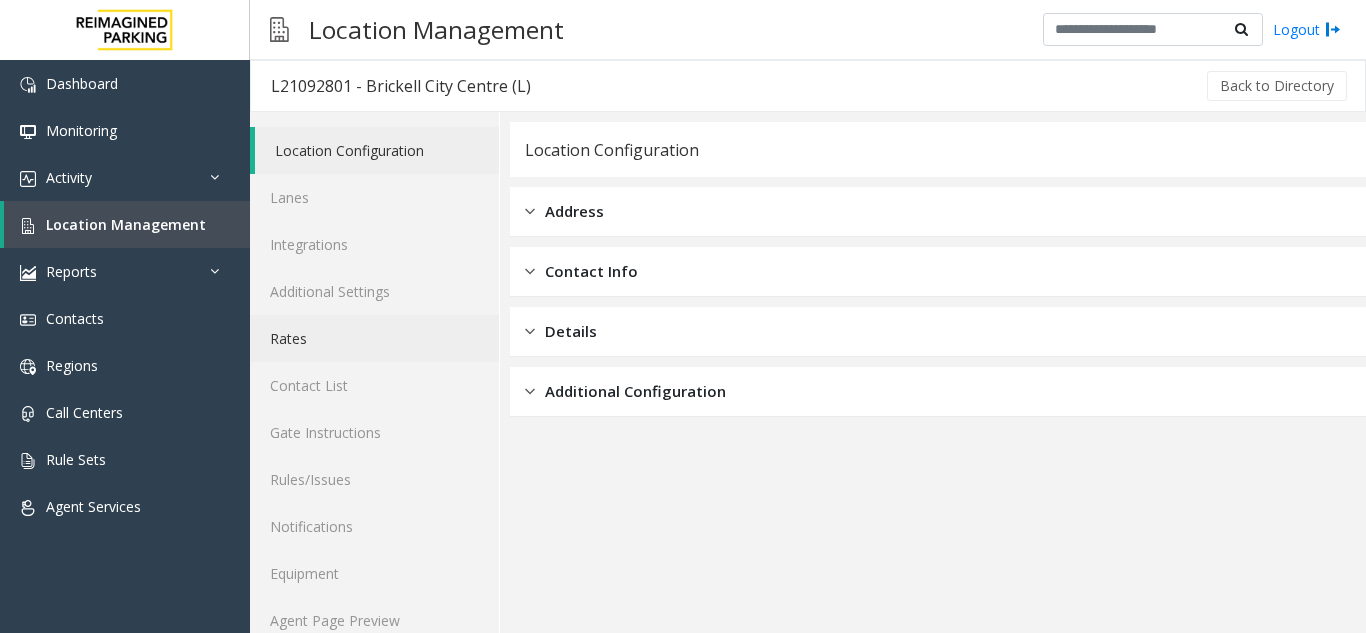 click on "Rates" 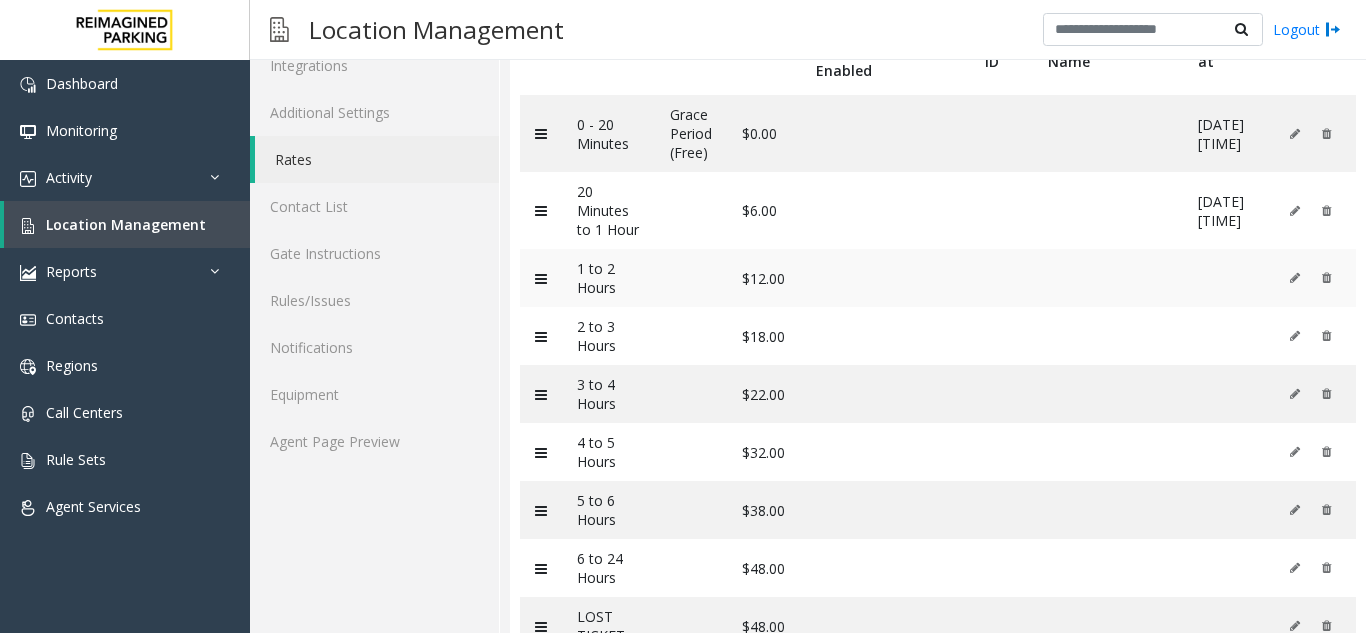 scroll, scrollTop: 200, scrollLeft: 0, axis: vertical 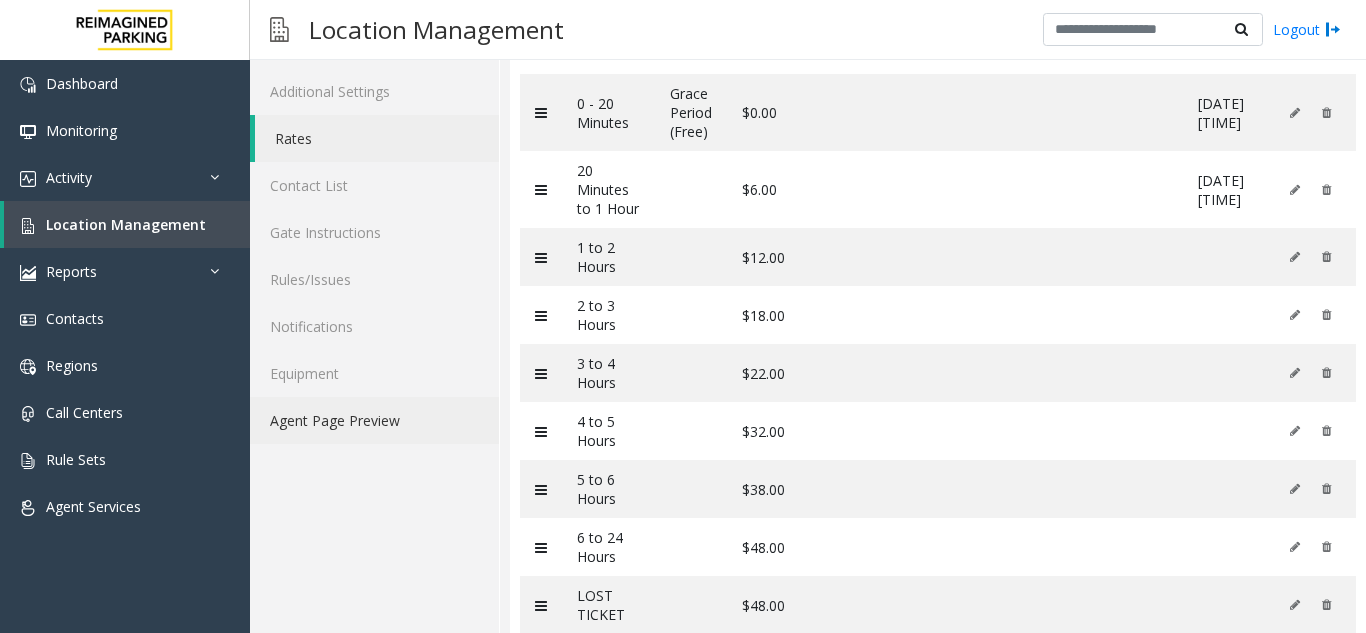 click on "Agent Page Preview" 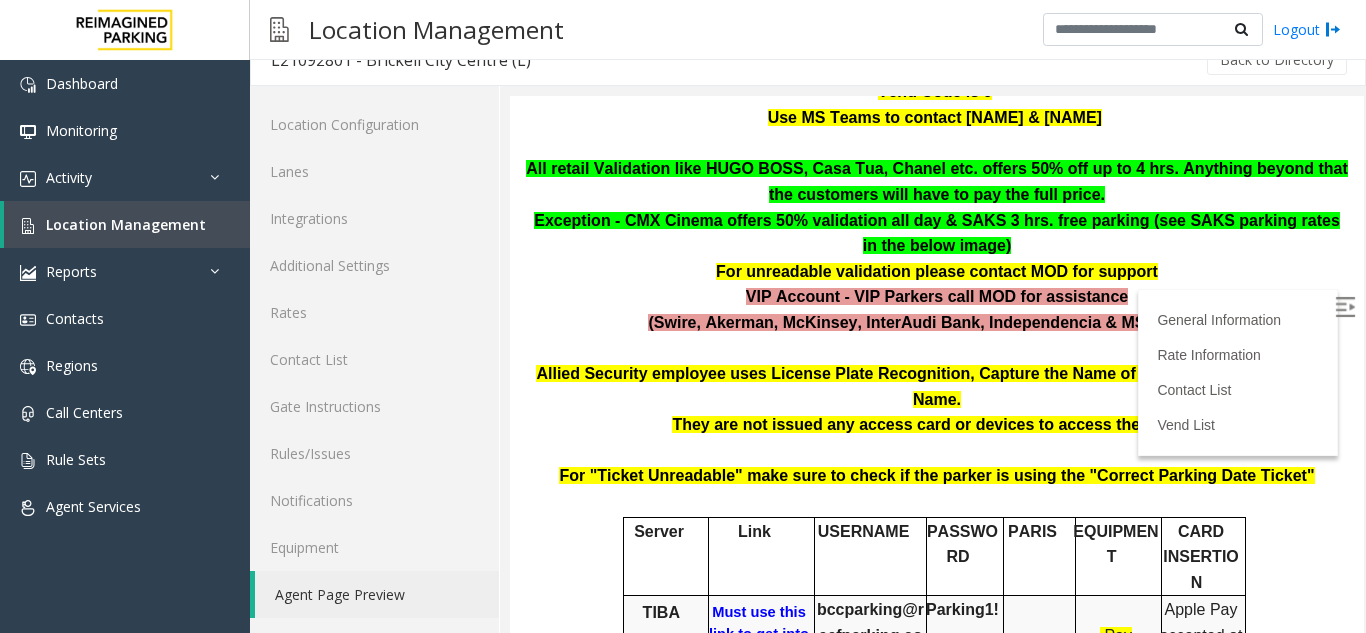 scroll, scrollTop: 300, scrollLeft: 0, axis: vertical 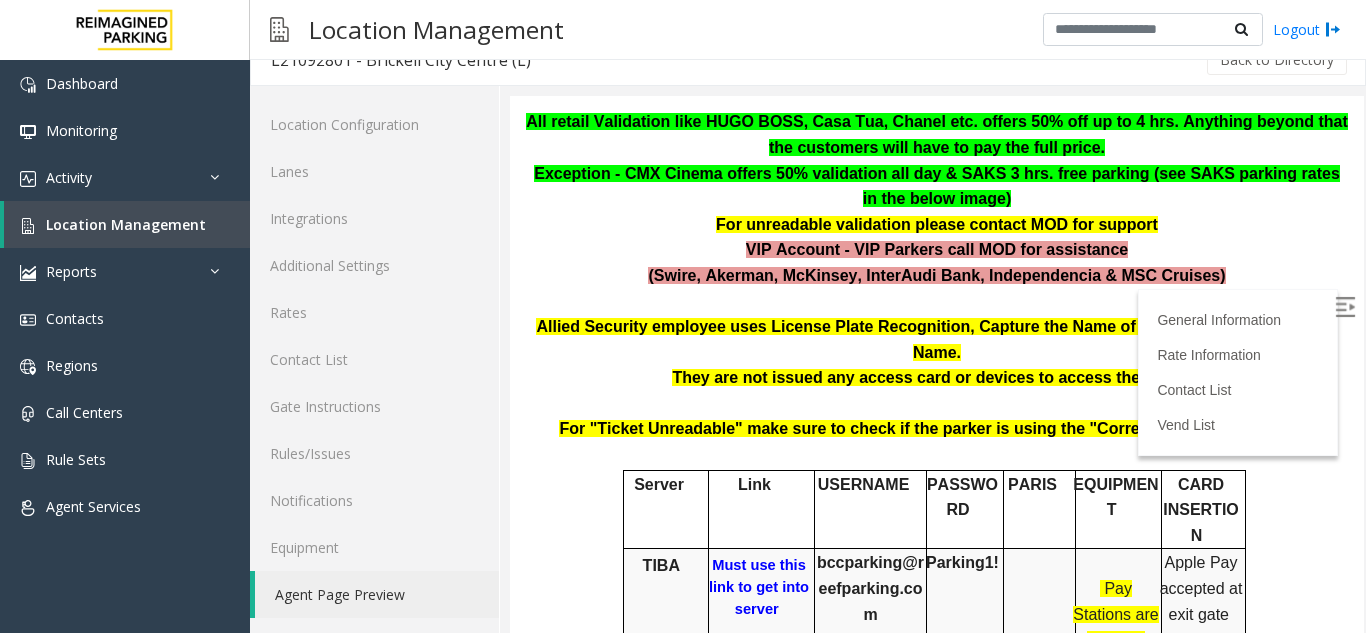 click at bounding box center [1345, 307] 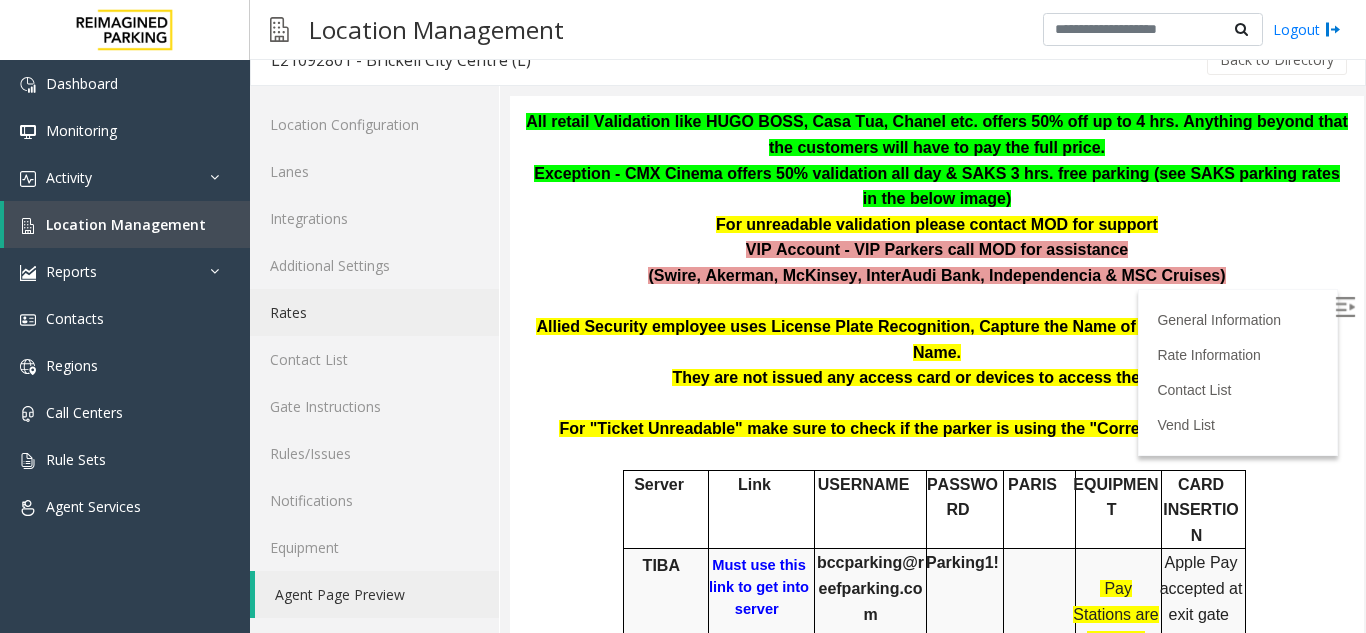 click on "Rates" 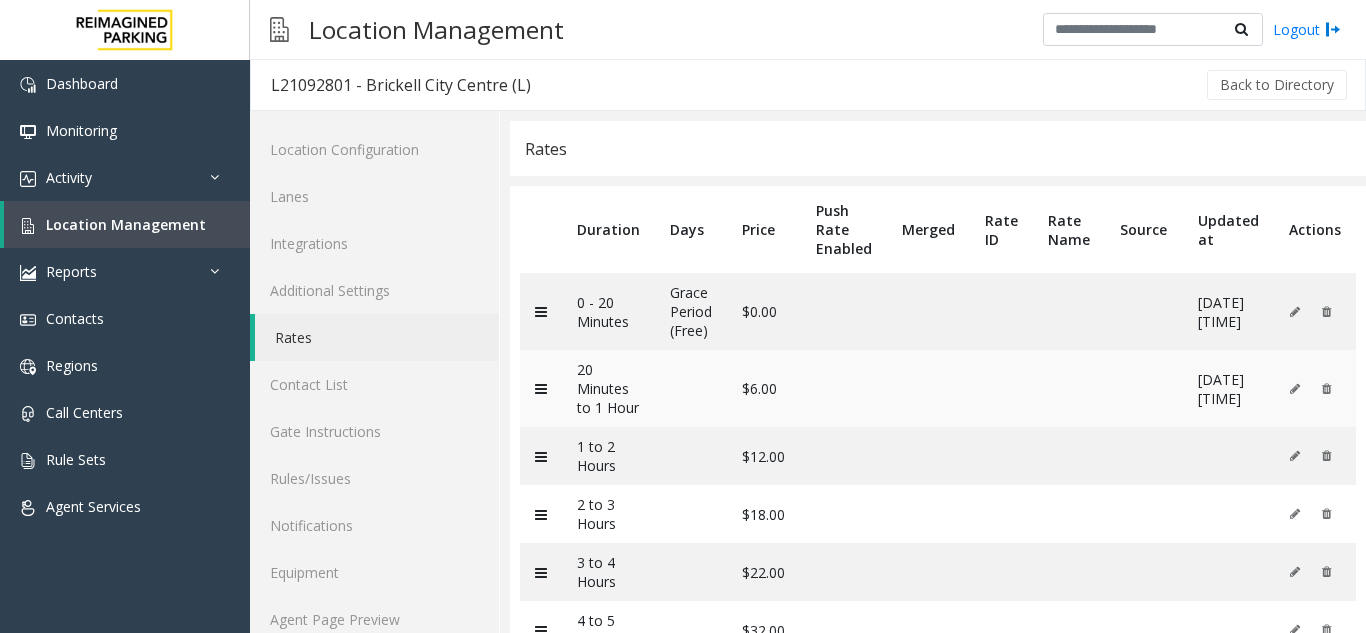 scroll, scrollTop: 0, scrollLeft: 0, axis: both 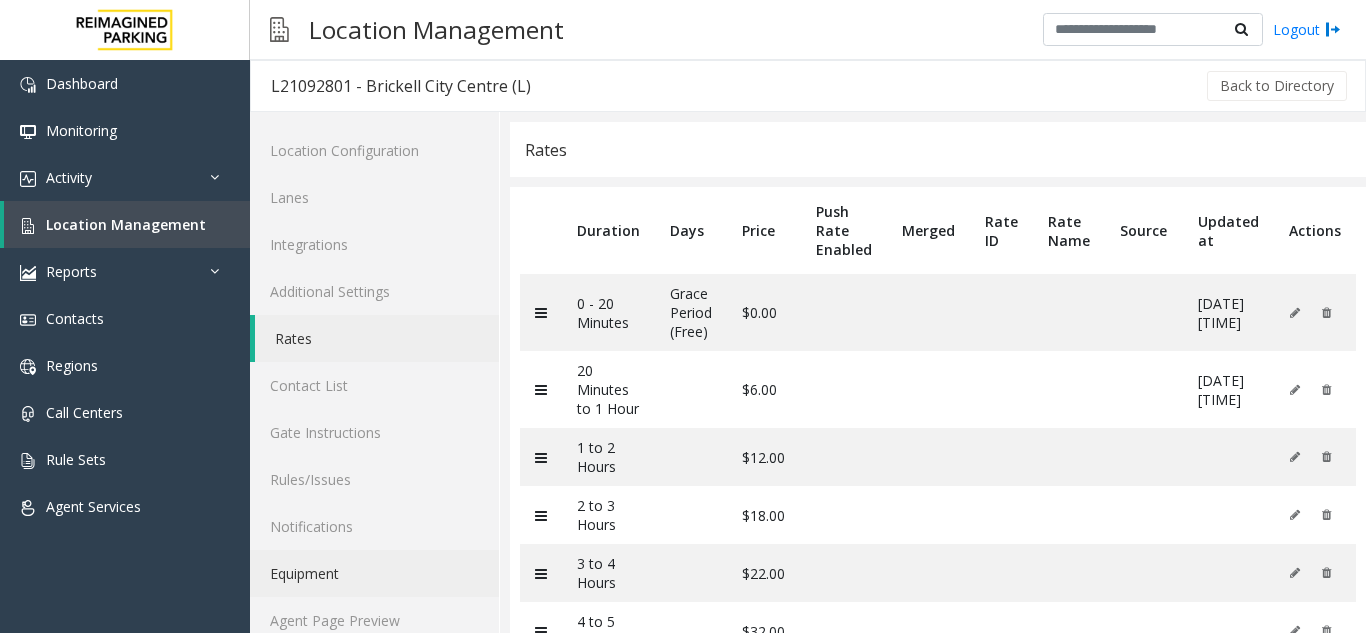 click on "Equipment" 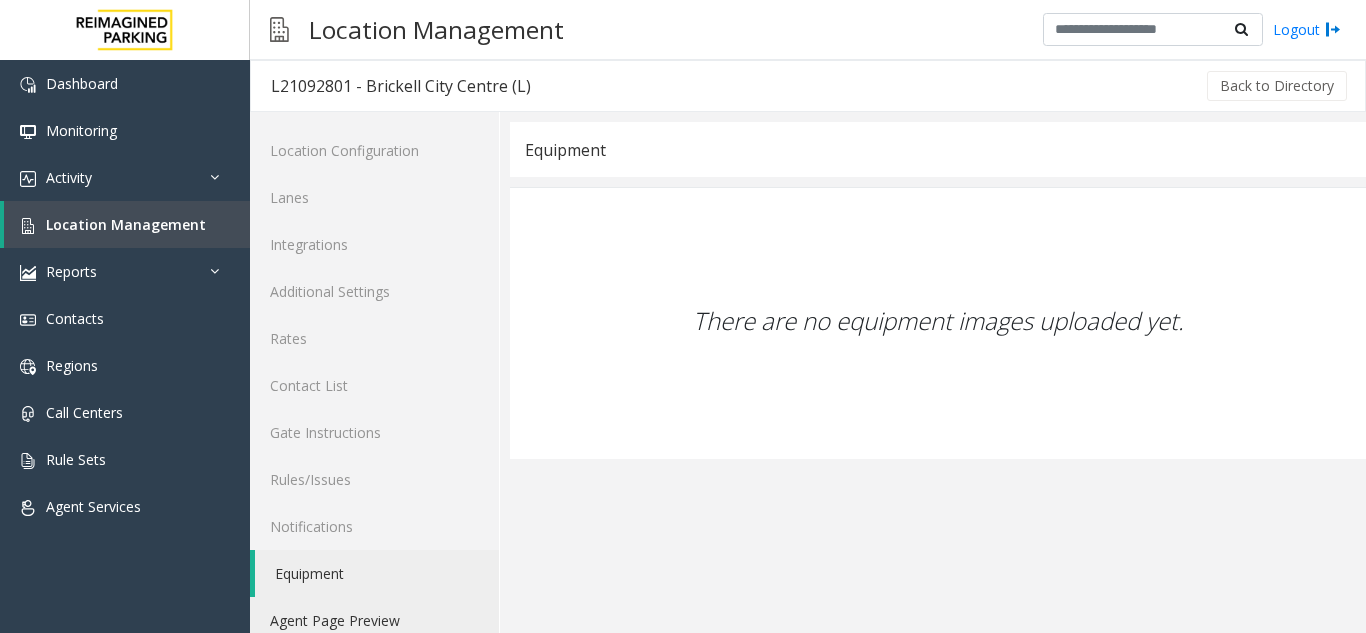 click on "Agent Page Preview" 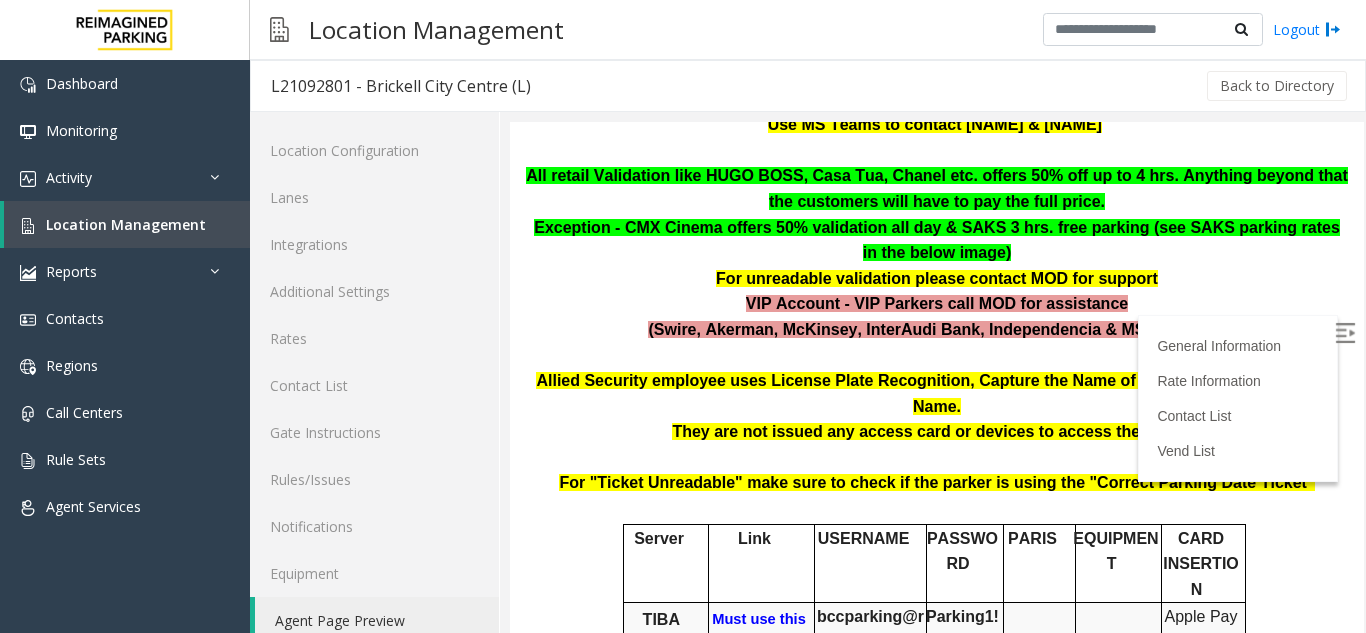 scroll, scrollTop: 300, scrollLeft: 0, axis: vertical 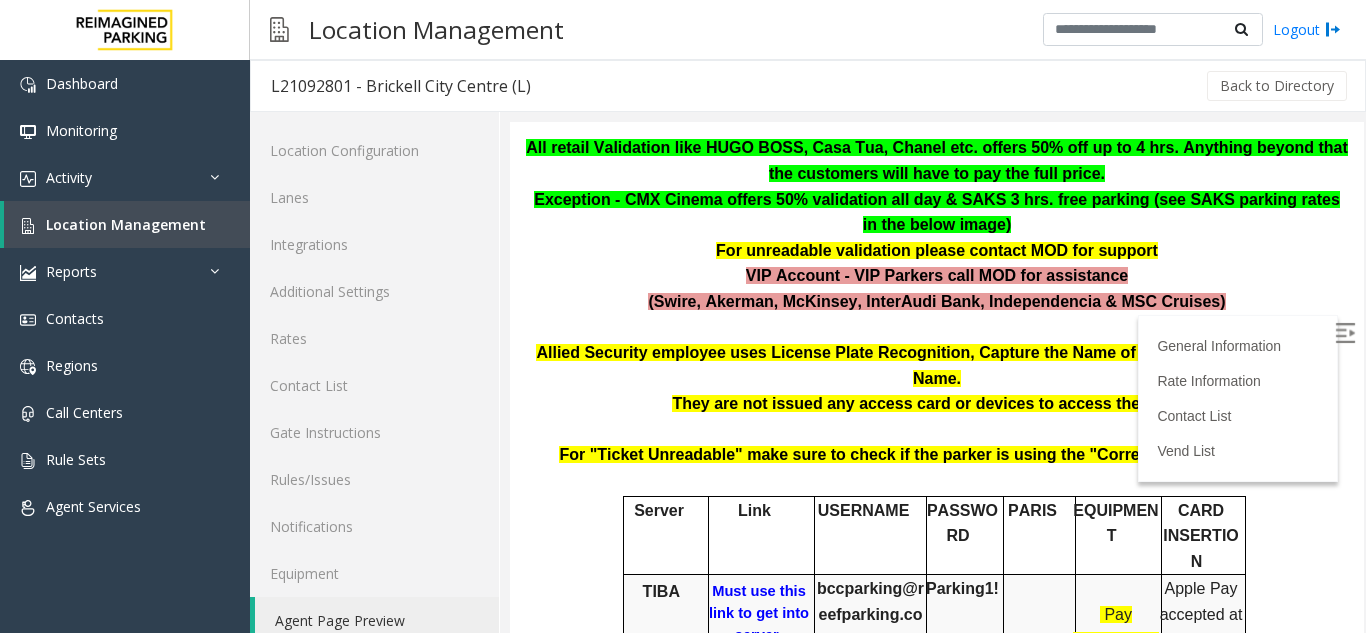 click at bounding box center [1345, 333] 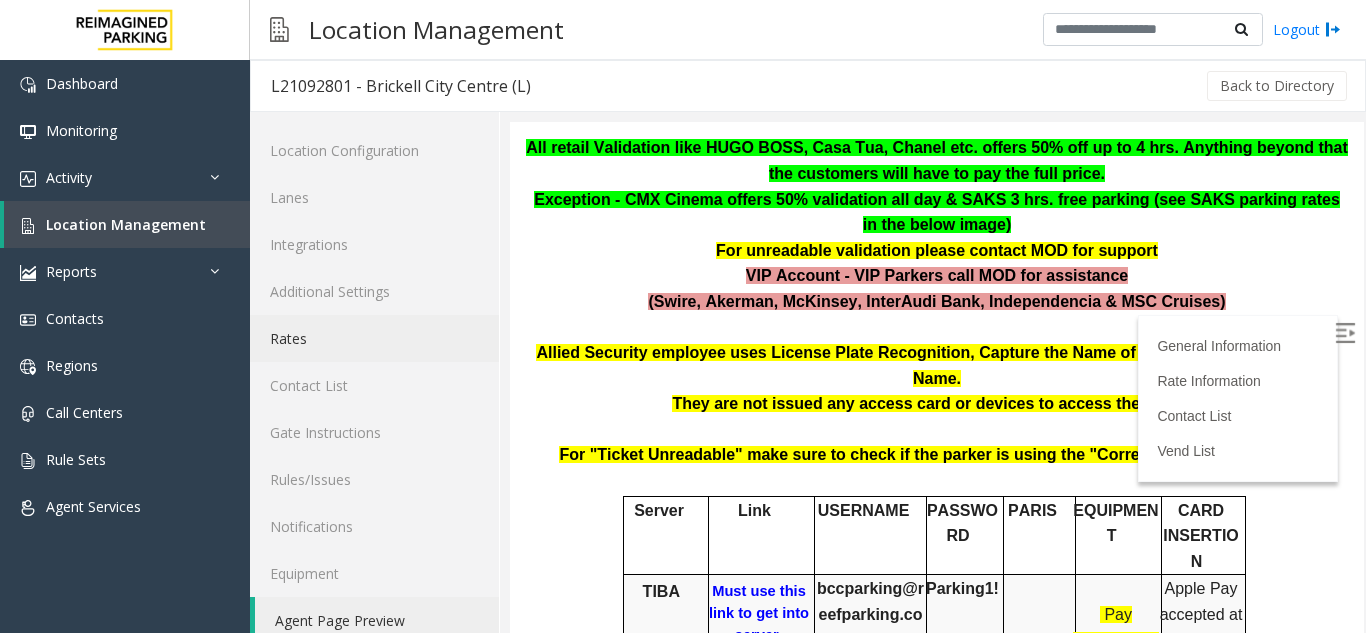 click on "Rates" 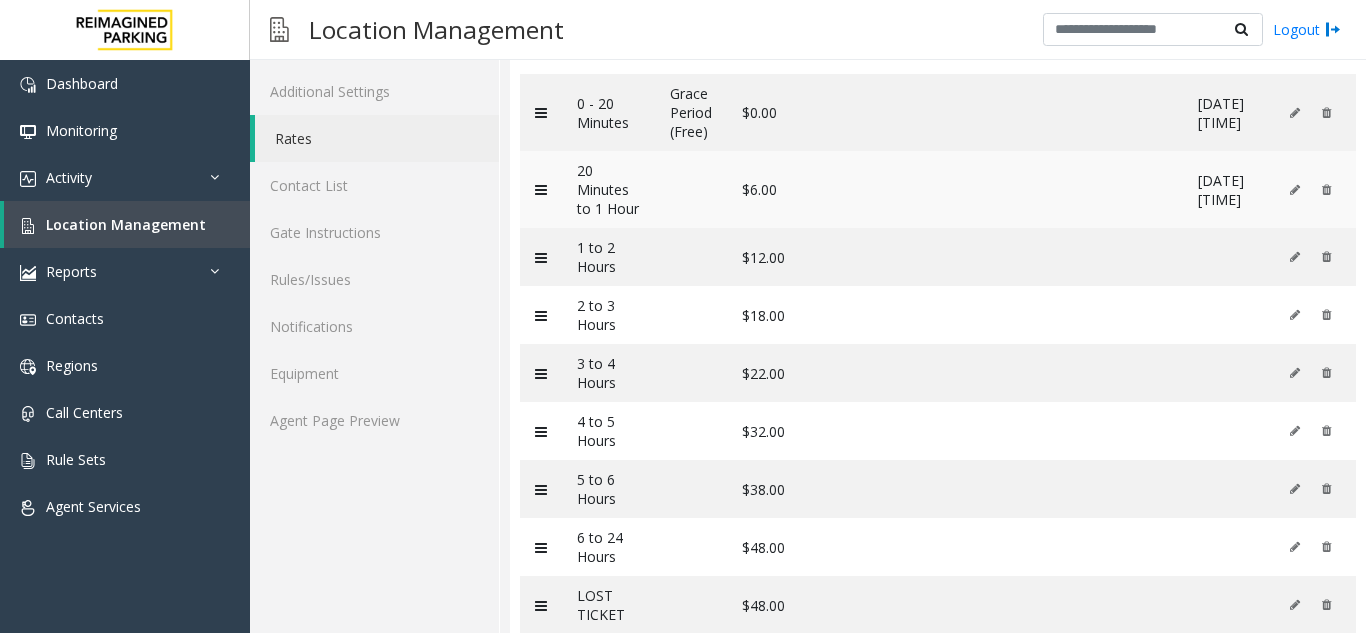 scroll, scrollTop: 275, scrollLeft: 0, axis: vertical 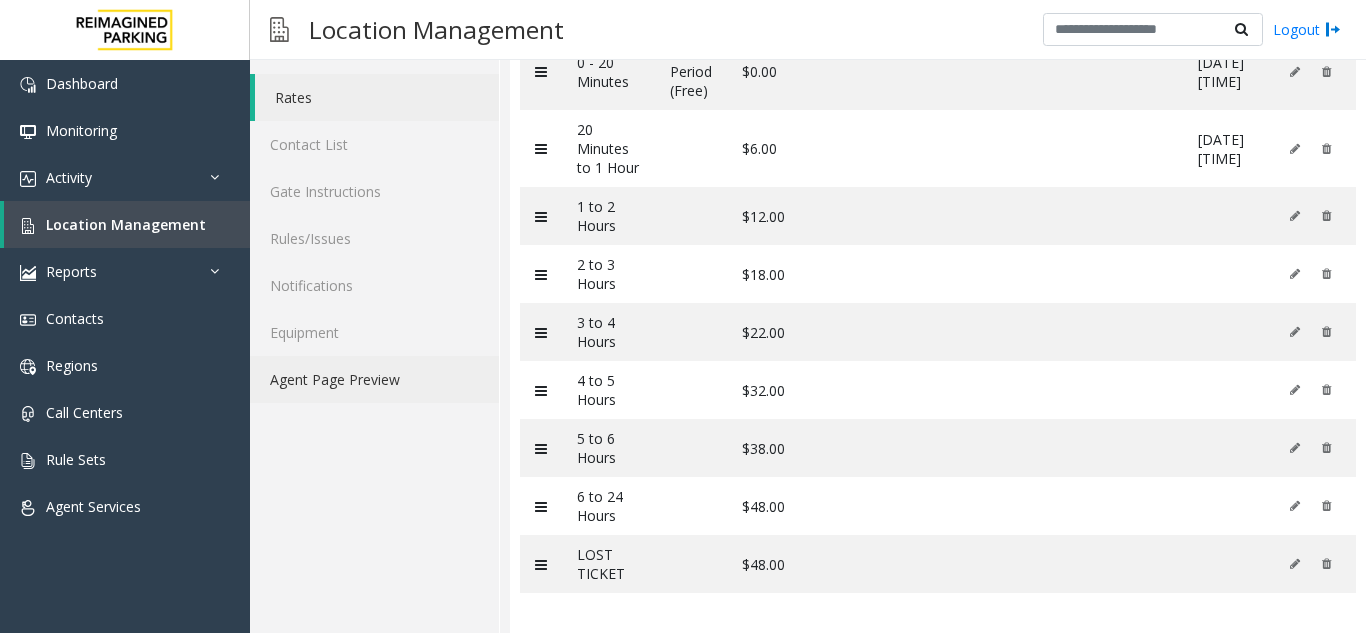 click on "Agent Page Preview" 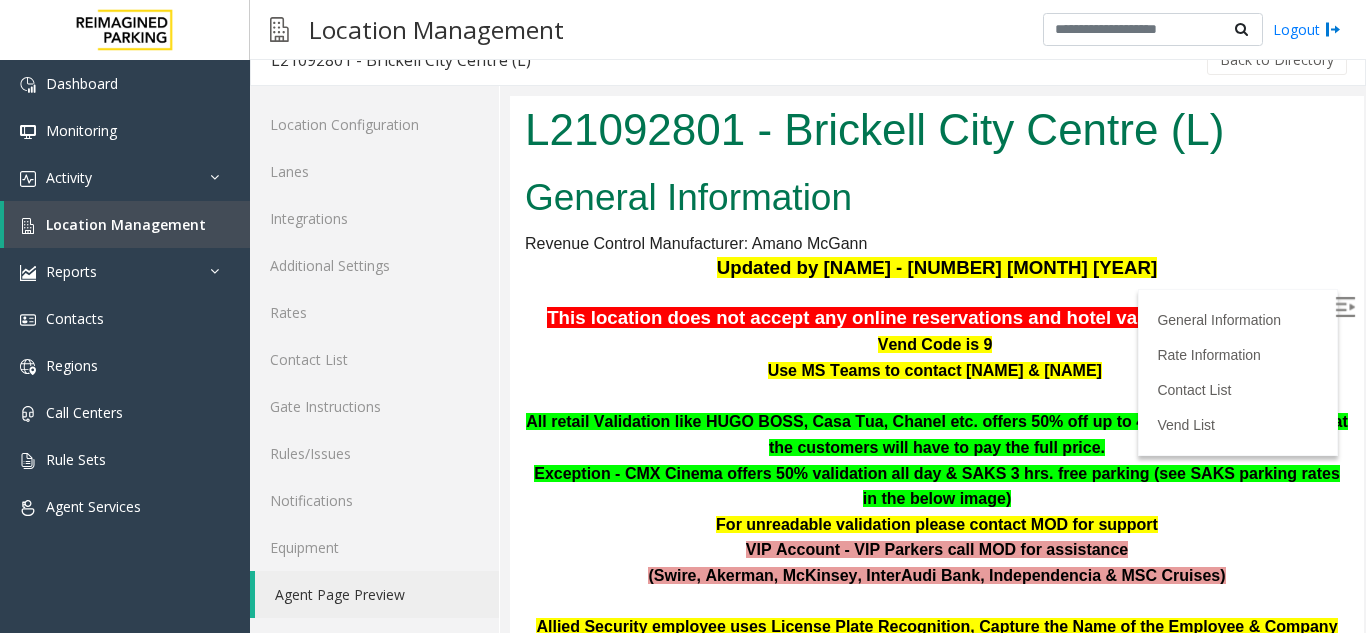 scroll, scrollTop: 0, scrollLeft: 0, axis: both 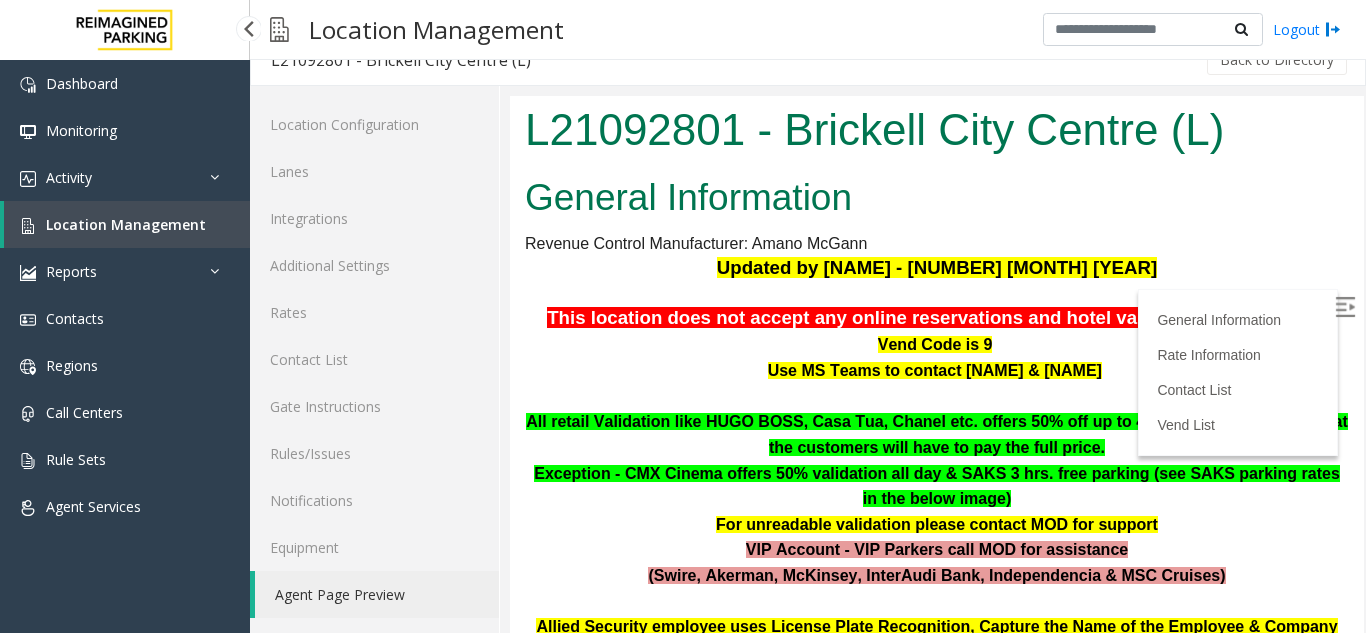 click on "Location Management" at bounding box center (126, 224) 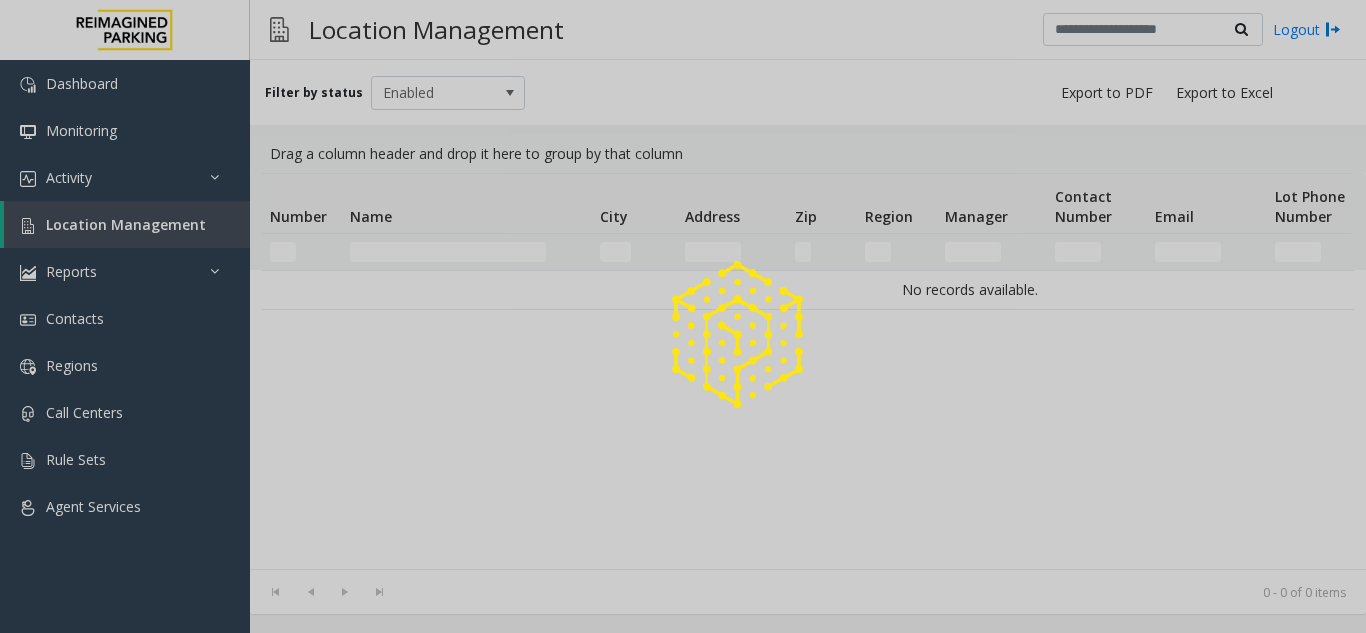 scroll, scrollTop: 0, scrollLeft: 0, axis: both 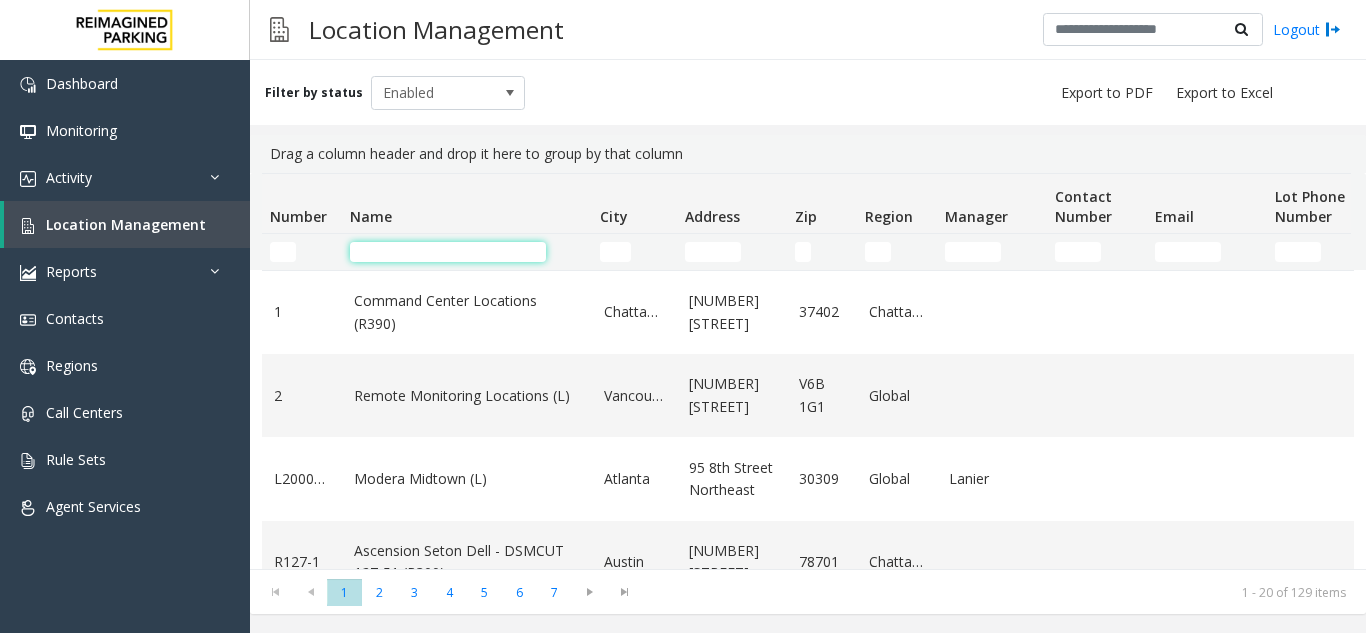click 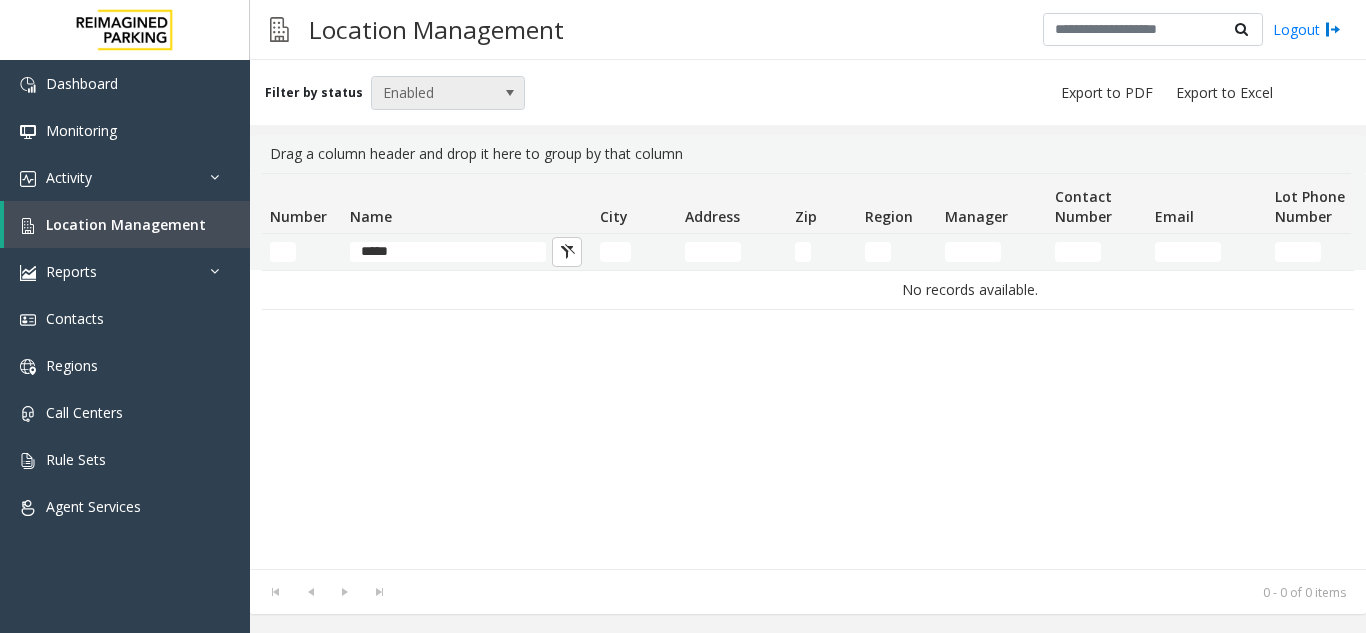 click at bounding box center (510, 93) 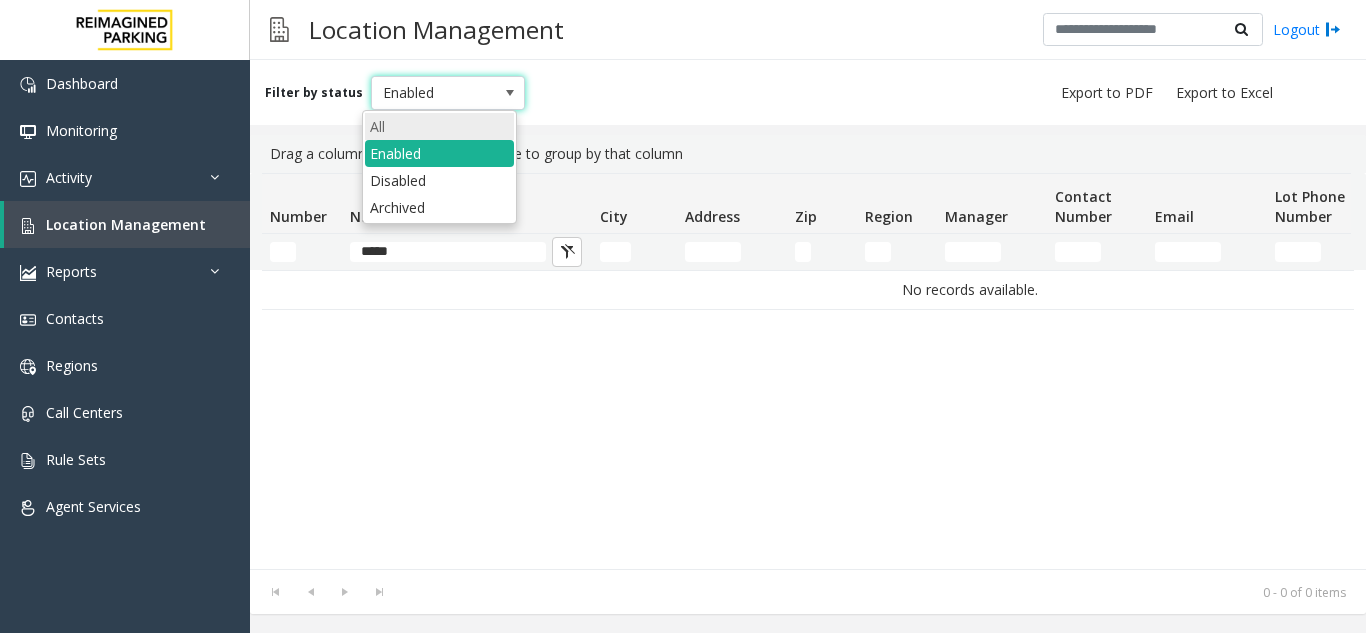 click on "All" at bounding box center [439, 126] 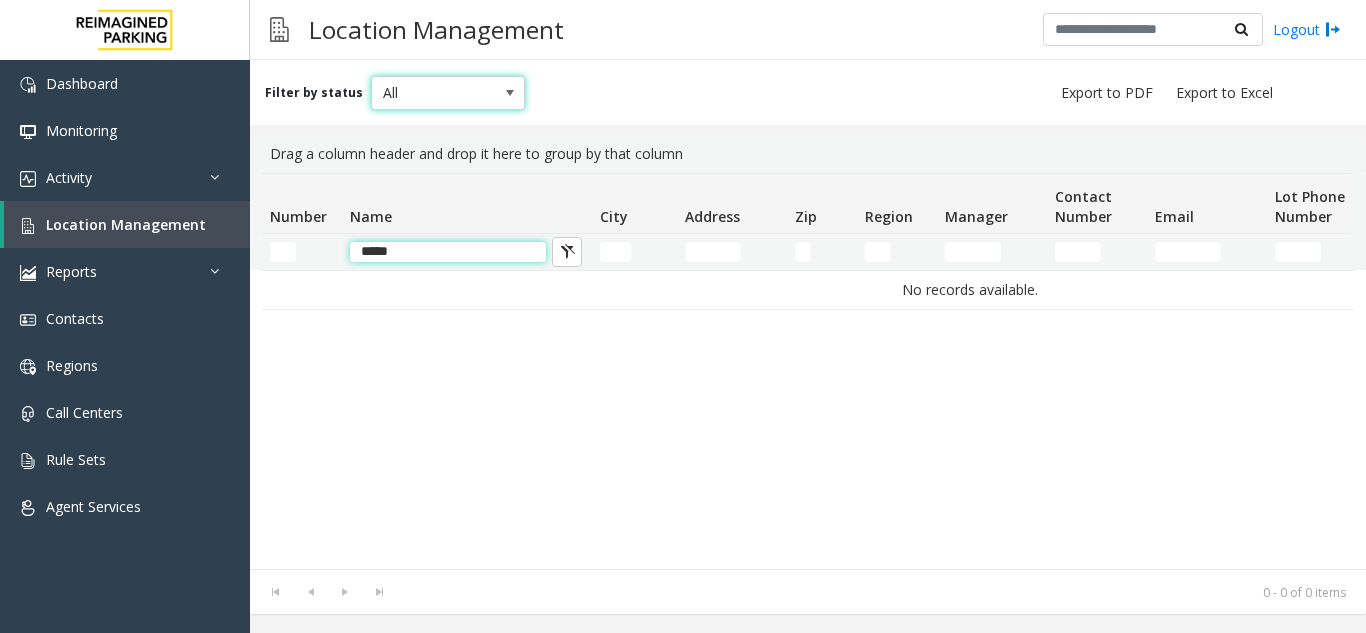click on "*****" 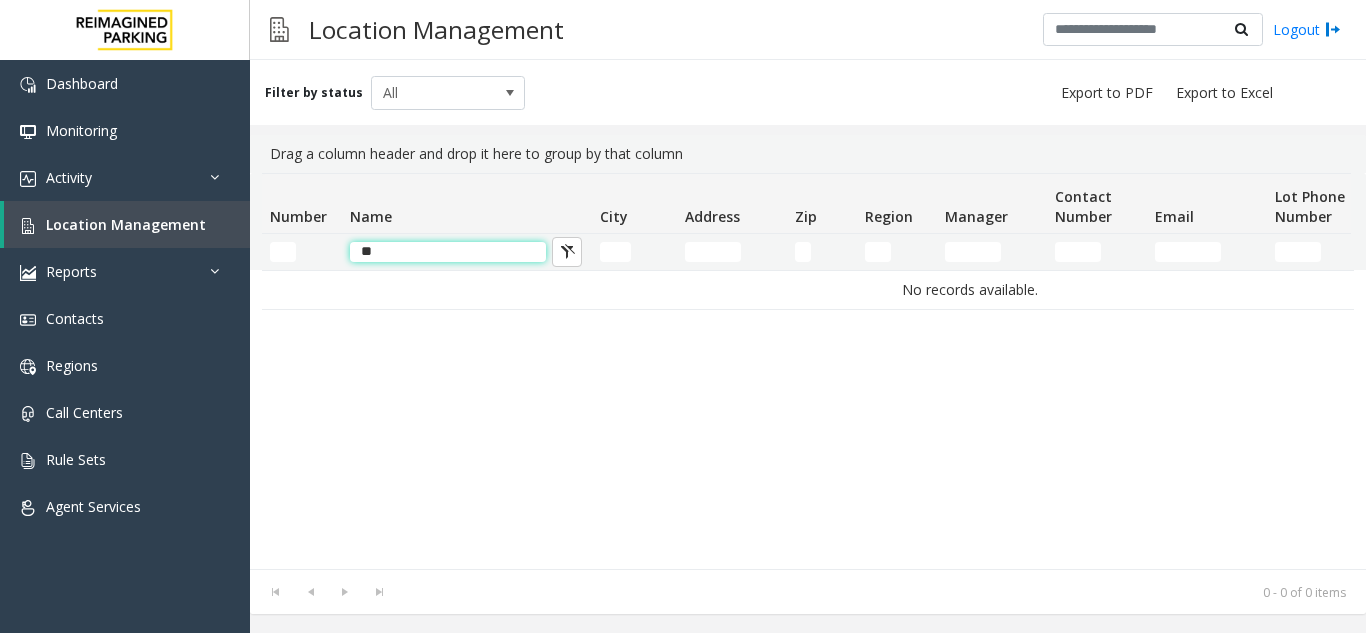 type on "*" 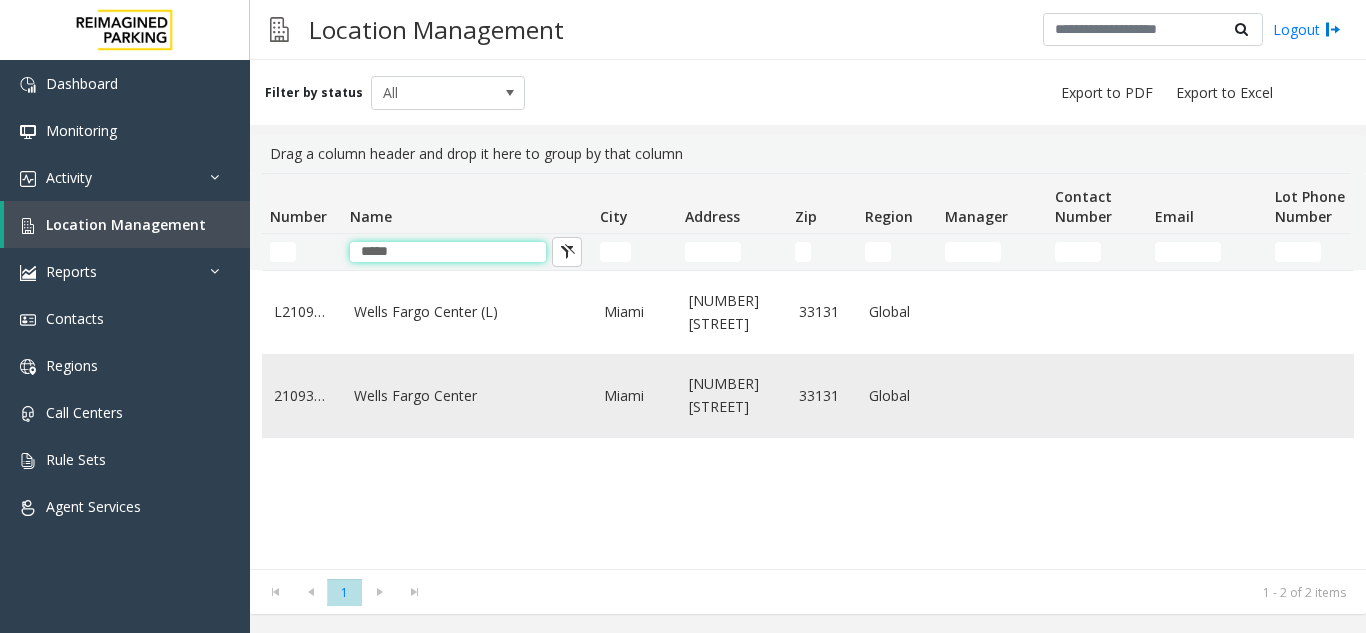 type on "*****" 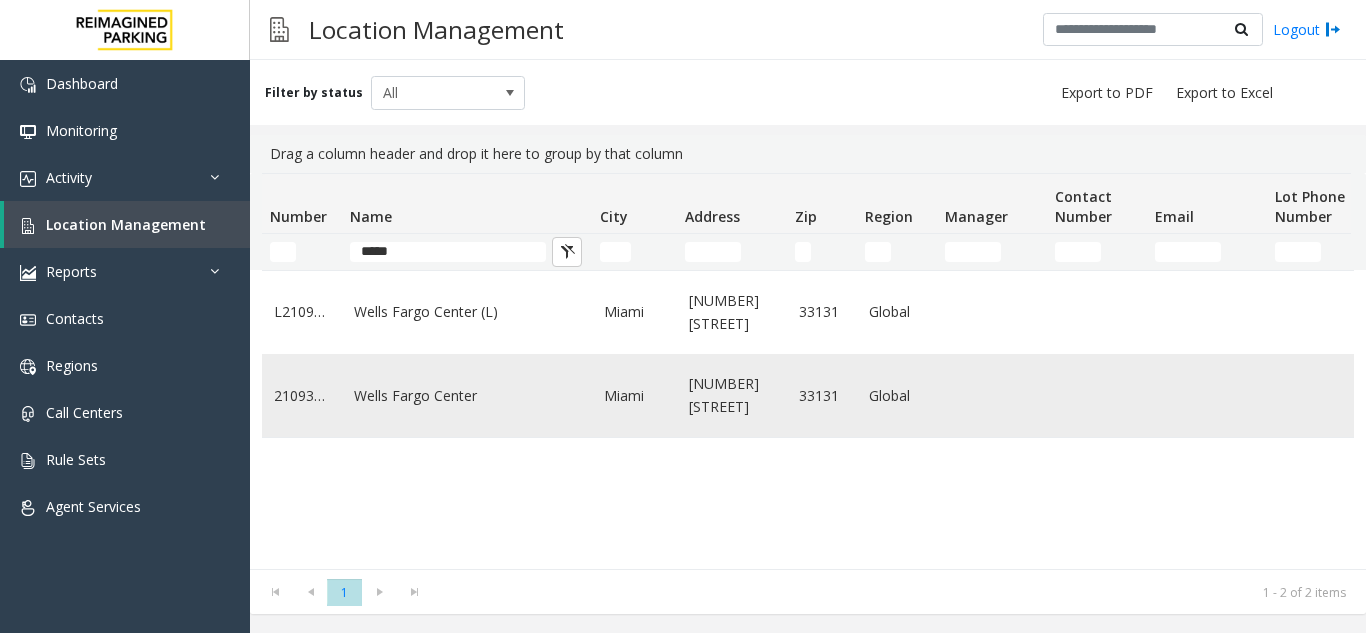 click on "Wells Fargo Center" 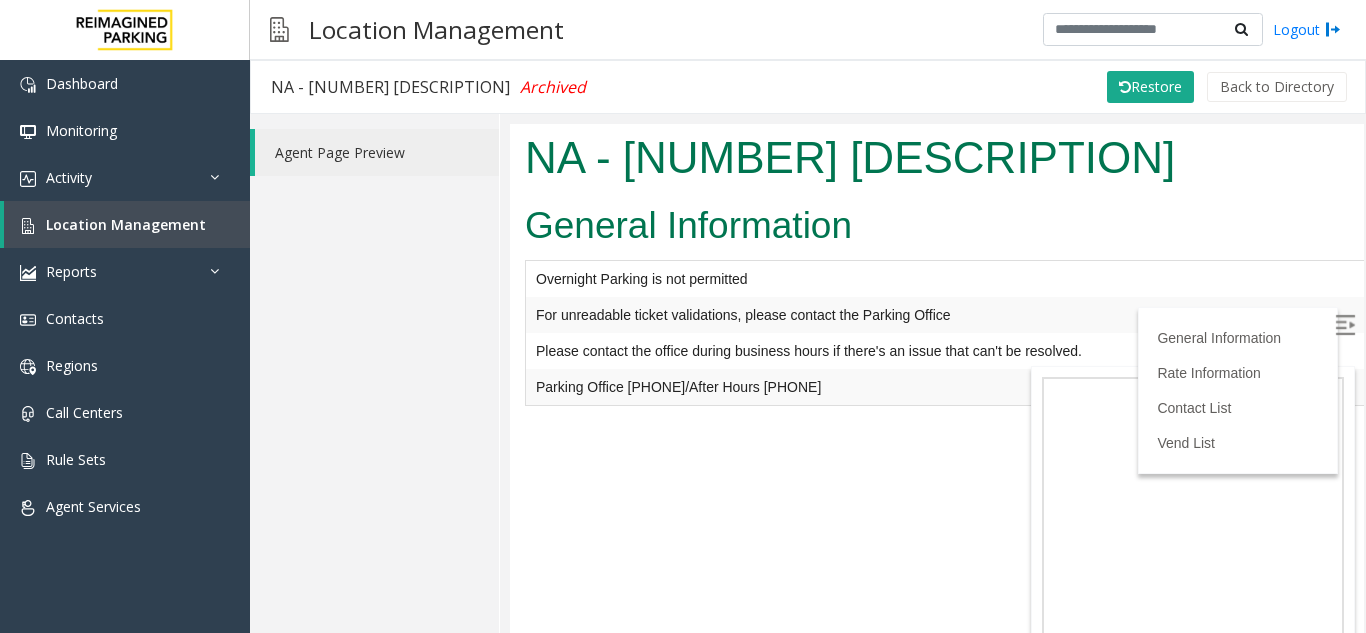 scroll, scrollTop: 0, scrollLeft: 0, axis: both 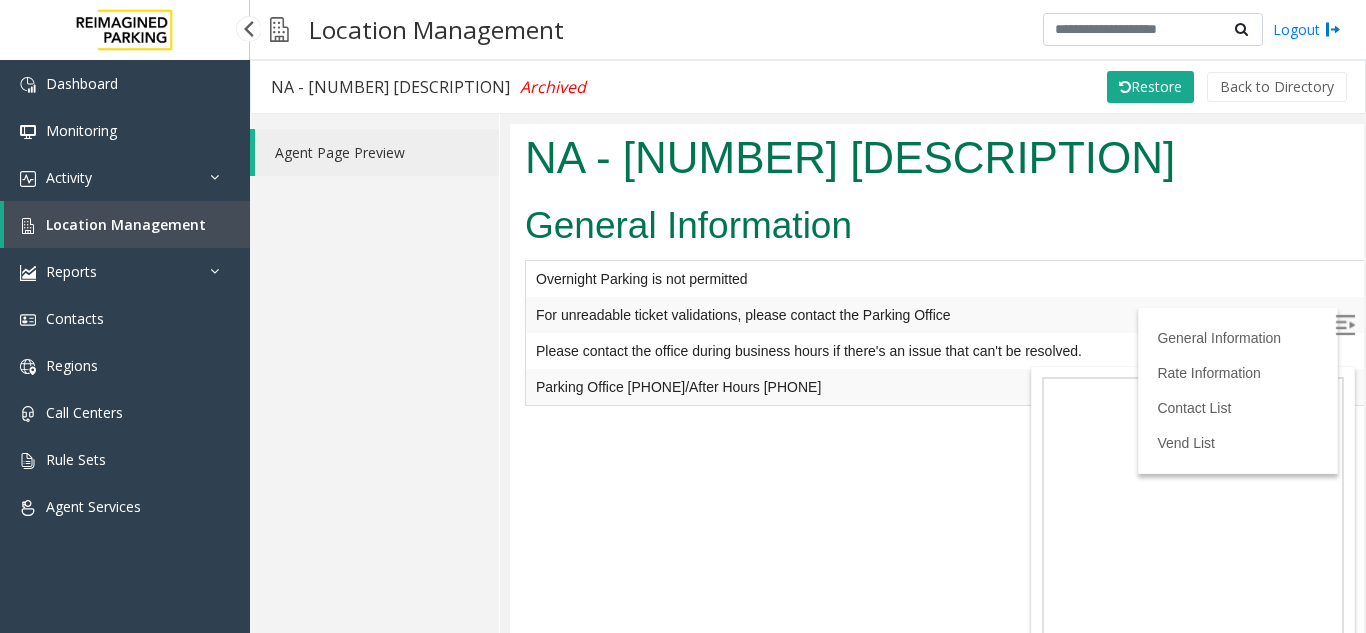 click on "Location Management" at bounding box center [126, 224] 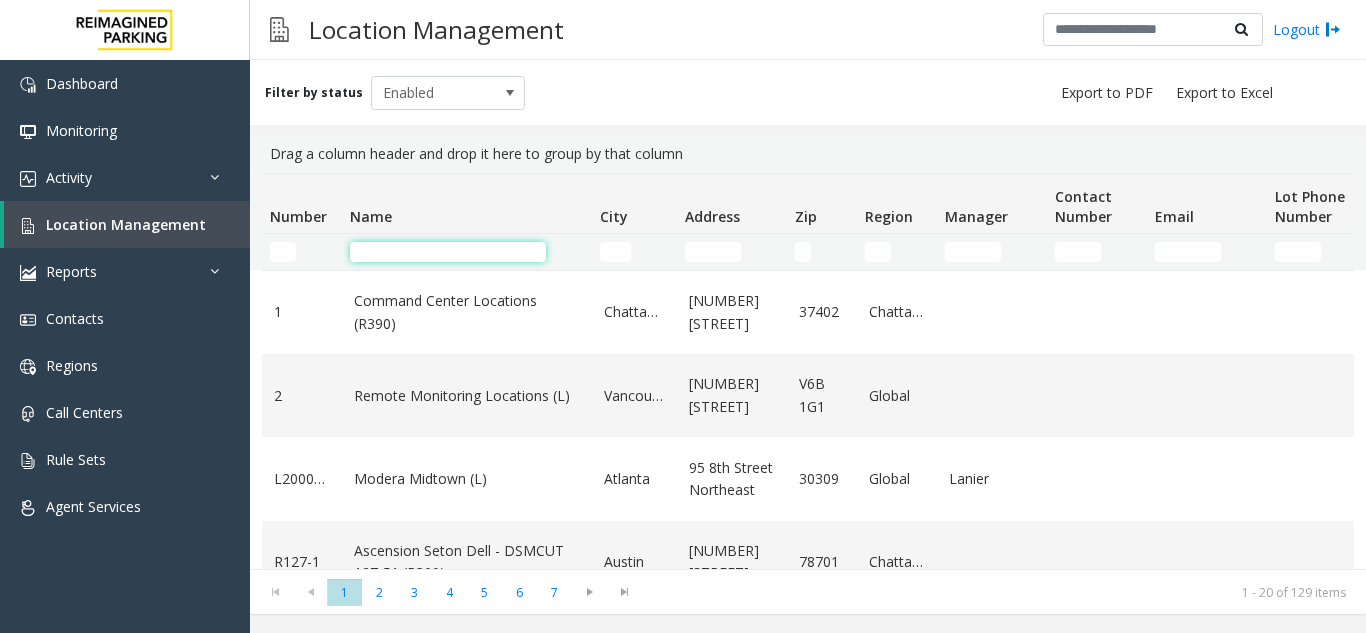 click 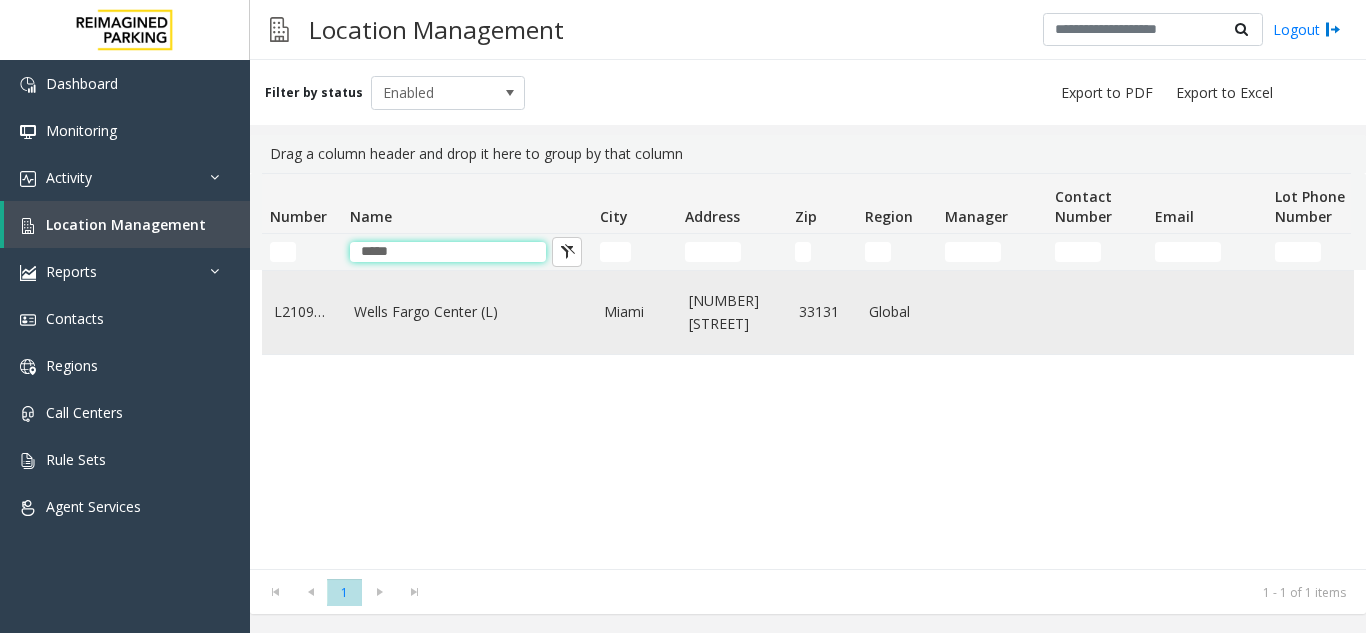 type on "*****" 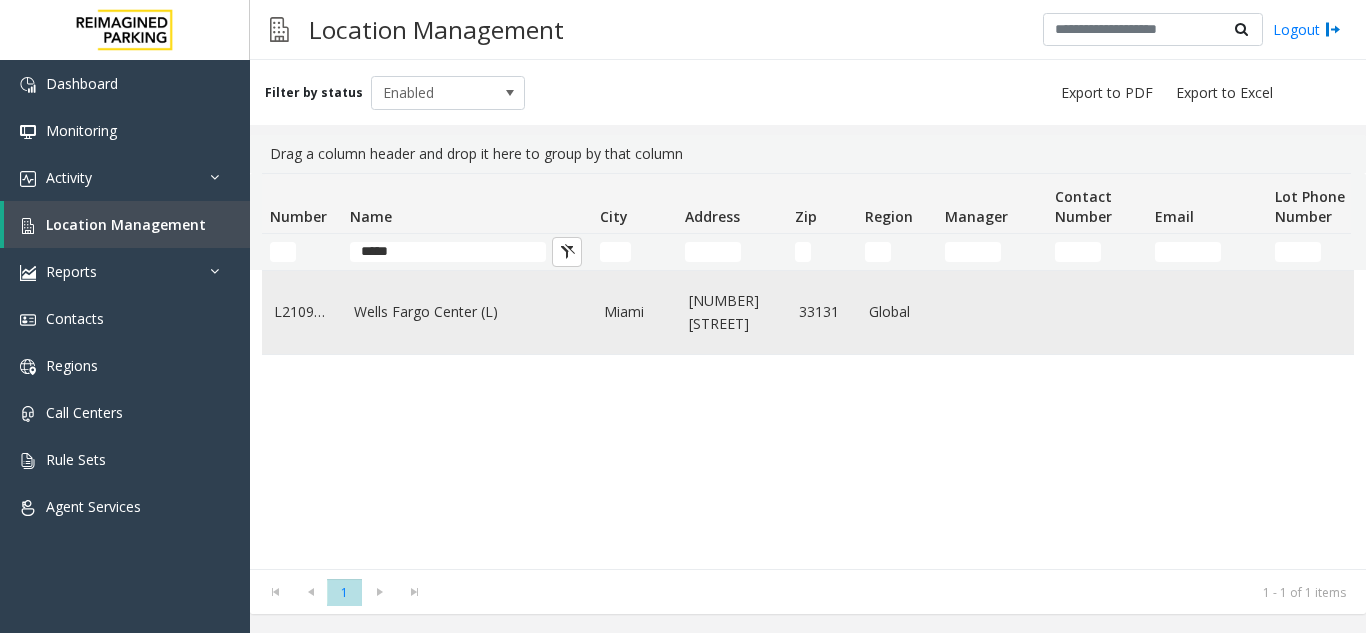 click on "Wells Fargo Center (L)" 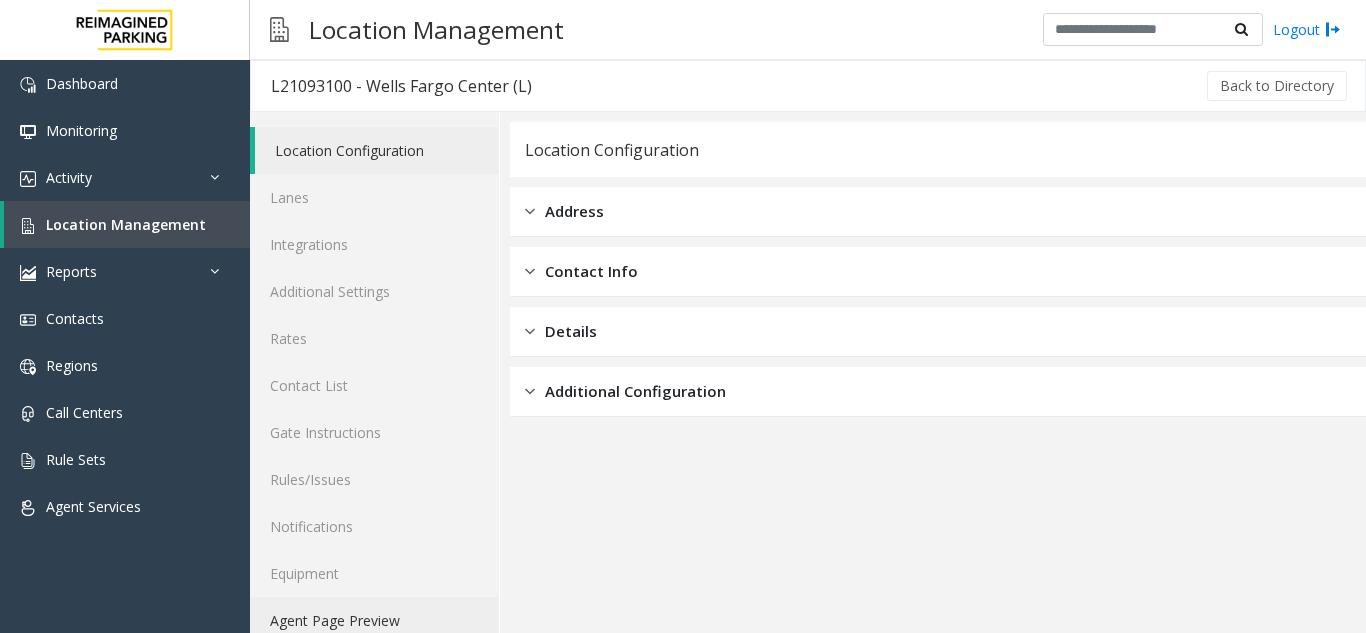 click on "Agent Page Preview" 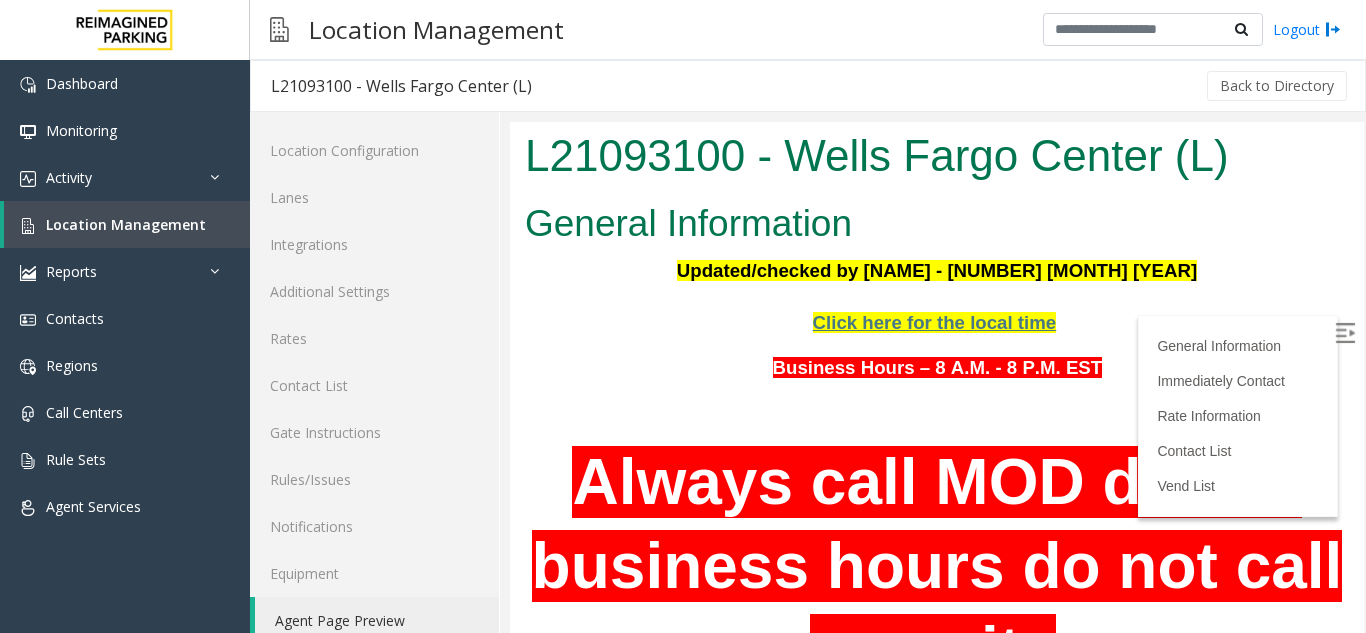 scroll, scrollTop: 0, scrollLeft: 0, axis: both 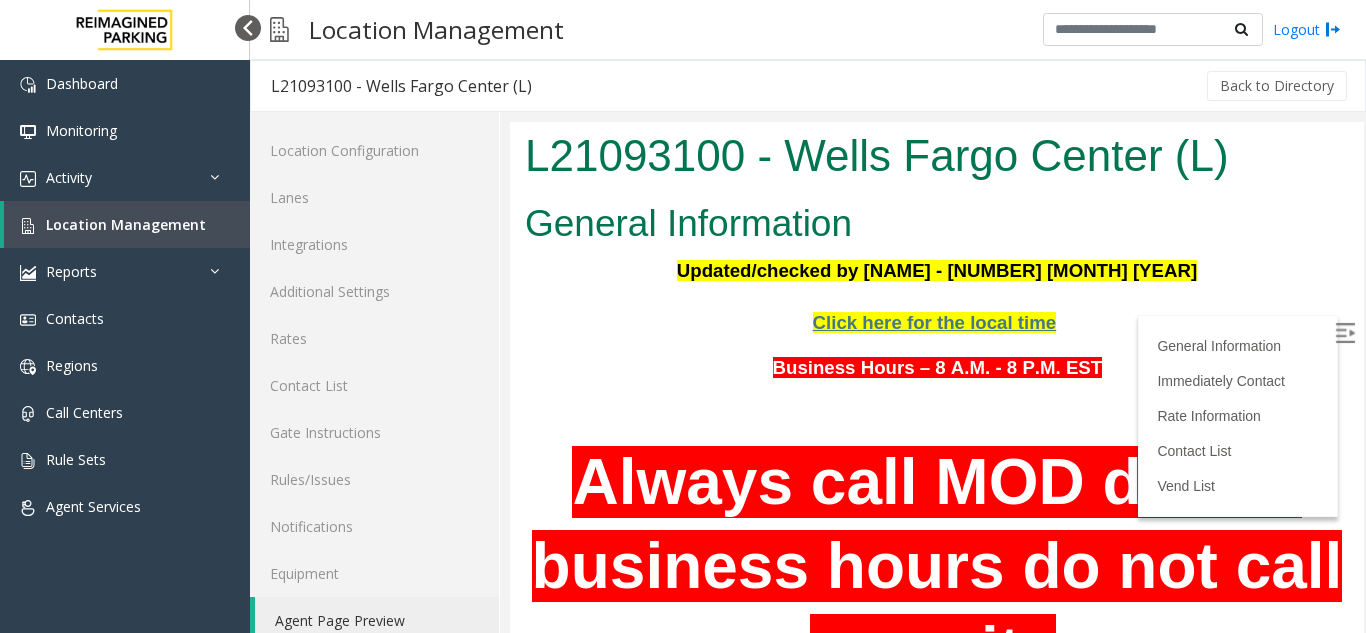 click at bounding box center (248, 28) 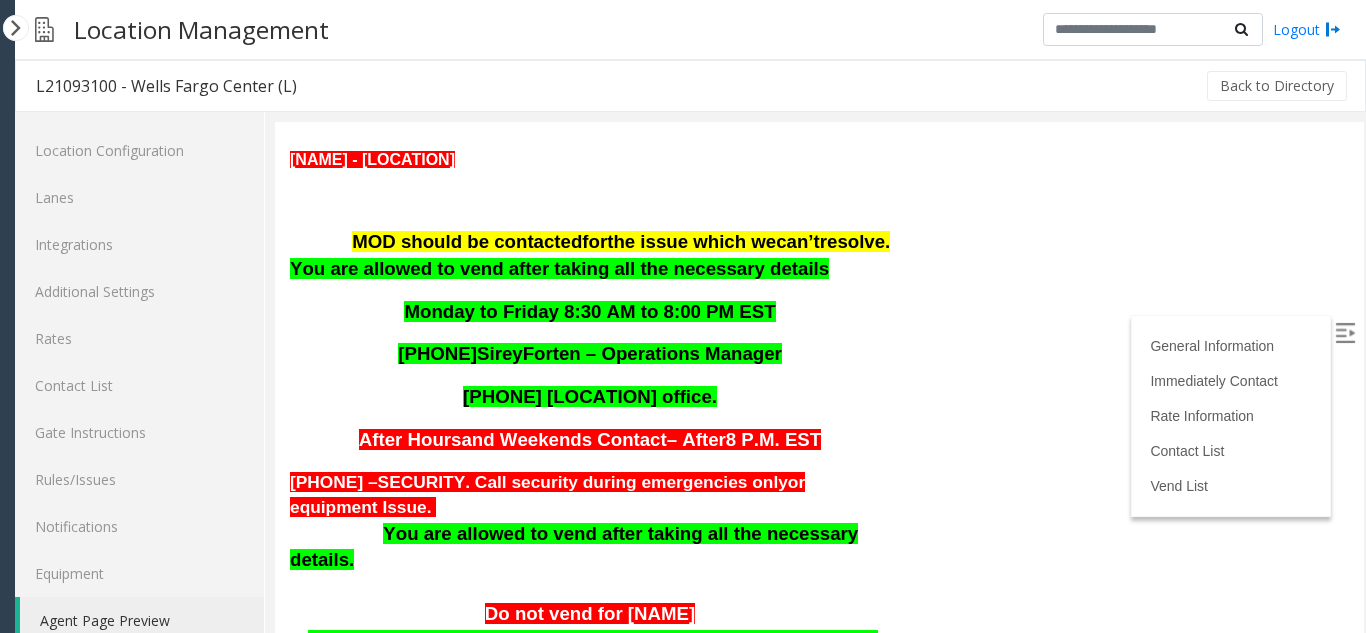 scroll, scrollTop: 1100, scrollLeft: 0, axis: vertical 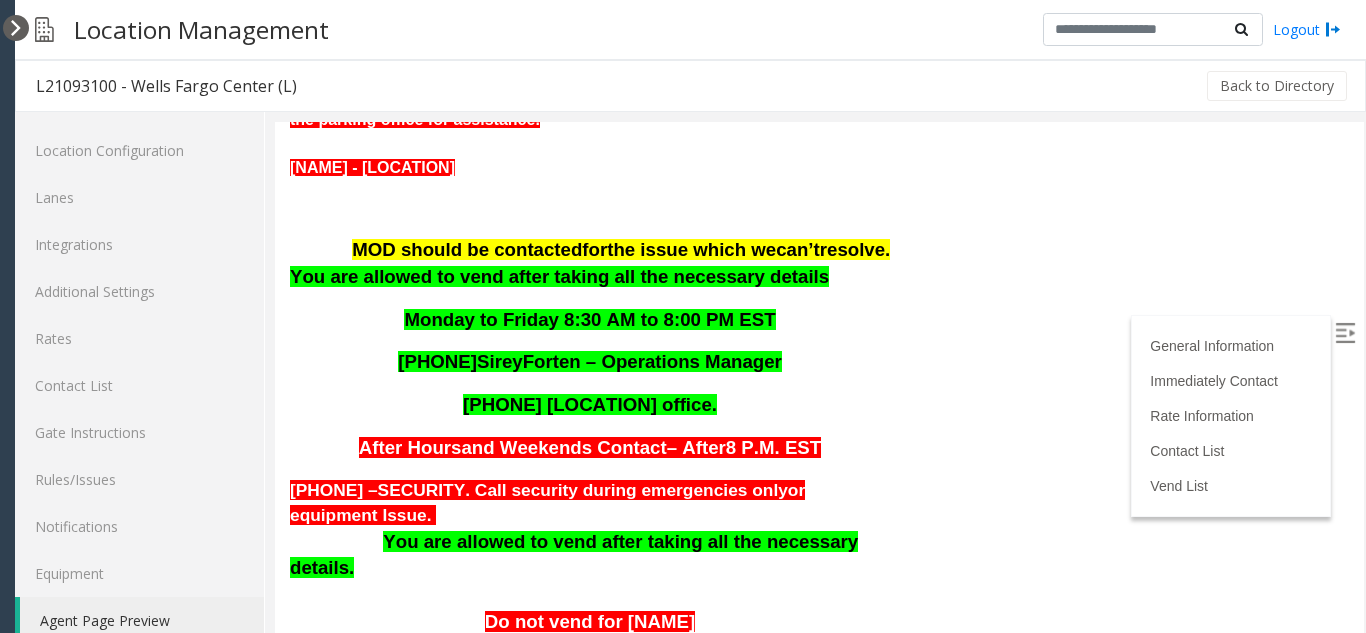 click at bounding box center [16, 28] 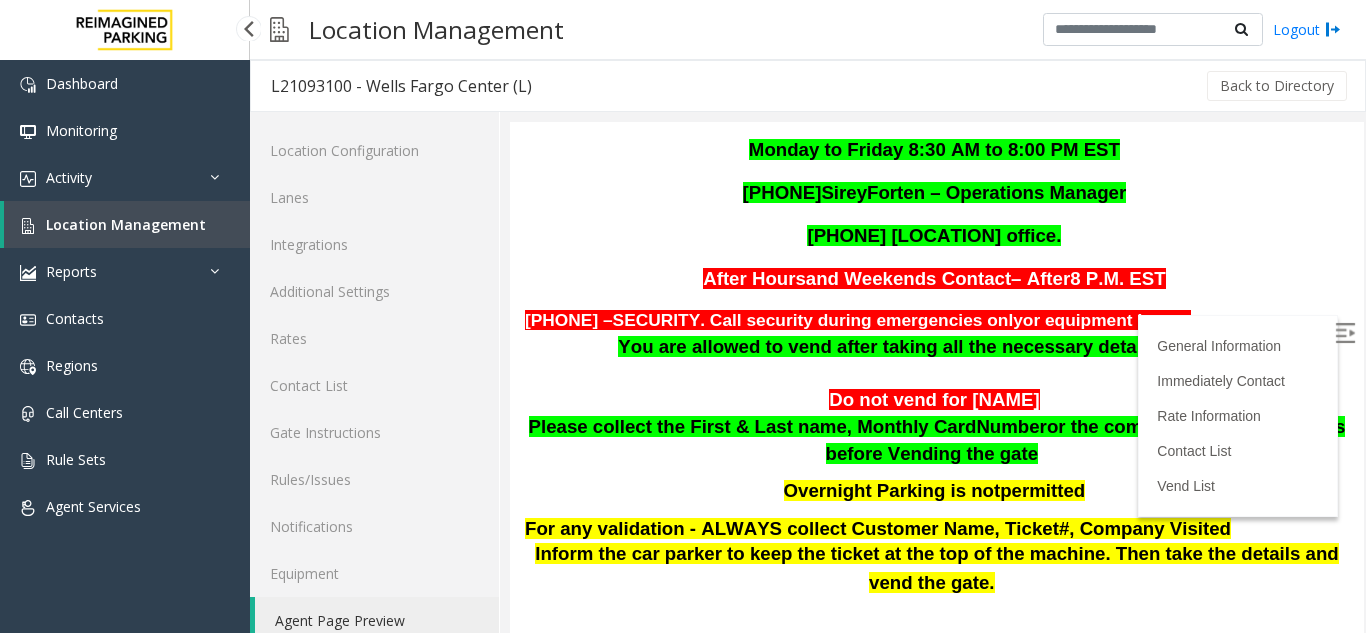 click on "Location Management" at bounding box center (126, 224) 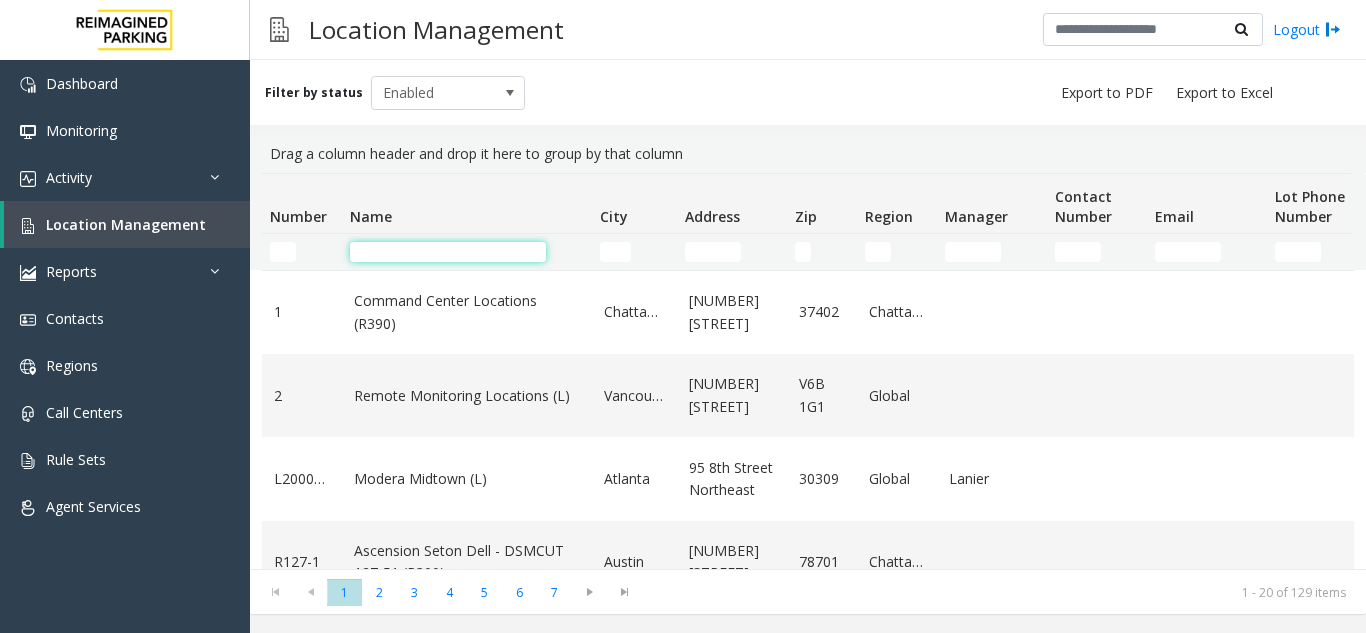 click 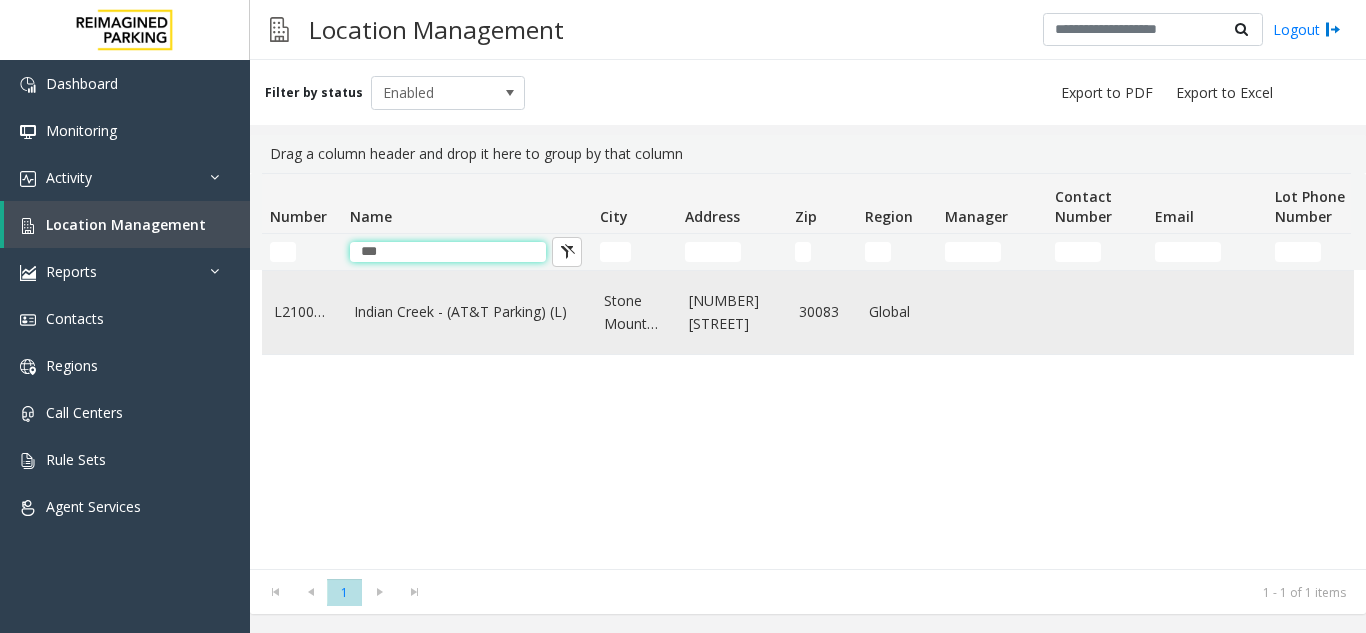type on "***" 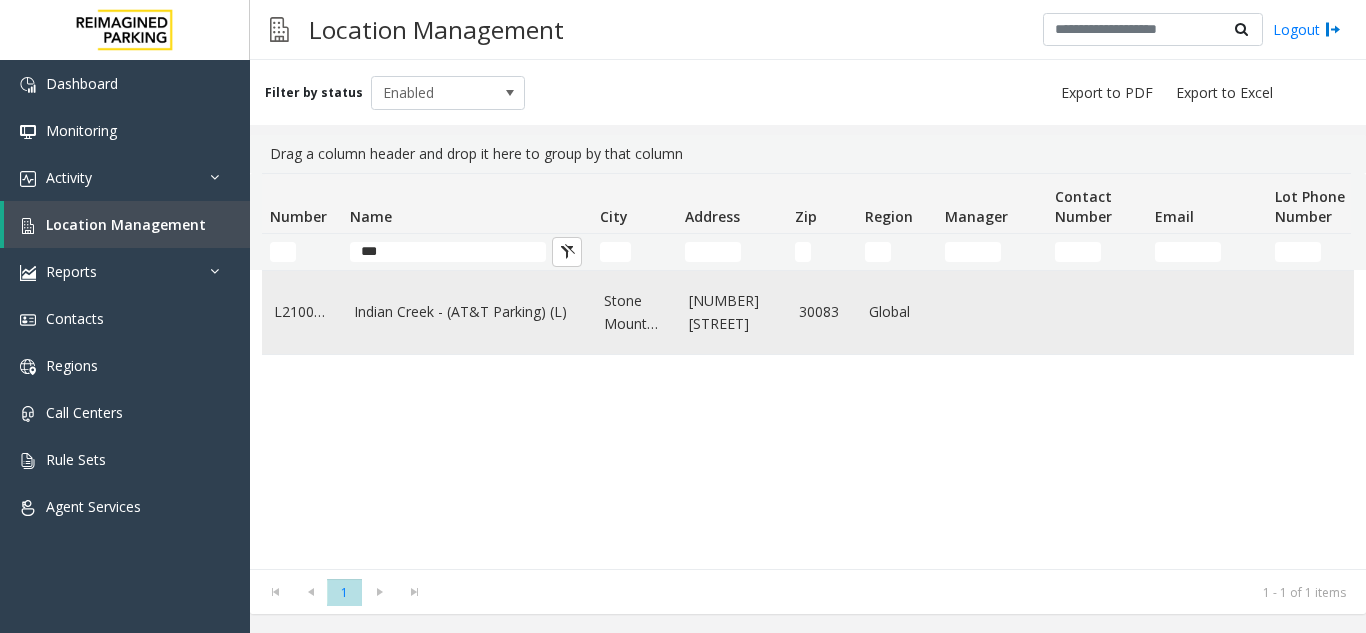 click on "Indian Creek - (AT&T Parking) (L)" 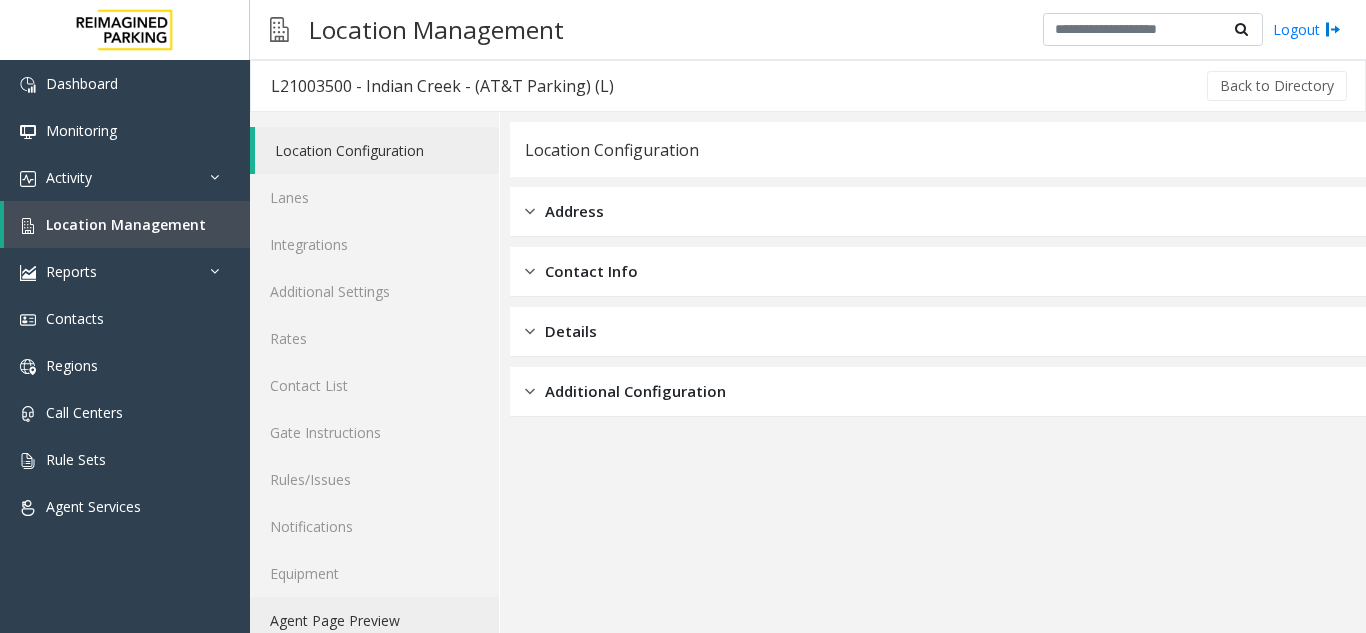 click on "Agent Page Preview" 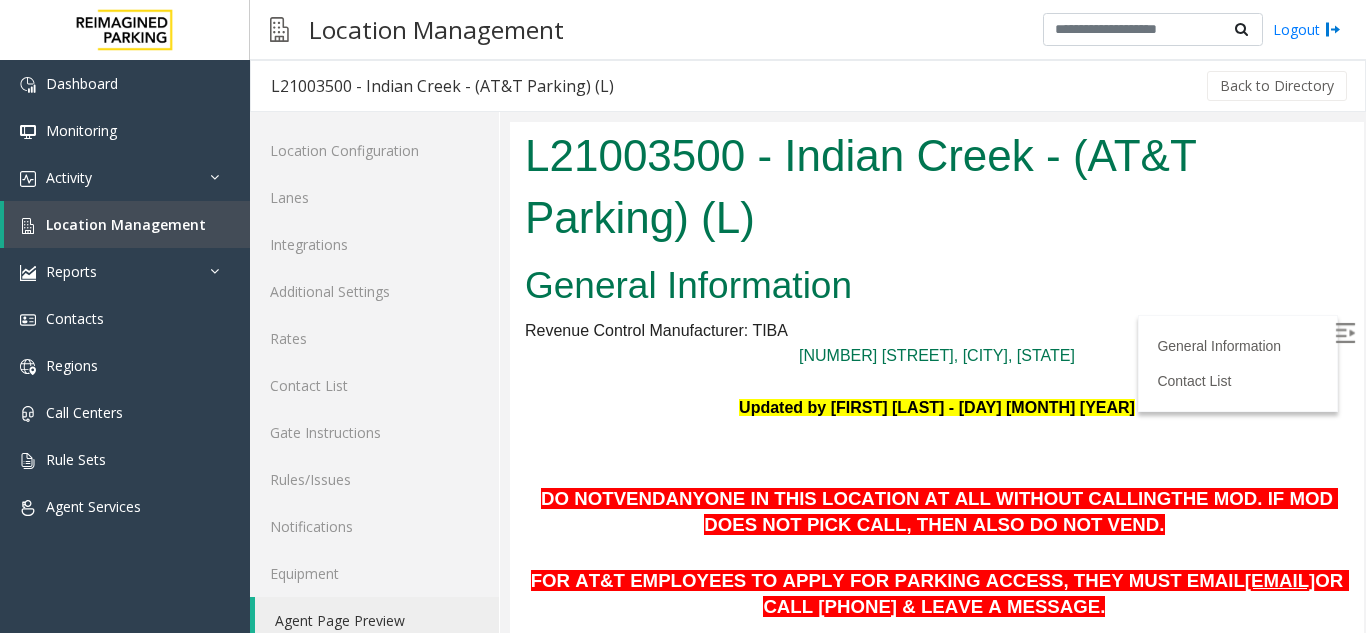 scroll, scrollTop: 0, scrollLeft: 0, axis: both 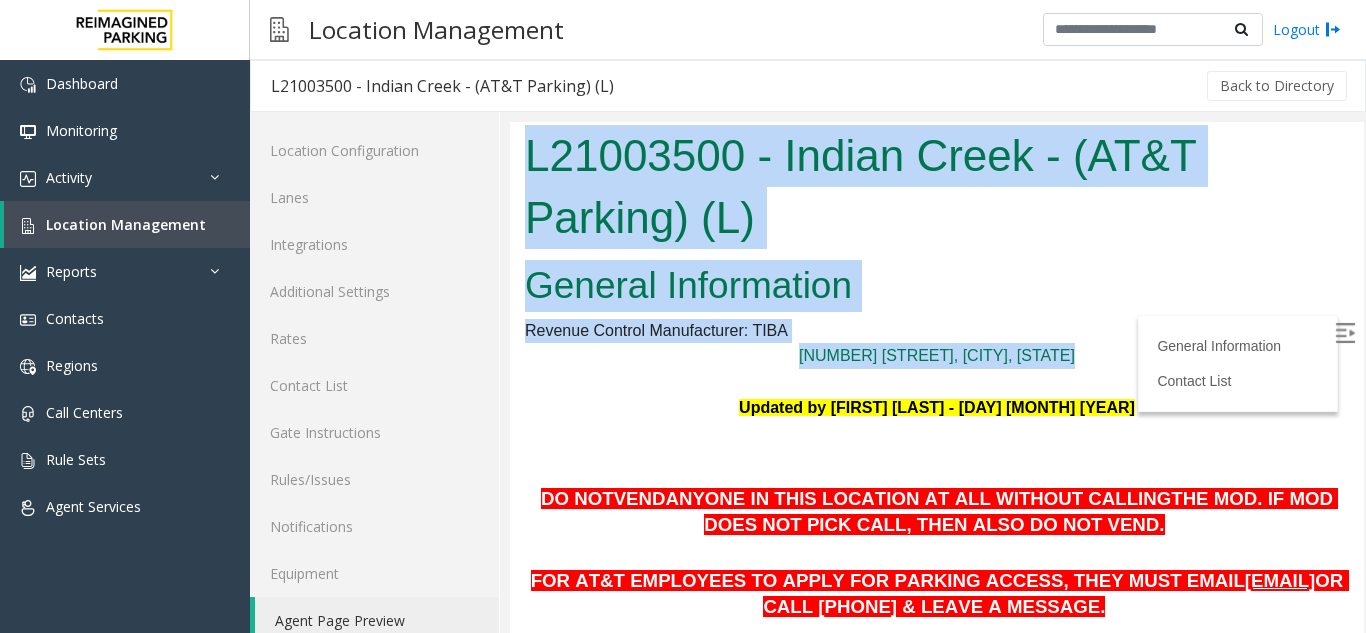 drag, startPoint x: 527, startPoint y: 153, endPoint x: 1224, endPoint y: 375, distance: 731.5005 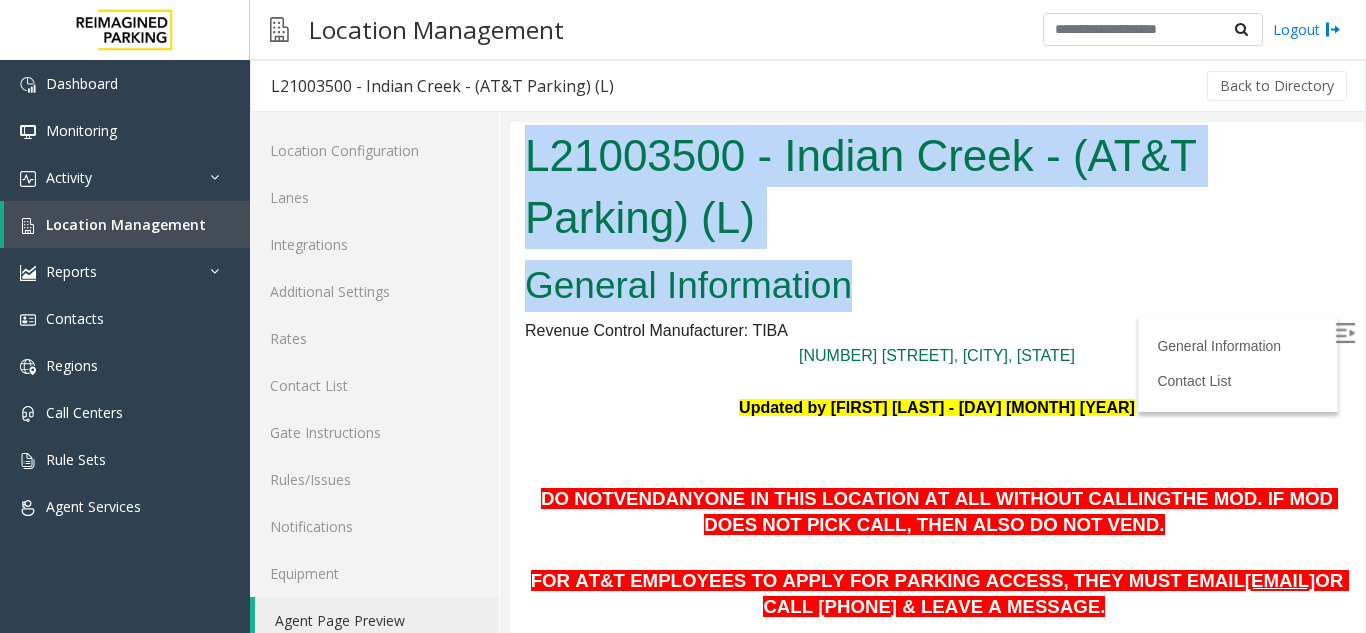 drag, startPoint x: 853, startPoint y: 289, endPoint x: 533, endPoint y: 168, distance: 342.11255 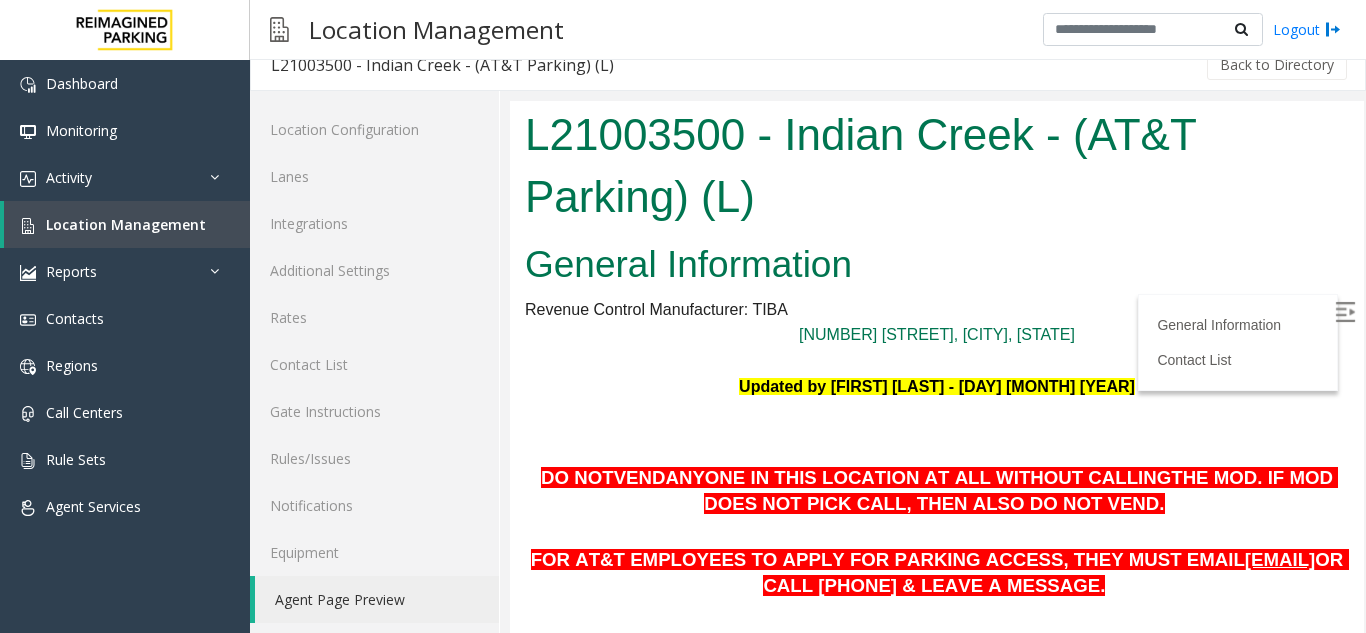 scroll, scrollTop: 26, scrollLeft: 0, axis: vertical 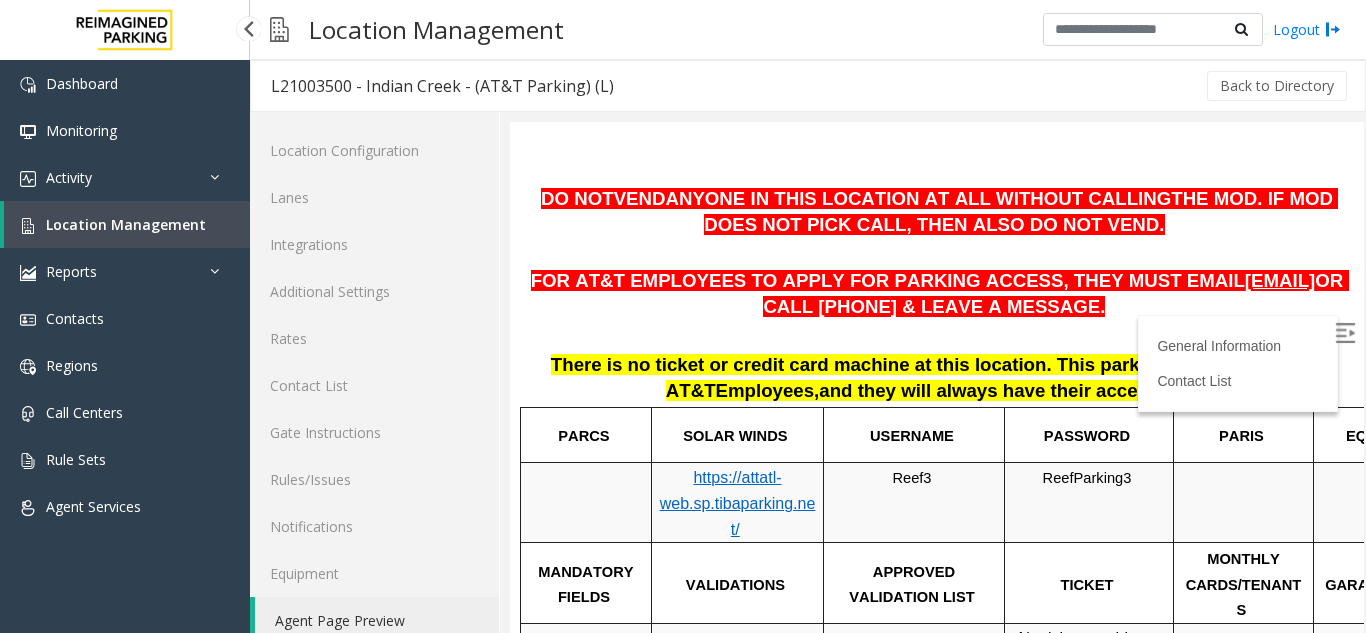 click on "Location Management" at bounding box center (126, 224) 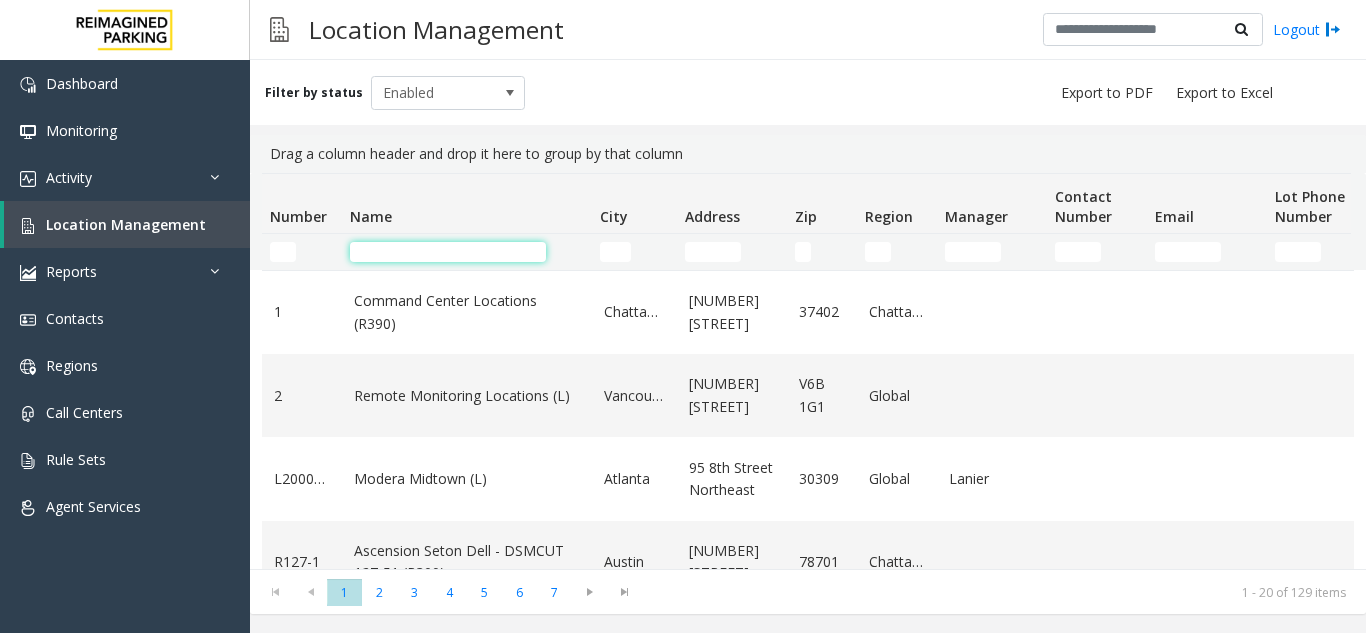 click 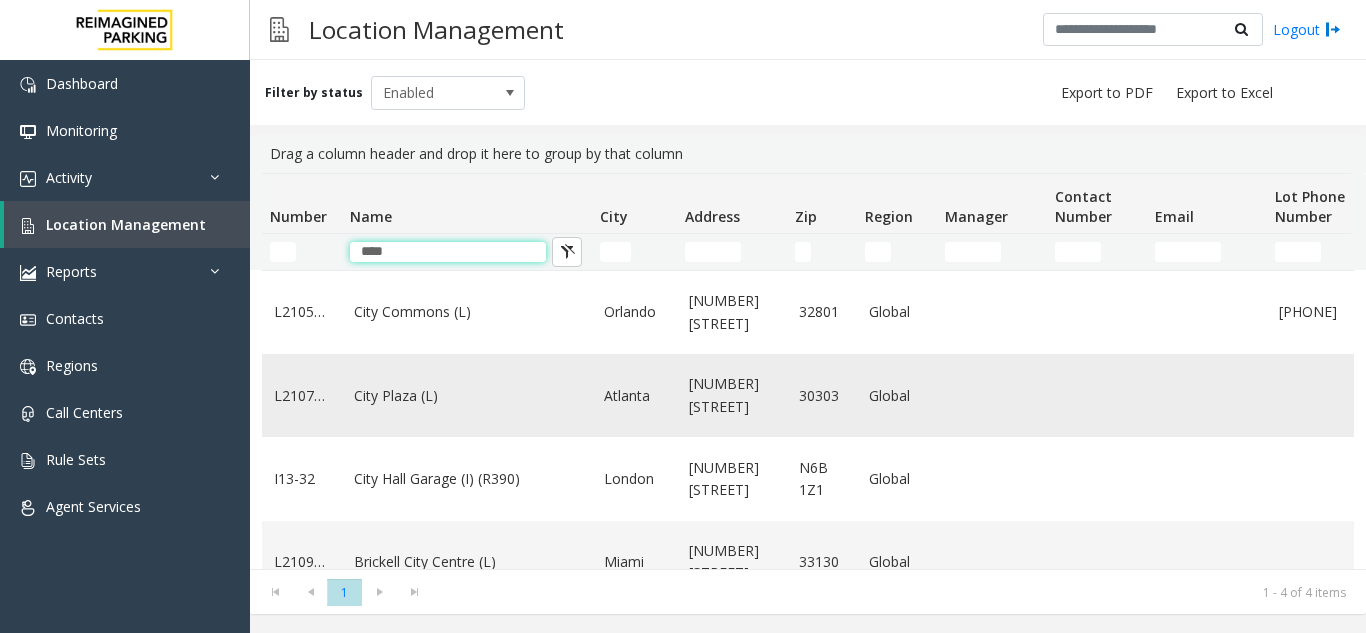type on "****" 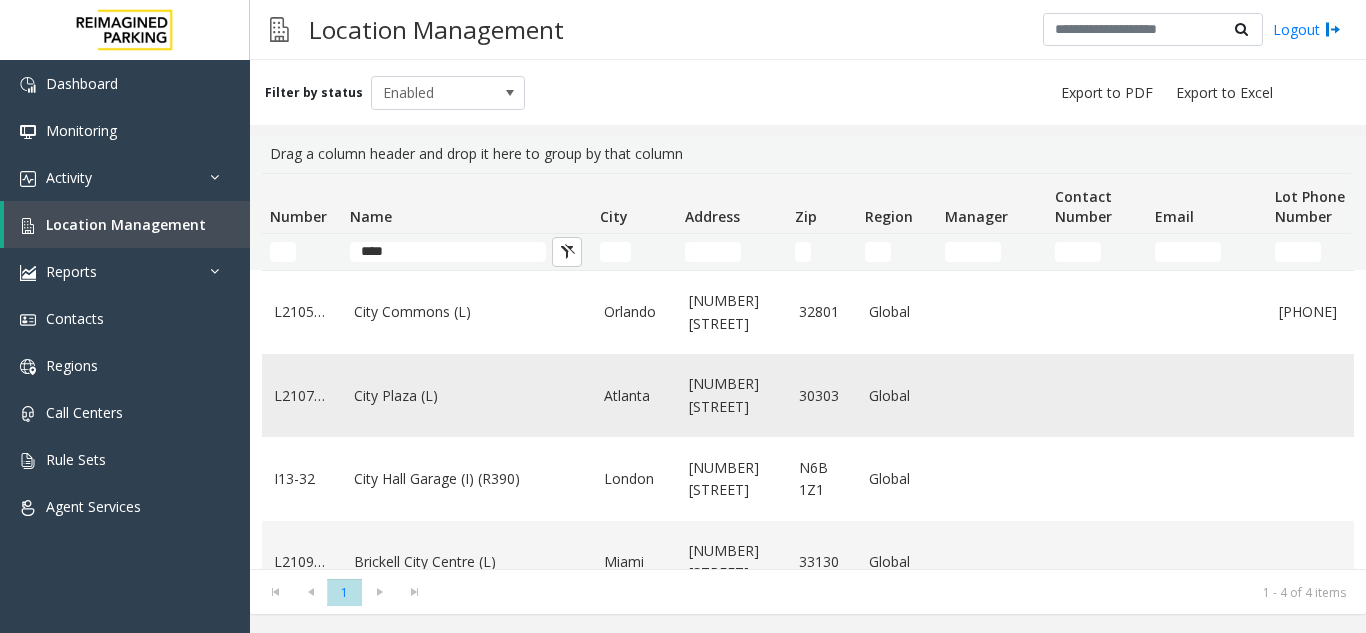 click on "City Plaza (L)" 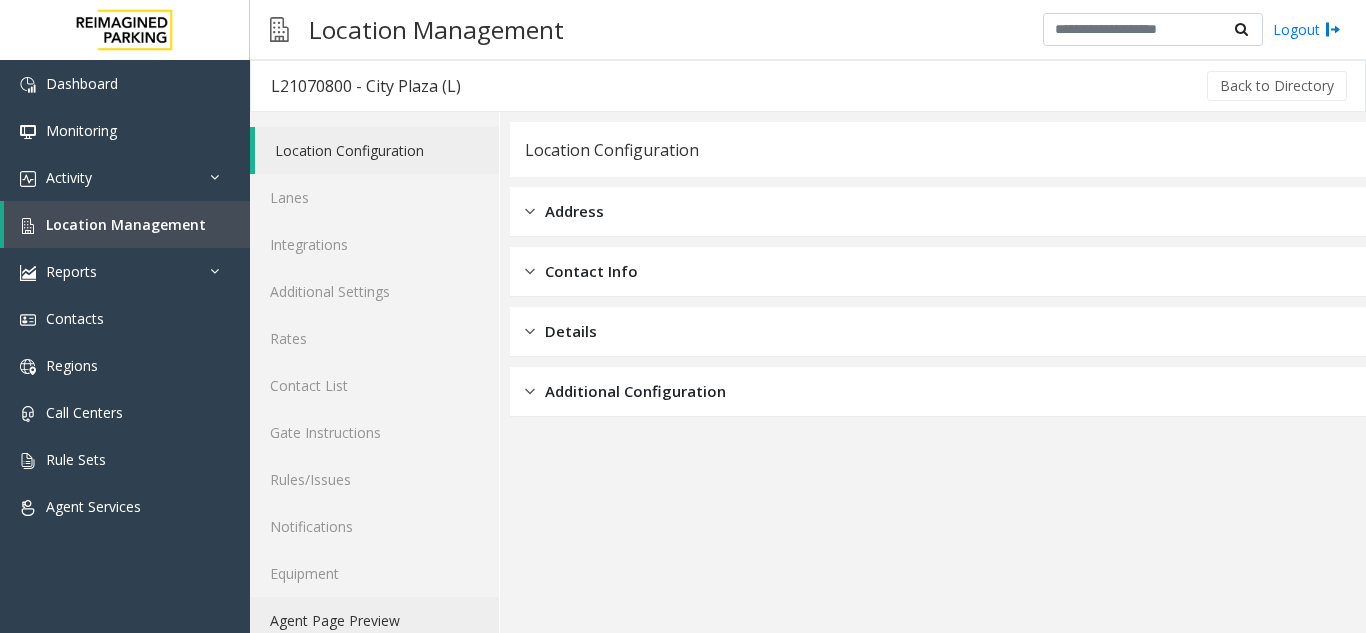 click on "Agent Page Preview" 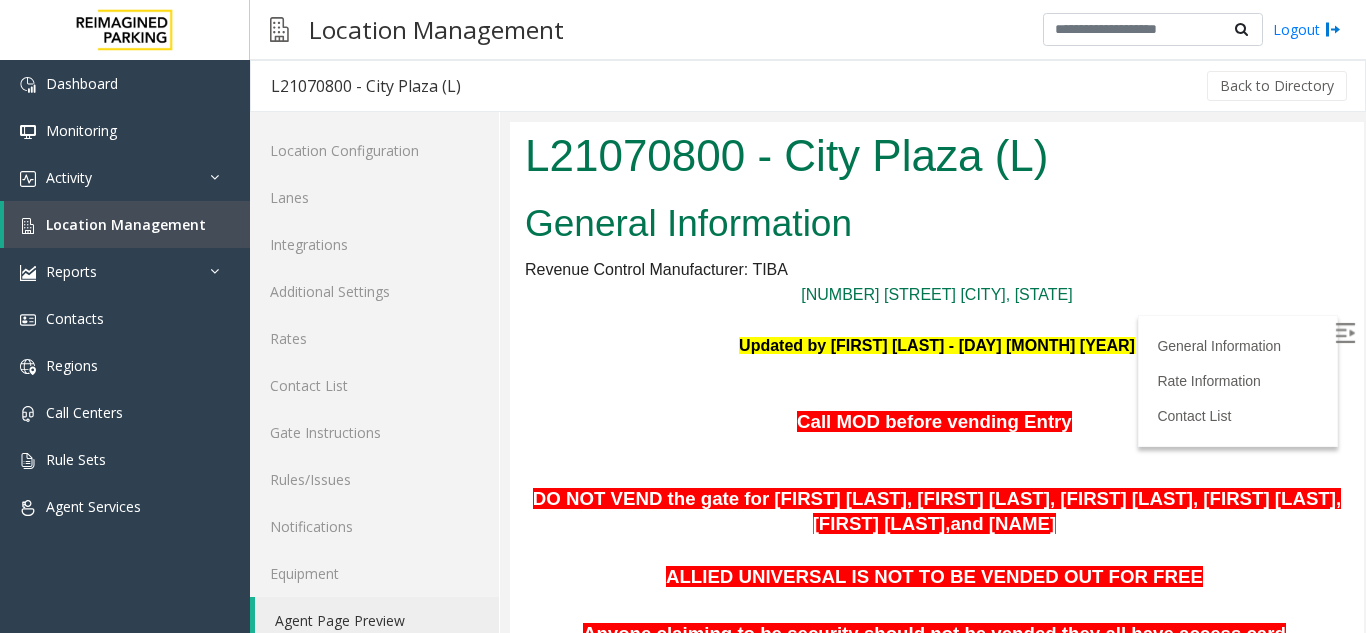 scroll, scrollTop: 0, scrollLeft: 0, axis: both 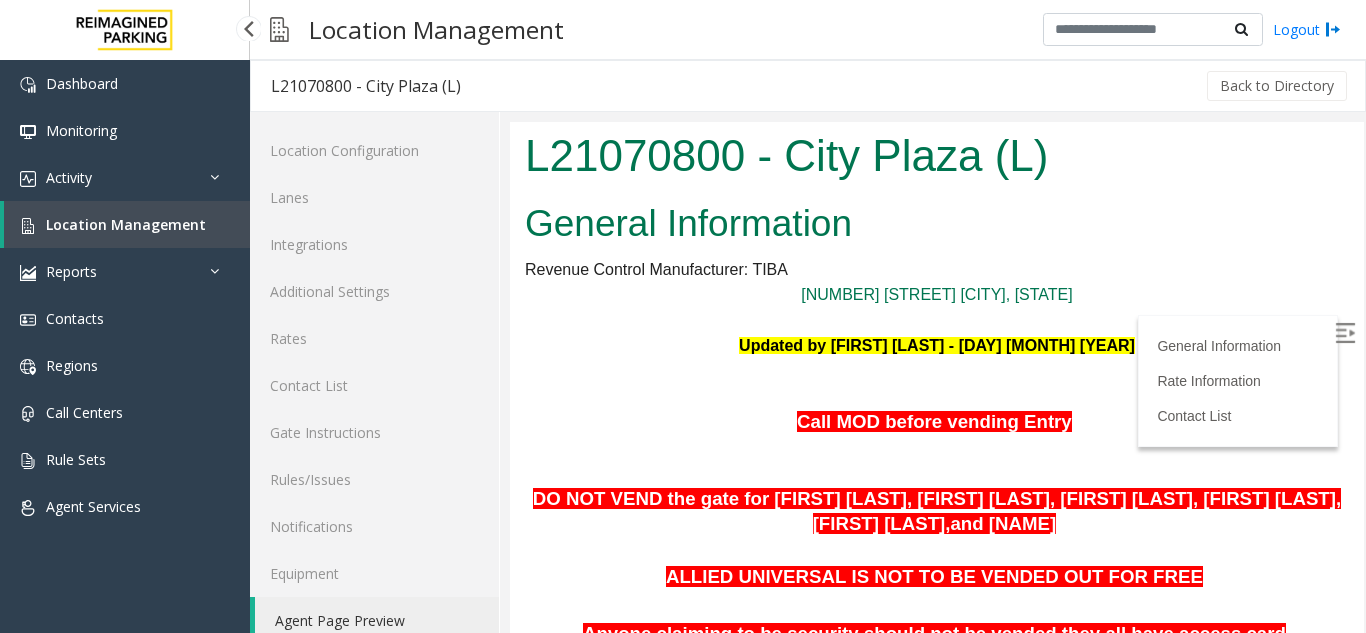click at bounding box center [248, 28] 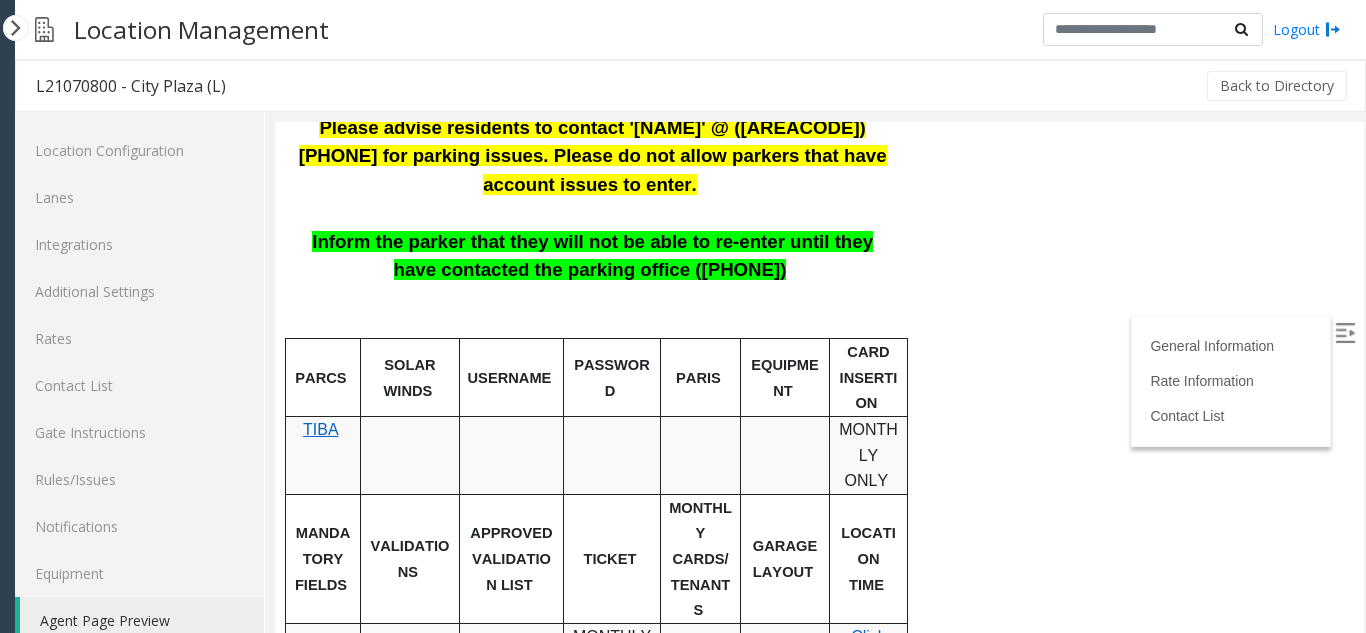 scroll, scrollTop: 700, scrollLeft: 0, axis: vertical 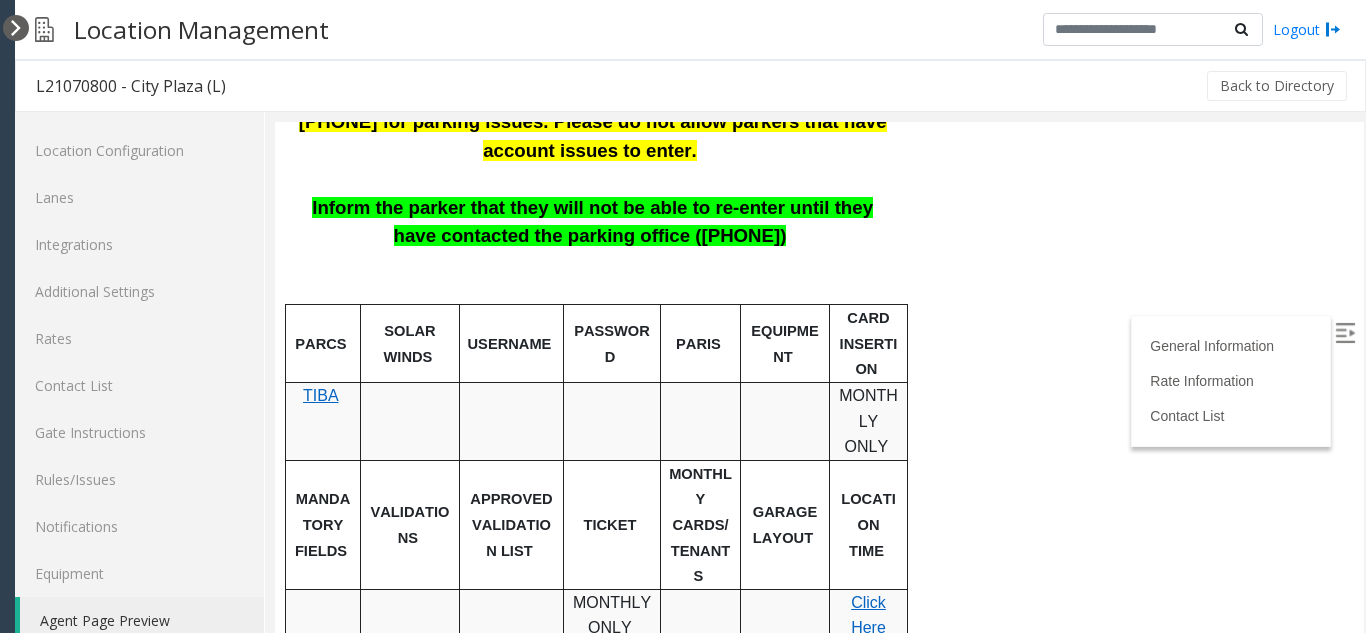 click at bounding box center [16, 28] 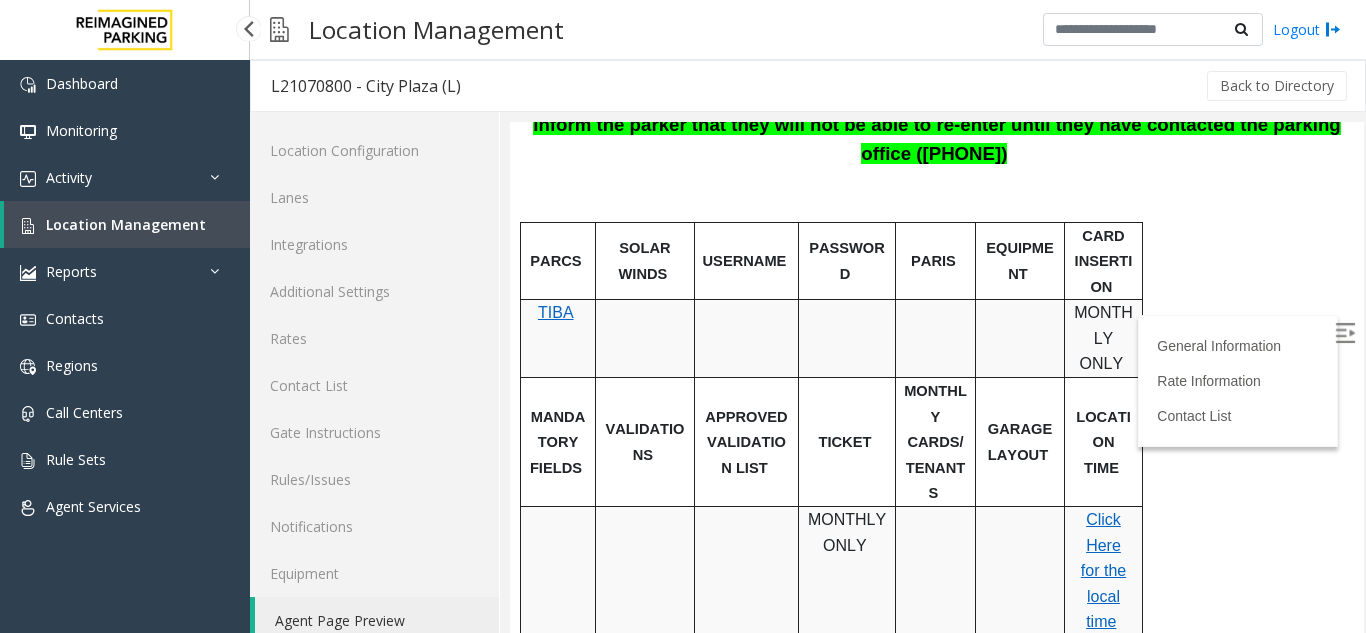 click on "Location Management" at bounding box center (126, 224) 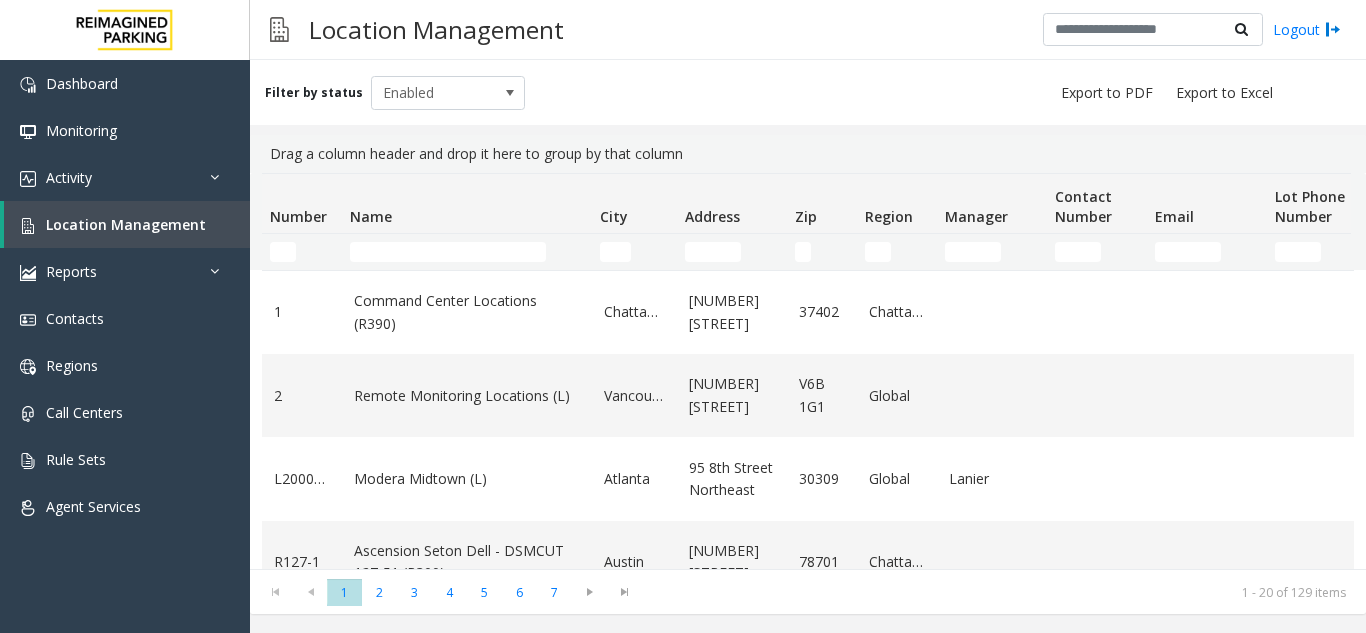 click 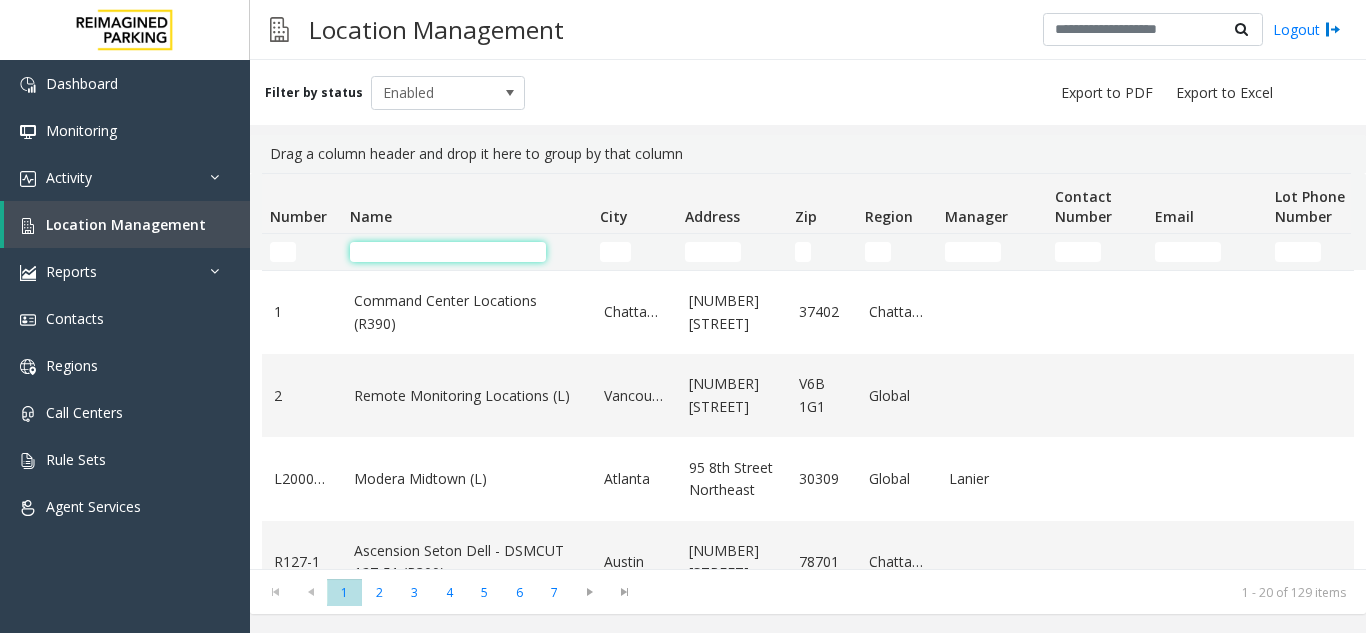 click 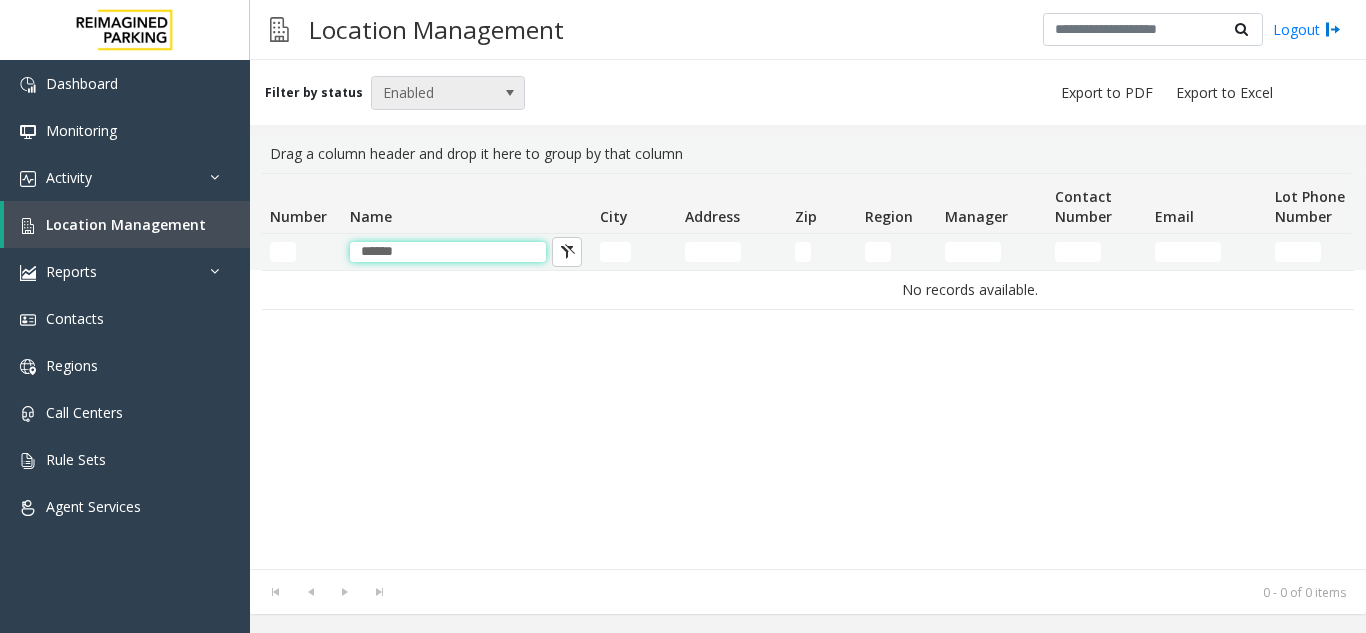 type on "******" 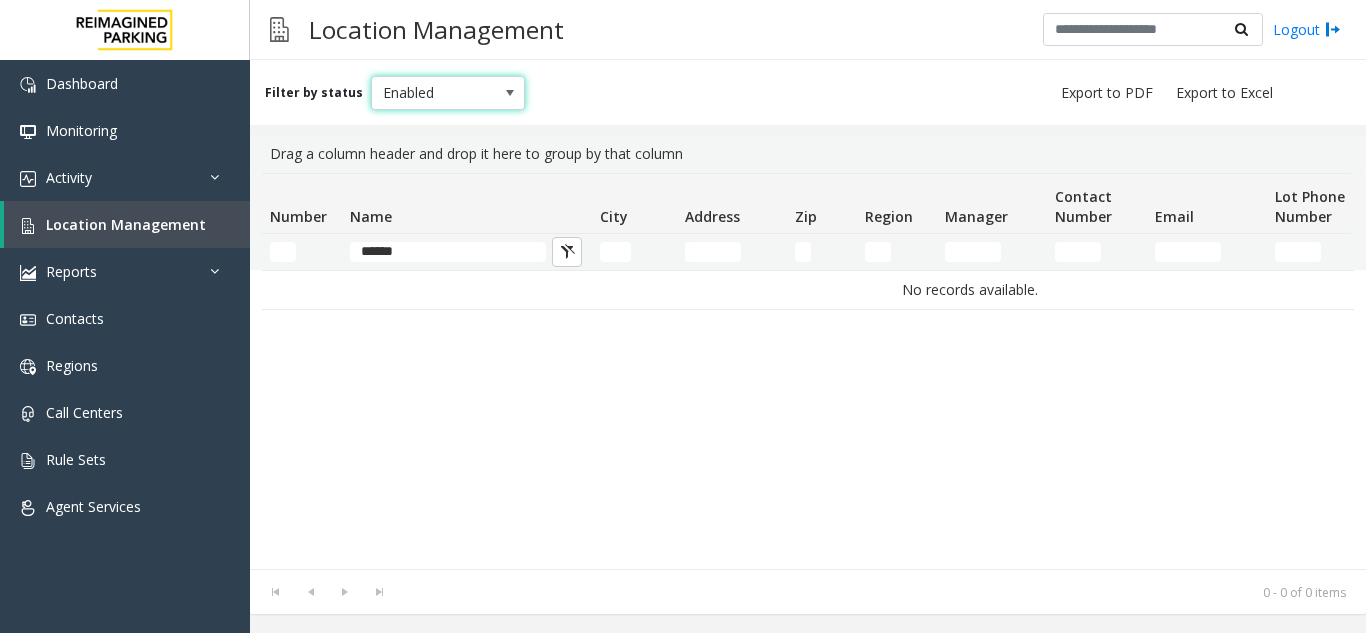 click at bounding box center (510, 93) 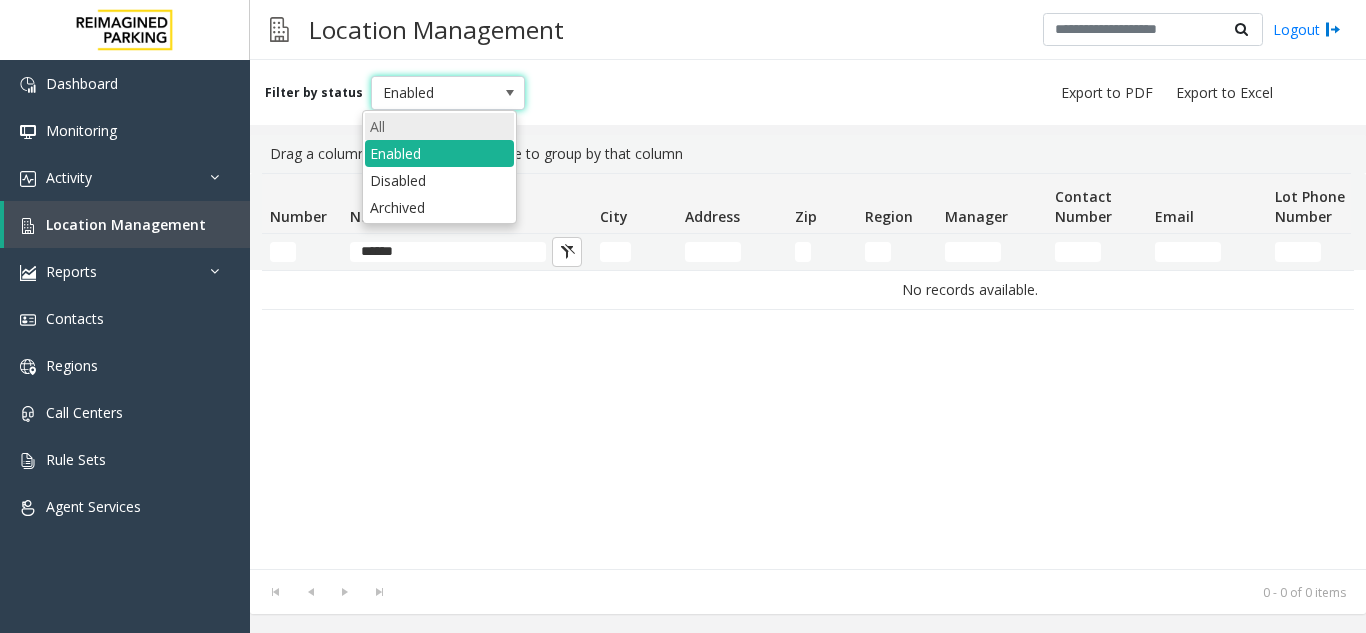 click on "All" at bounding box center [439, 126] 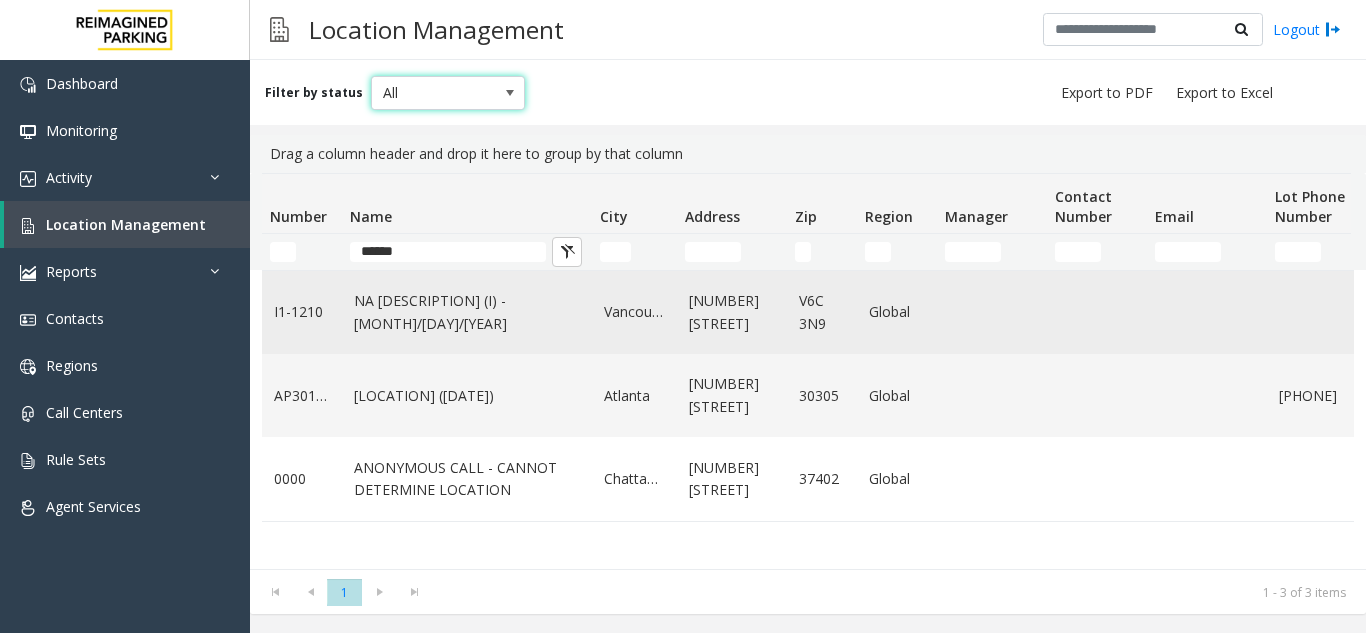 click on "NA [DESCRIPTION] (I) - [MONTH]/[DAY]/[YEAR]" 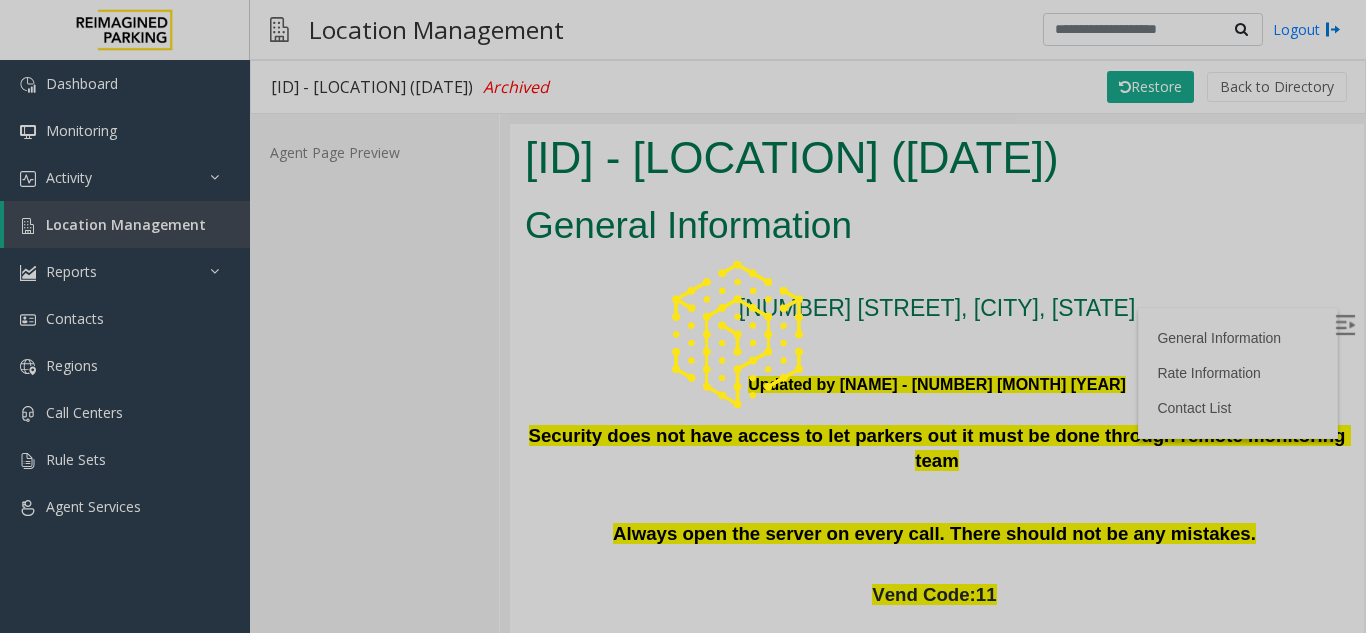 scroll, scrollTop: 0, scrollLeft: 0, axis: both 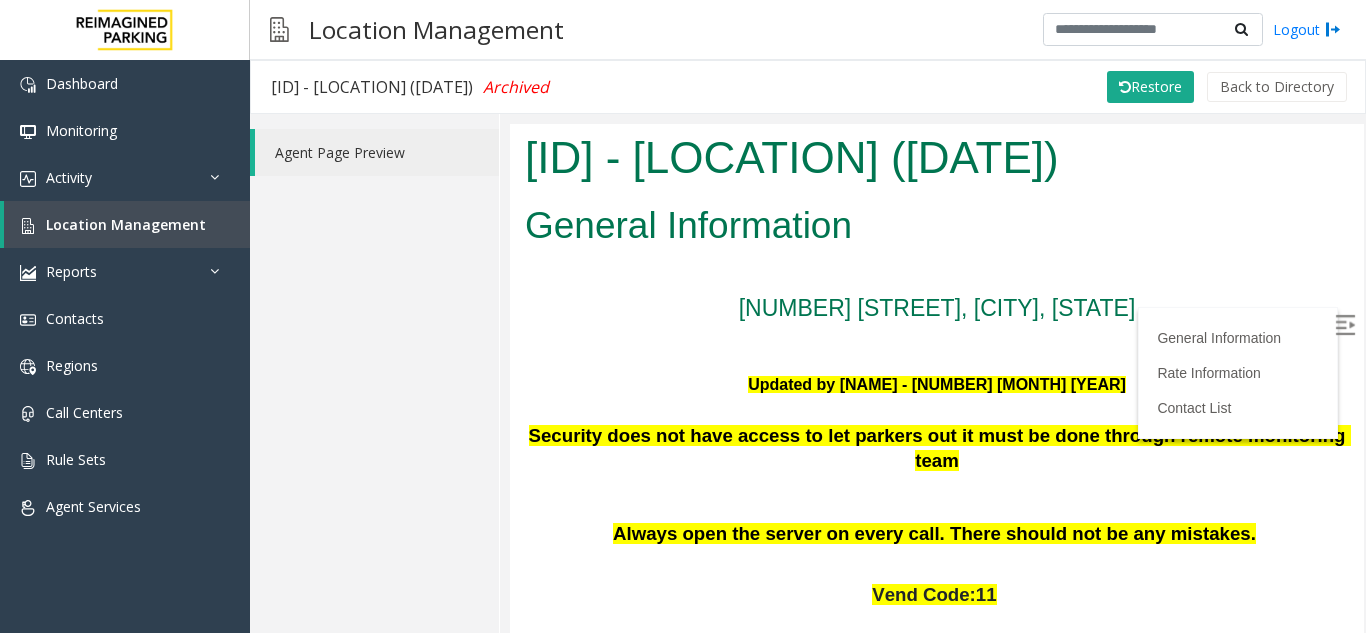 click at bounding box center [1345, 324] 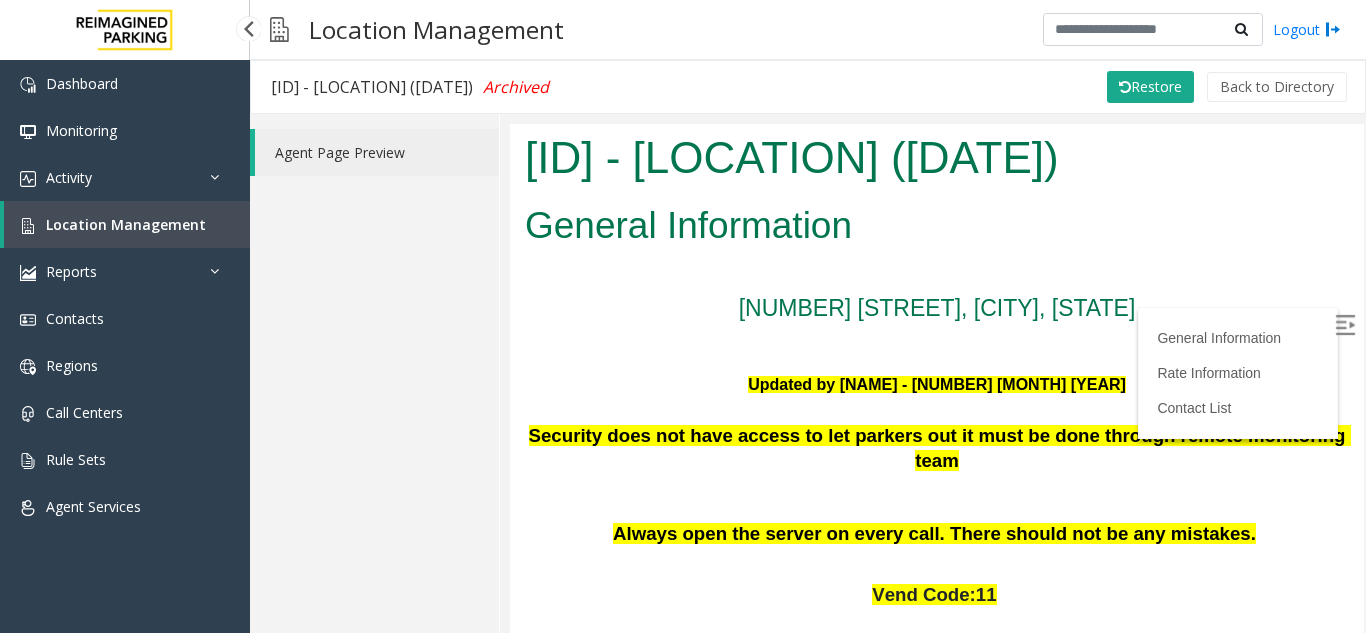click on "Location Management" at bounding box center [126, 224] 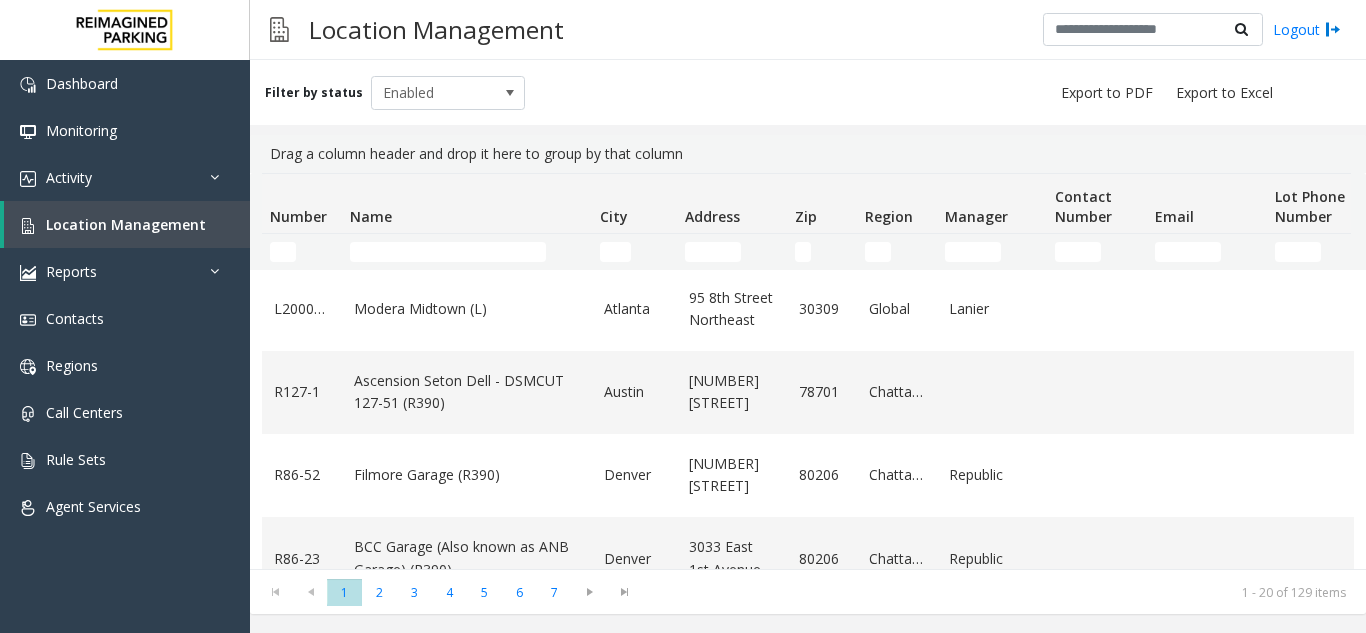 scroll, scrollTop: 200, scrollLeft: 0, axis: vertical 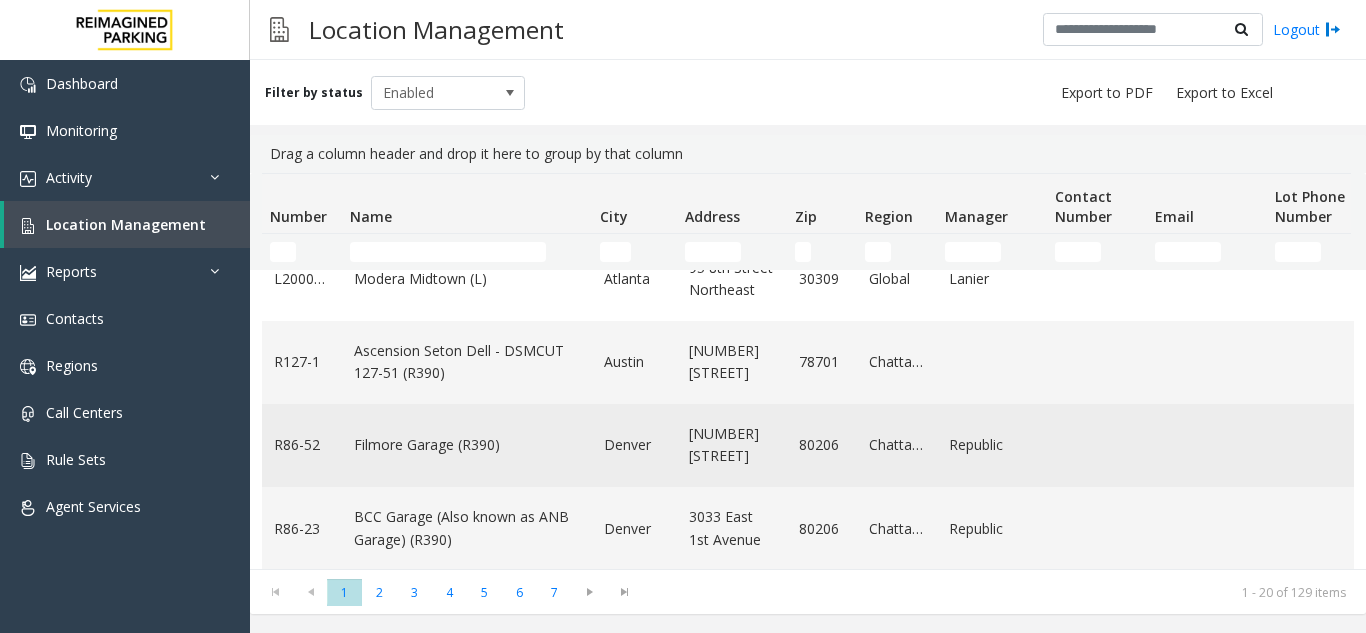 click on "Filmore Garage (R390)" 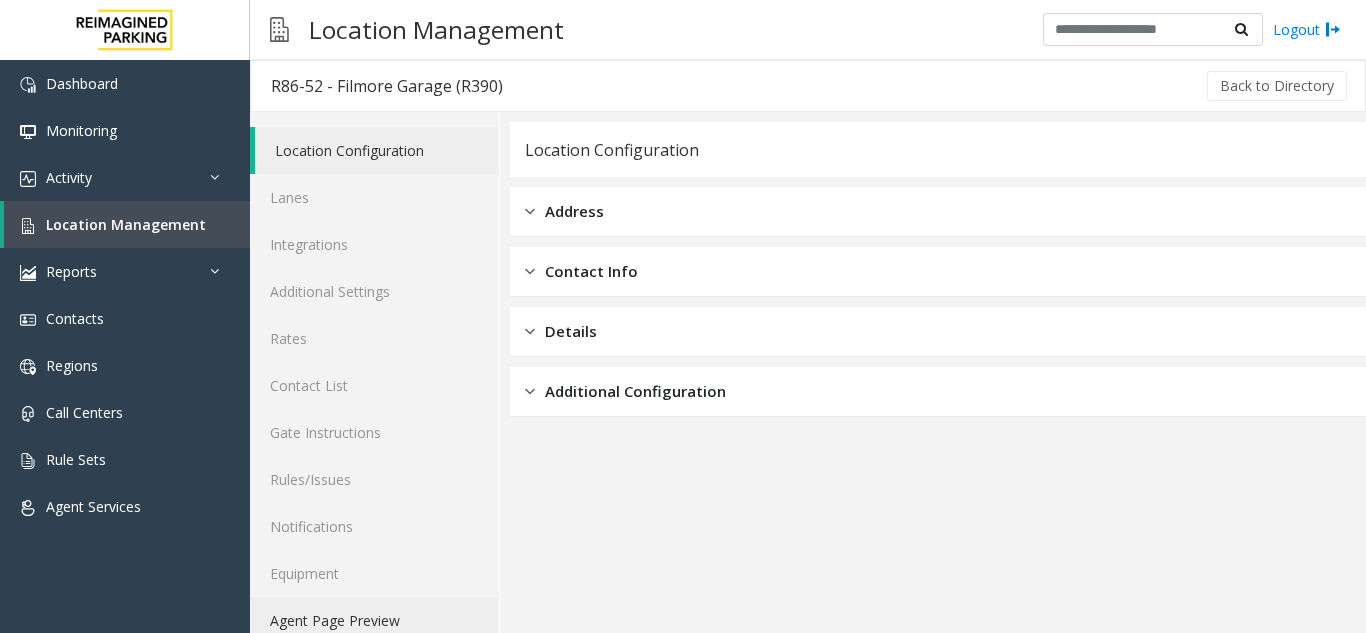 click on "Agent Page Preview" 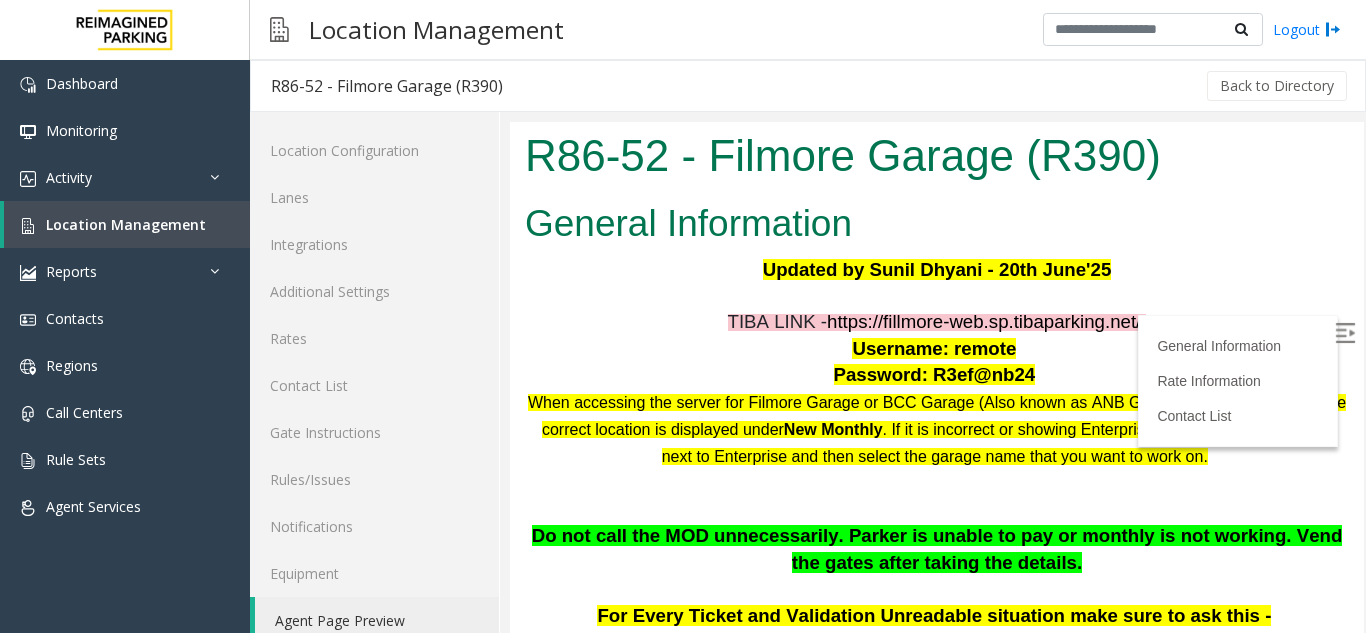scroll, scrollTop: 0, scrollLeft: 0, axis: both 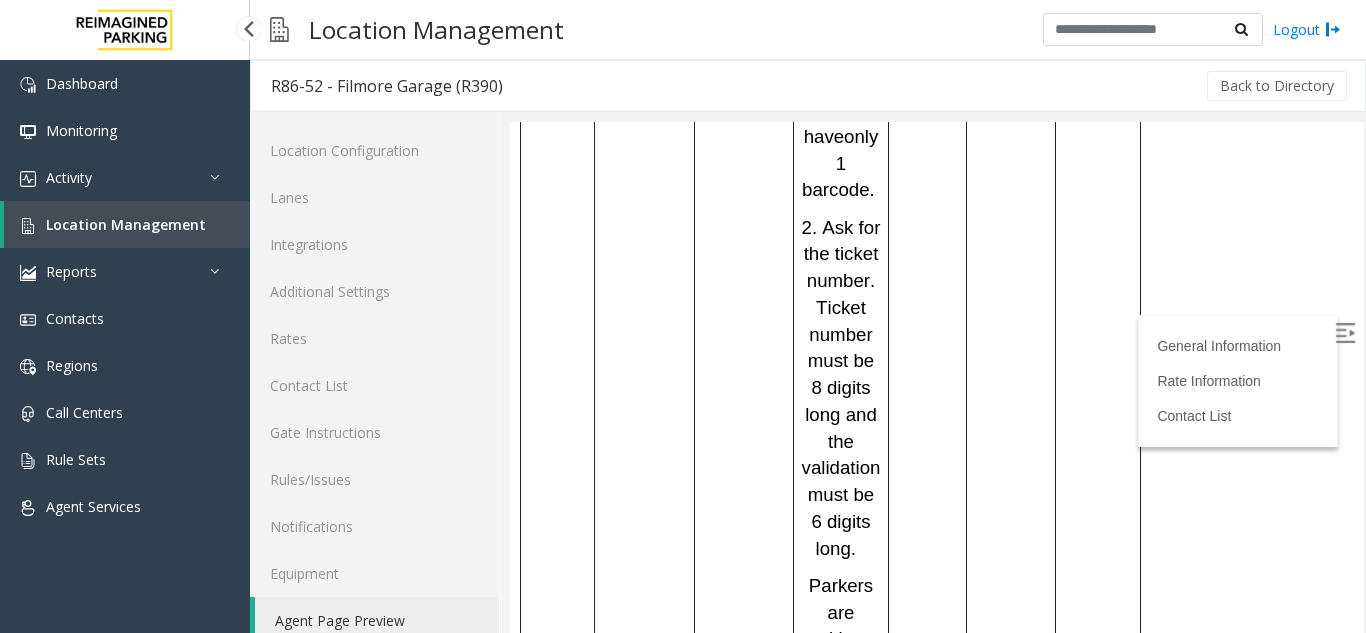 click on "Location Management" at bounding box center [127, 224] 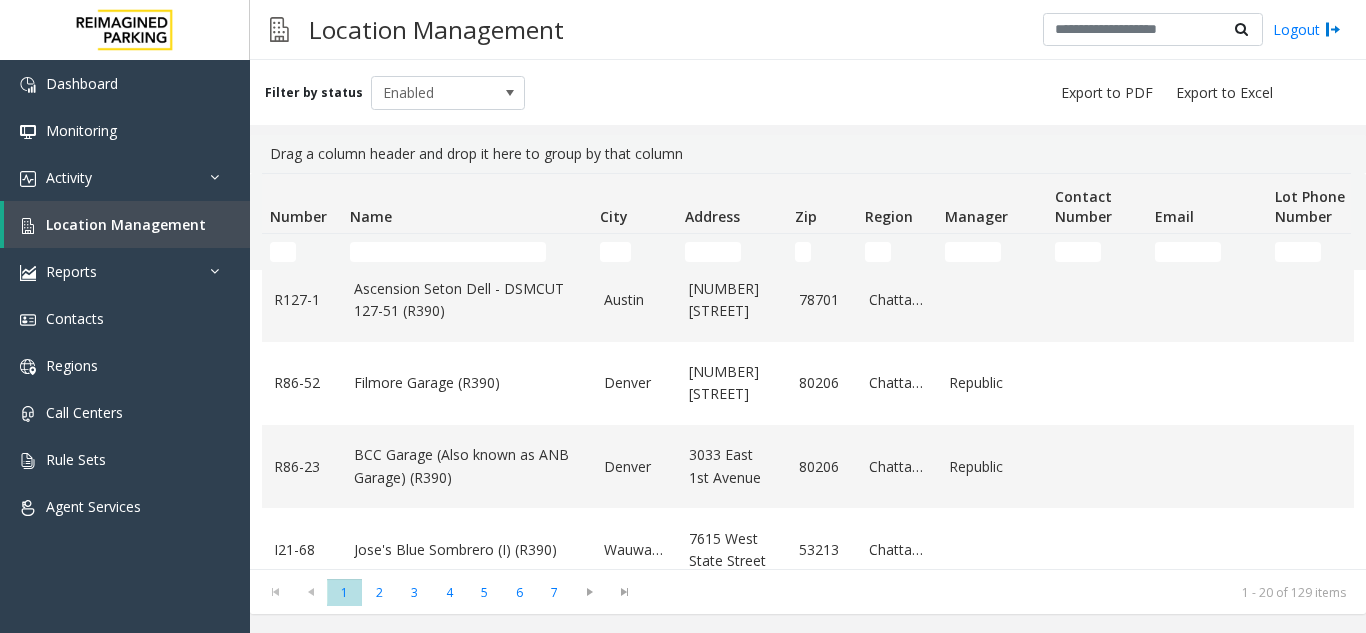 scroll, scrollTop: 400, scrollLeft: 0, axis: vertical 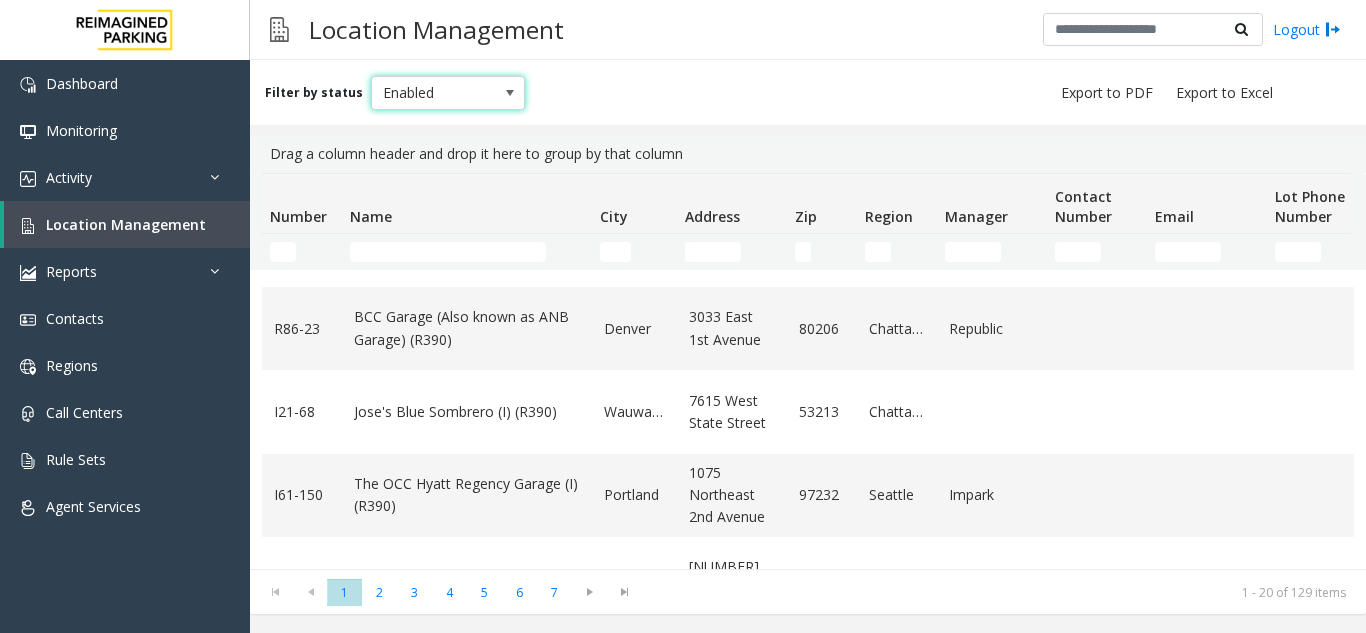 click at bounding box center (510, 93) 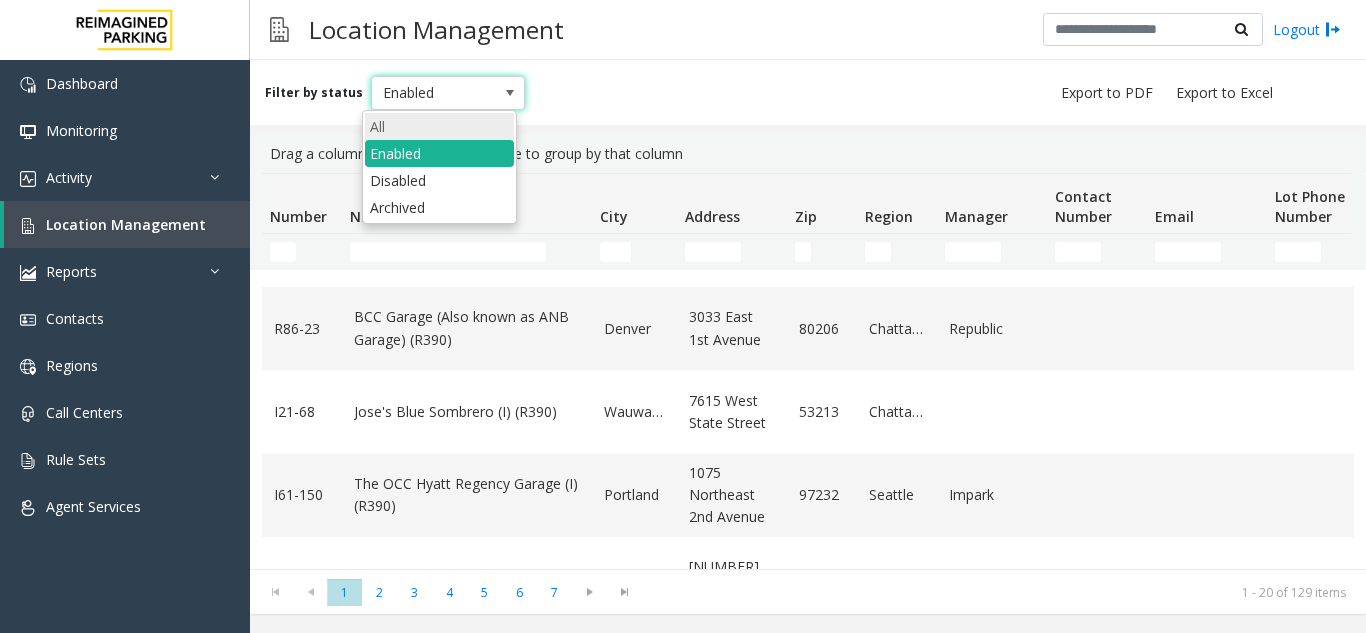 click on "All" at bounding box center [439, 126] 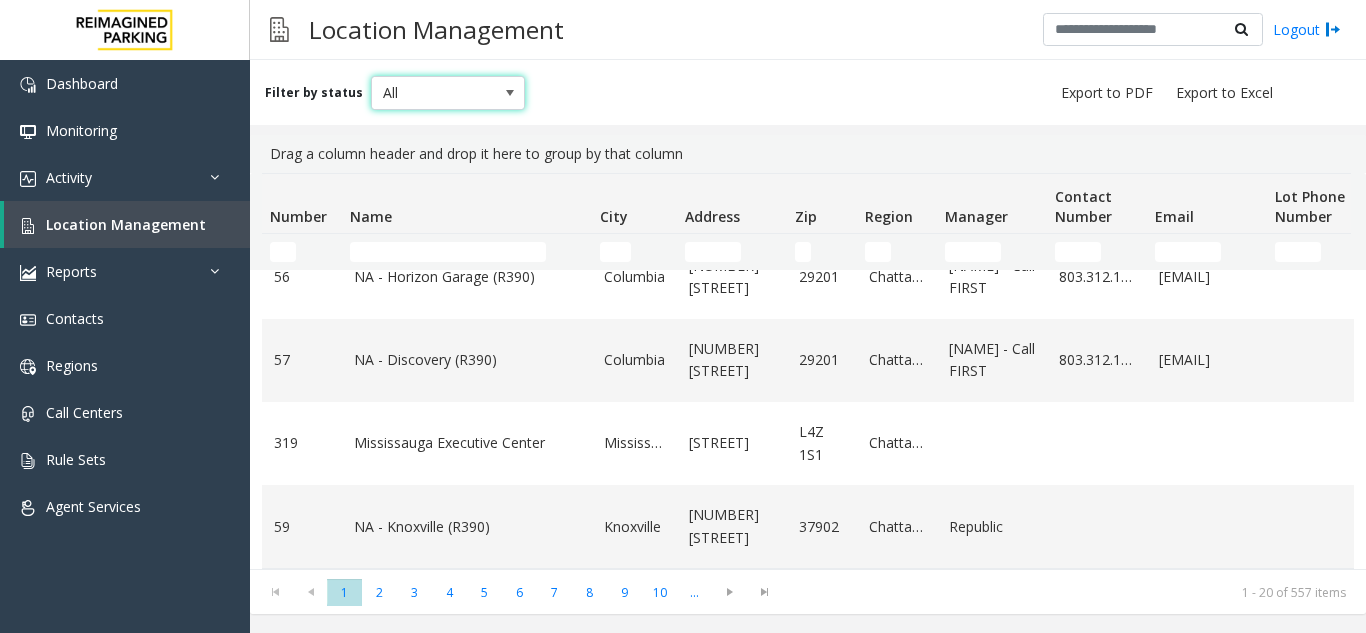 scroll, scrollTop: 1405, scrollLeft: 0, axis: vertical 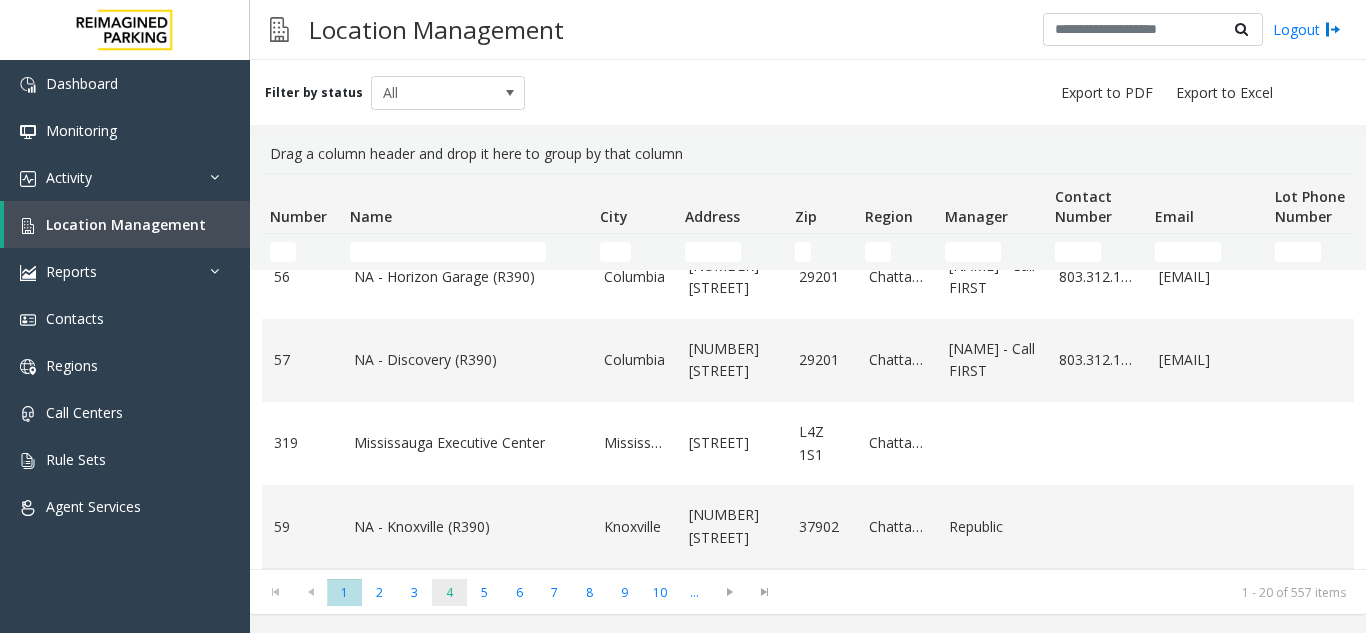 click on "4" 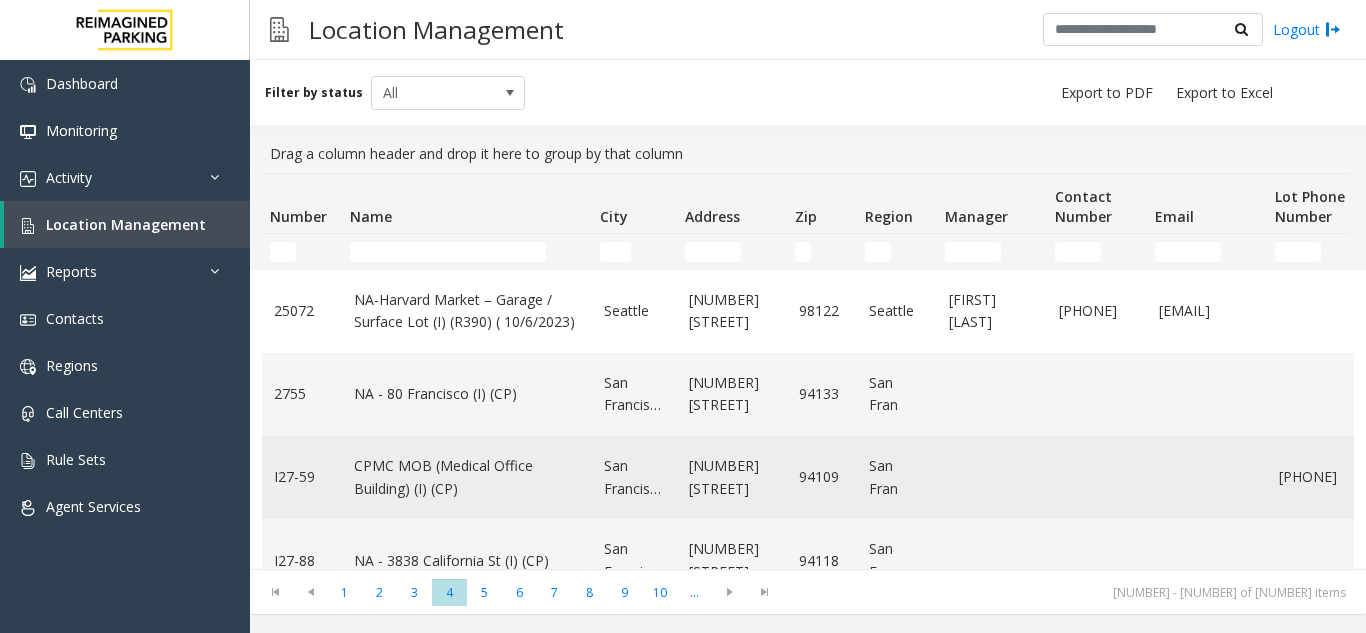 scroll, scrollTop: 1100, scrollLeft: 0, axis: vertical 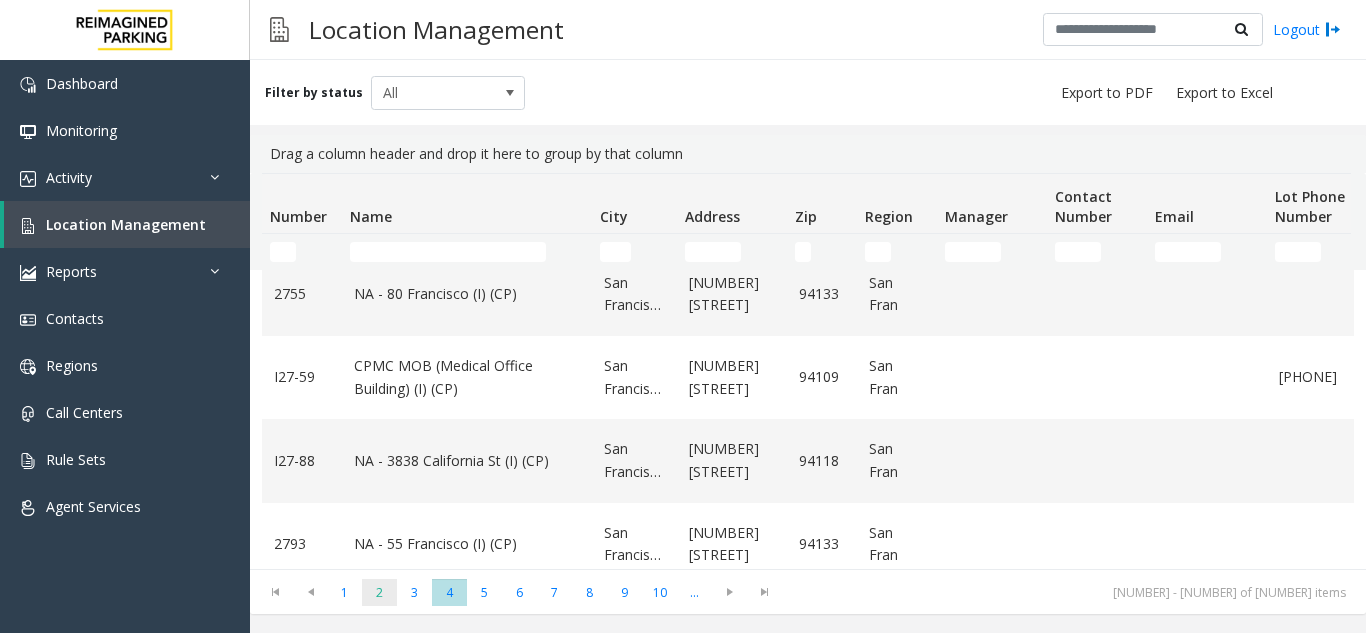 click on "2" 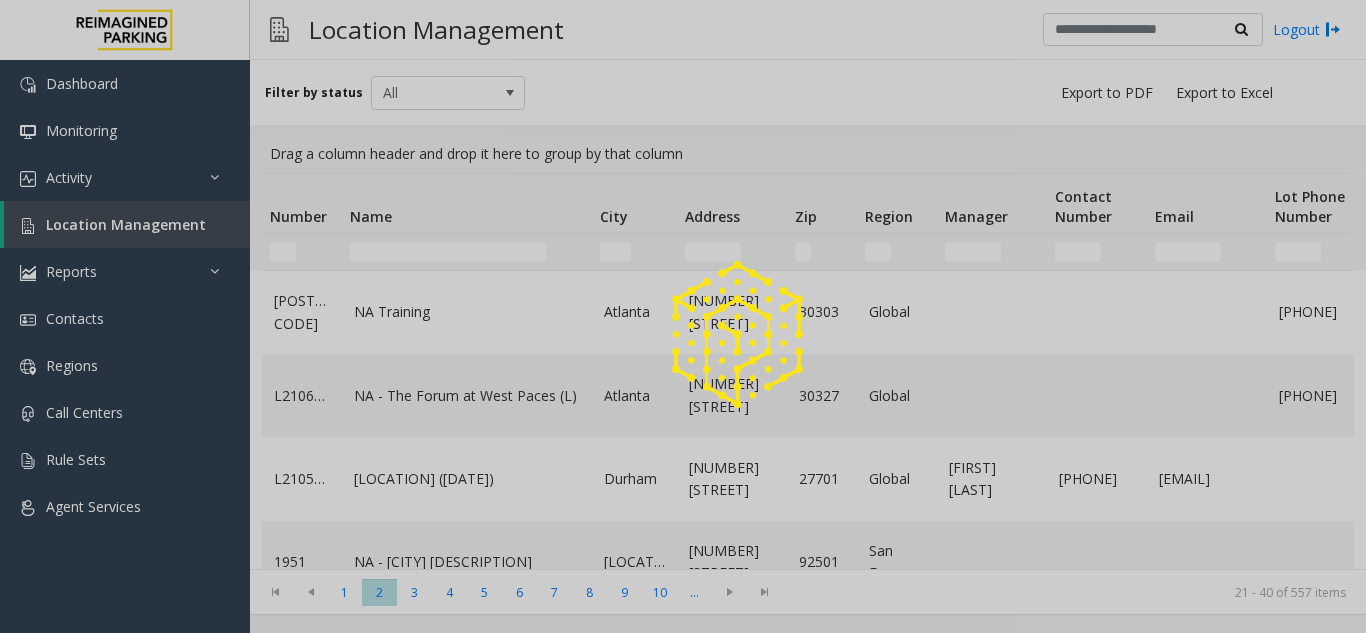 click 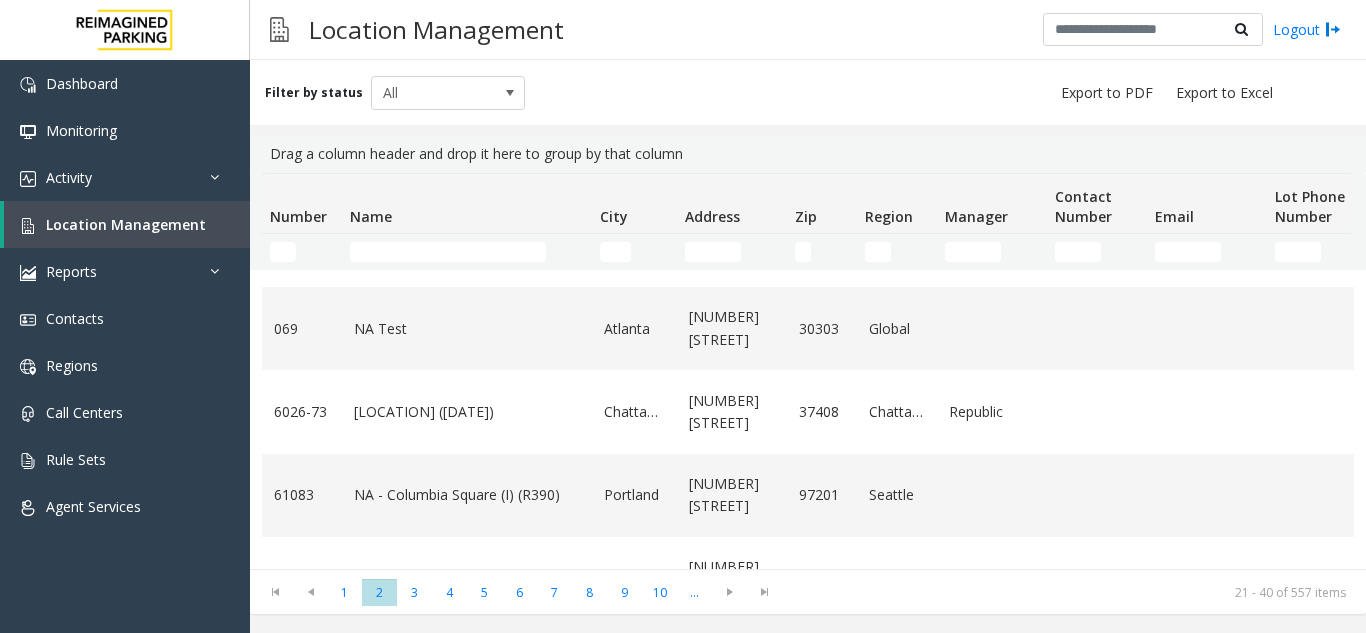 scroll, scrollTop: 0, scrollLeft: 0, axis: both 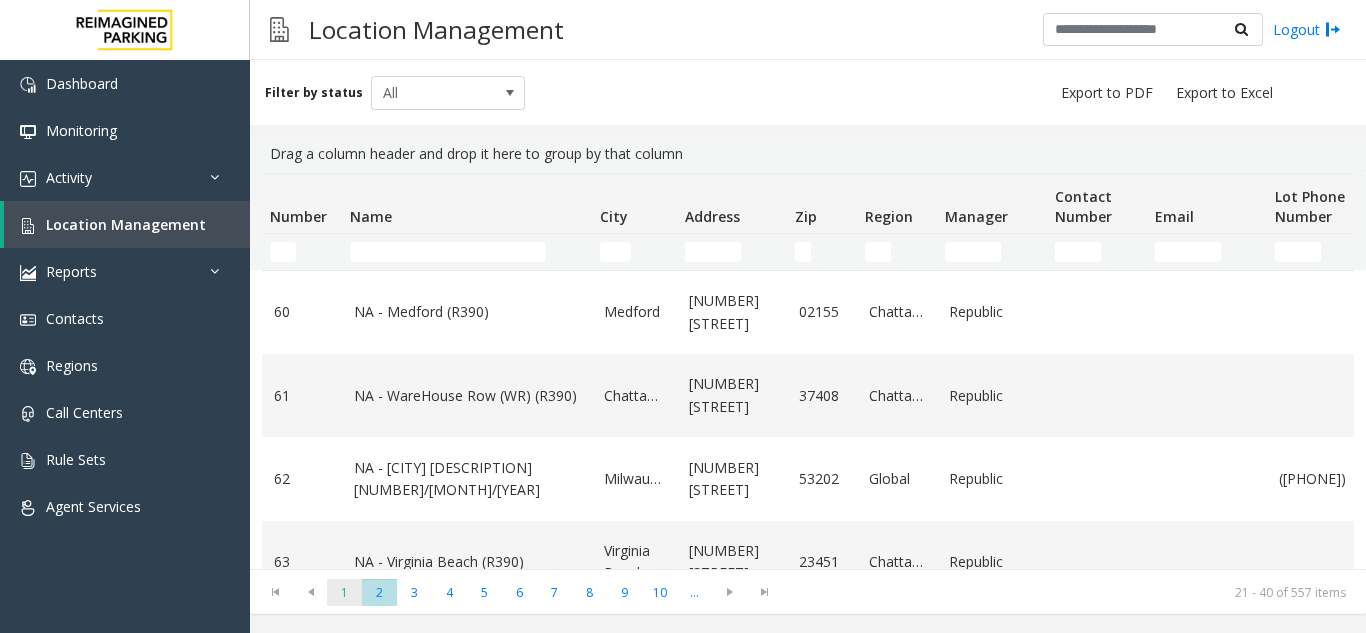 click on "1" 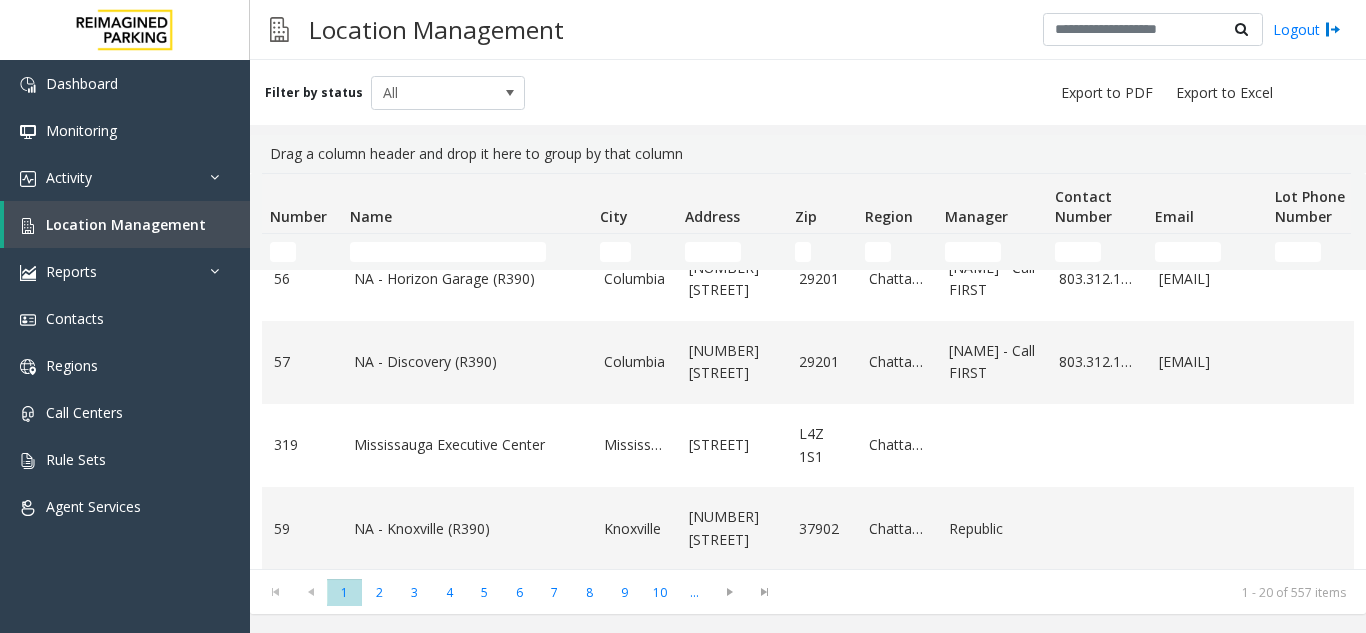 scroll, scrollTop: 1400, scrollLeft: 0, axis: vertical 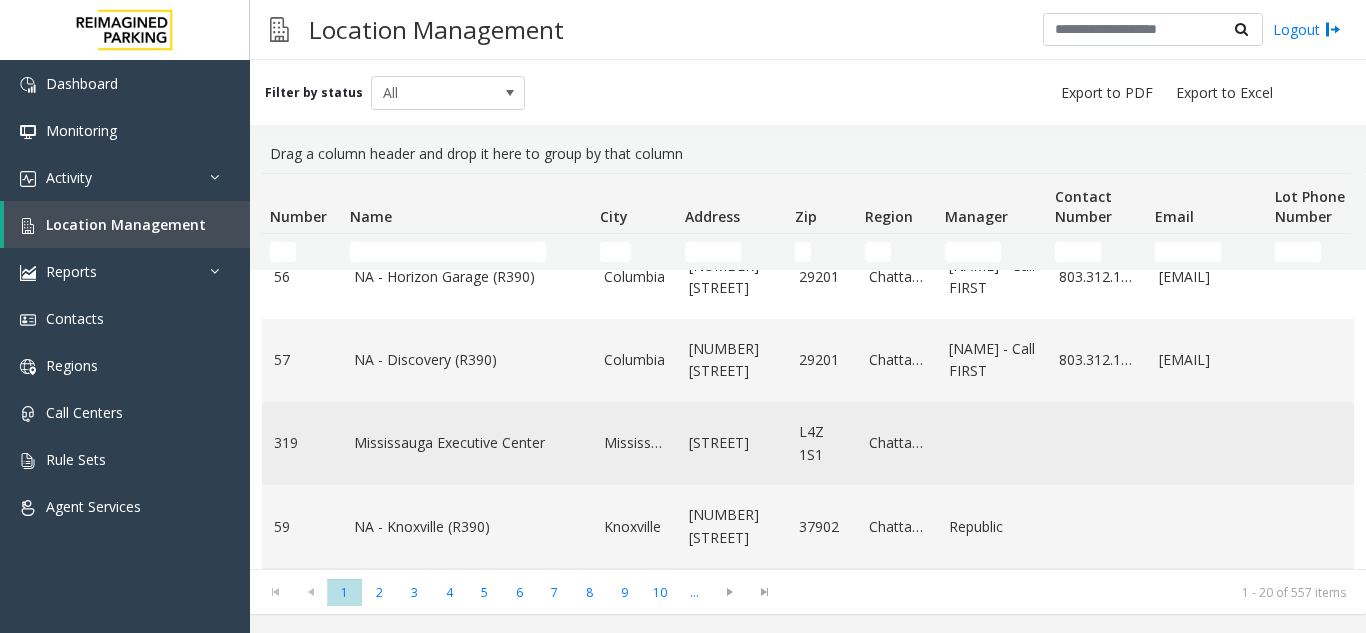 click on "Mississauga Executive Center" 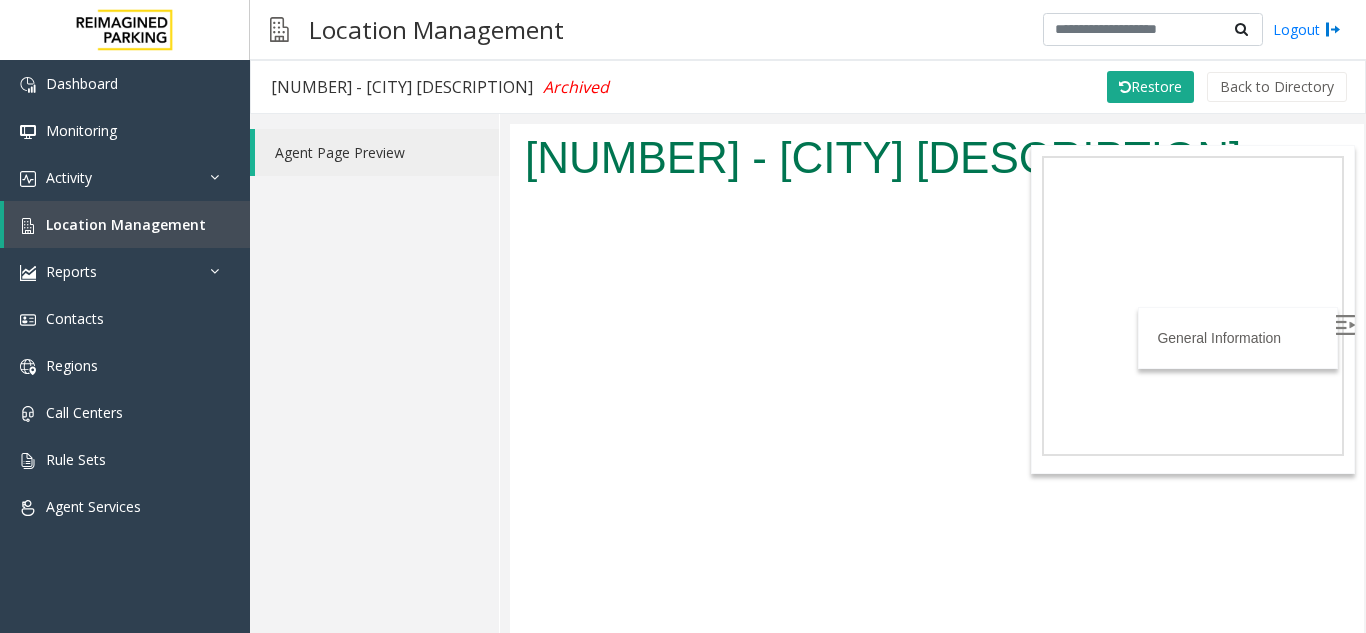scroll, scrollTop: 0, scrollLeft: 0, axis: both 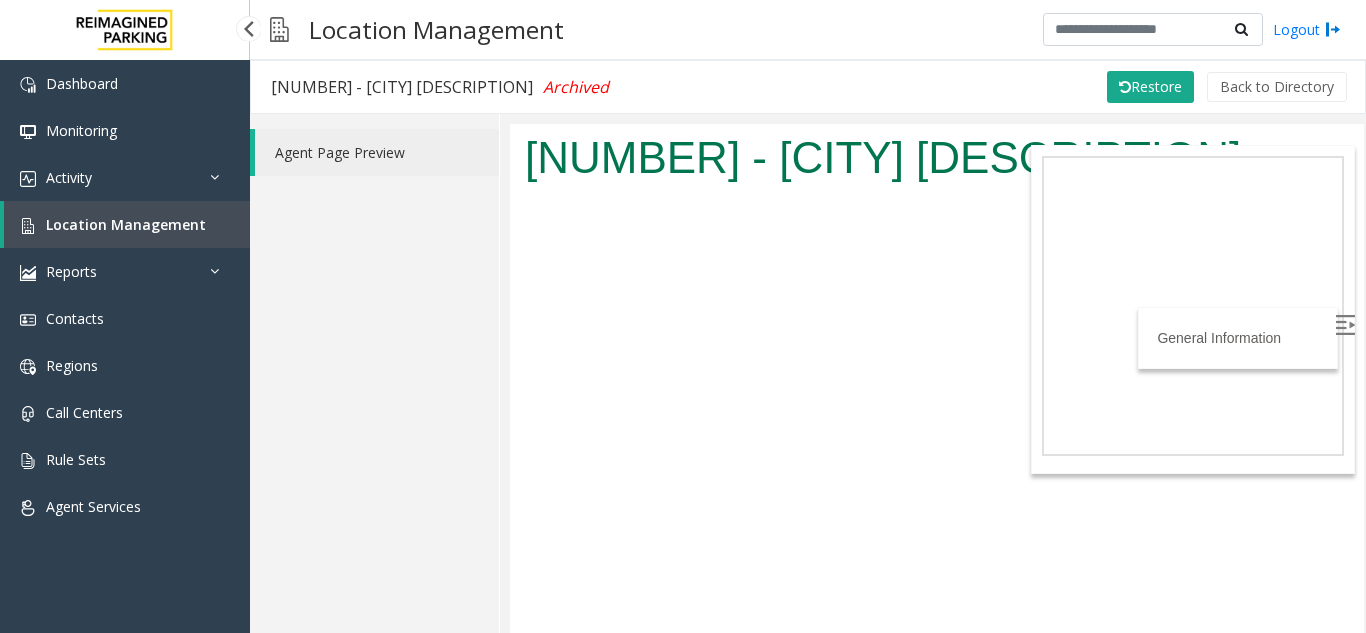 click on "Location Management" at bounding box center (127, 224) 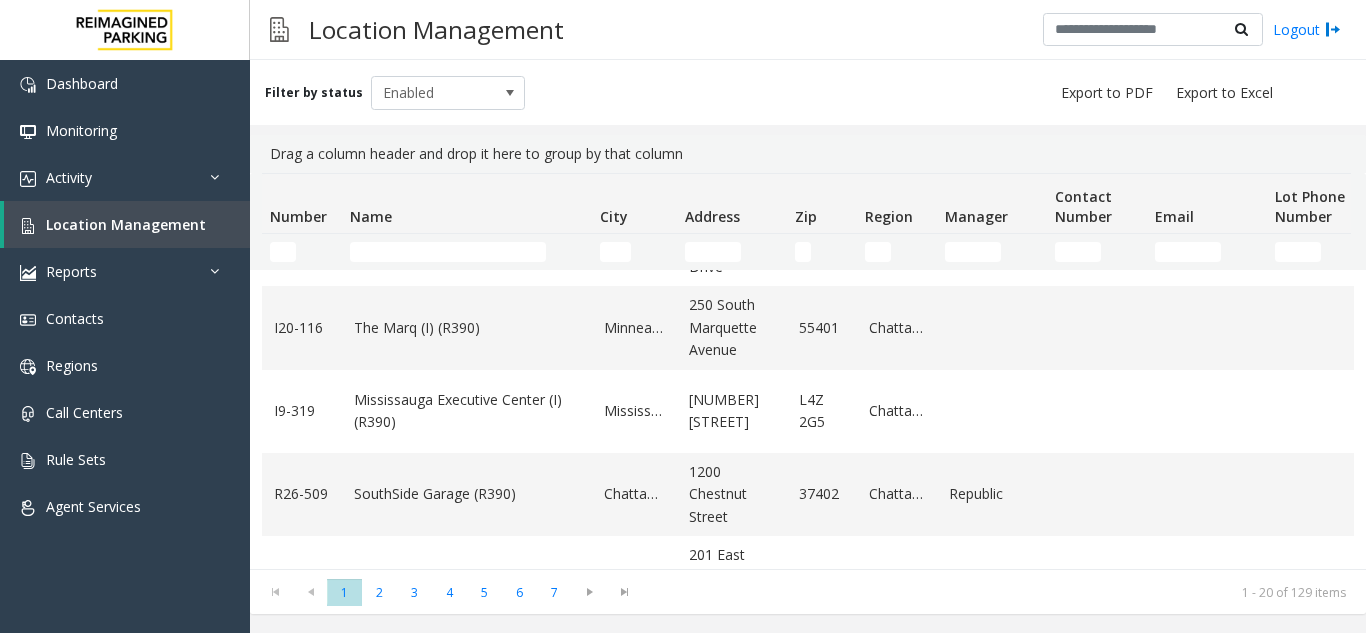 scroll, scrollTop: 1000, scrollLeft: 0, axis: vertical 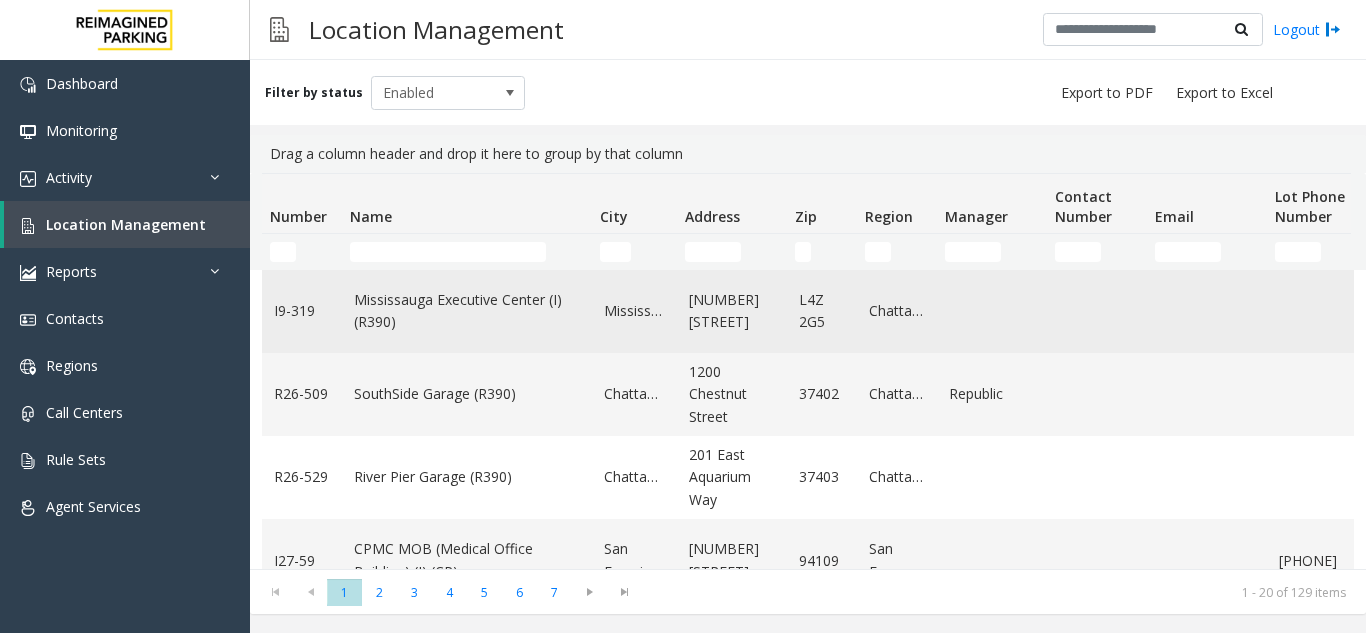 click on "Mississauga Executive Center (I) (R390)" 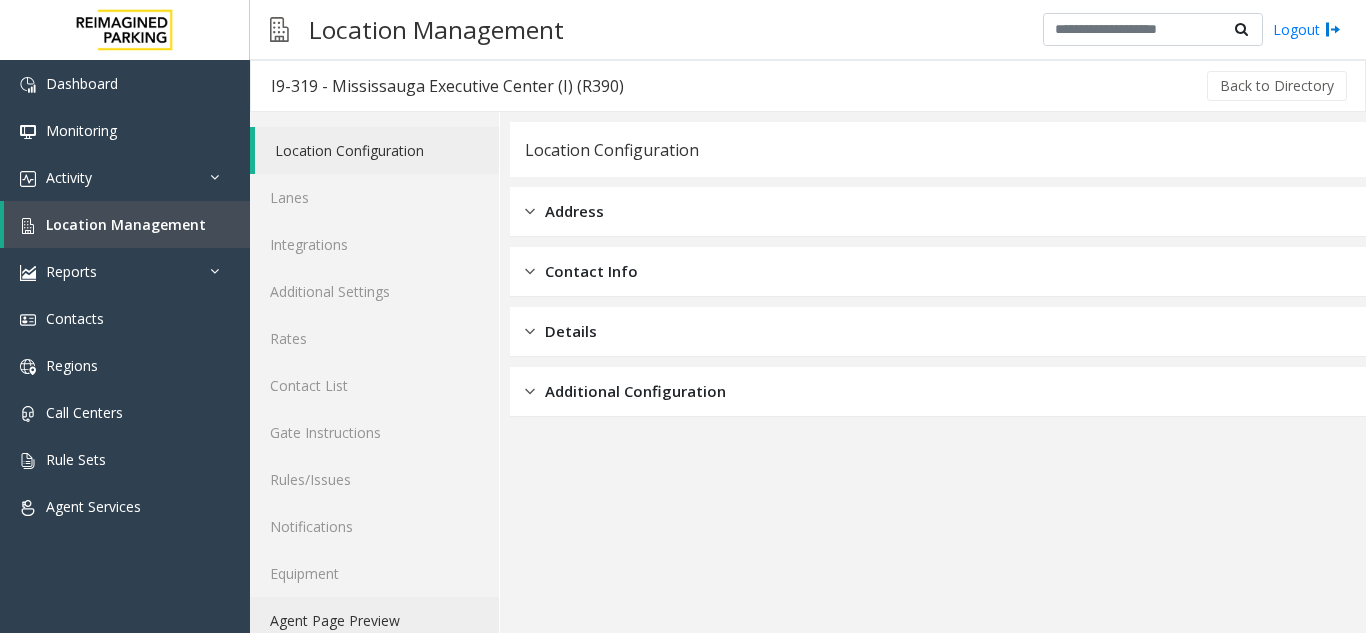 click on "Agent Page Preview" 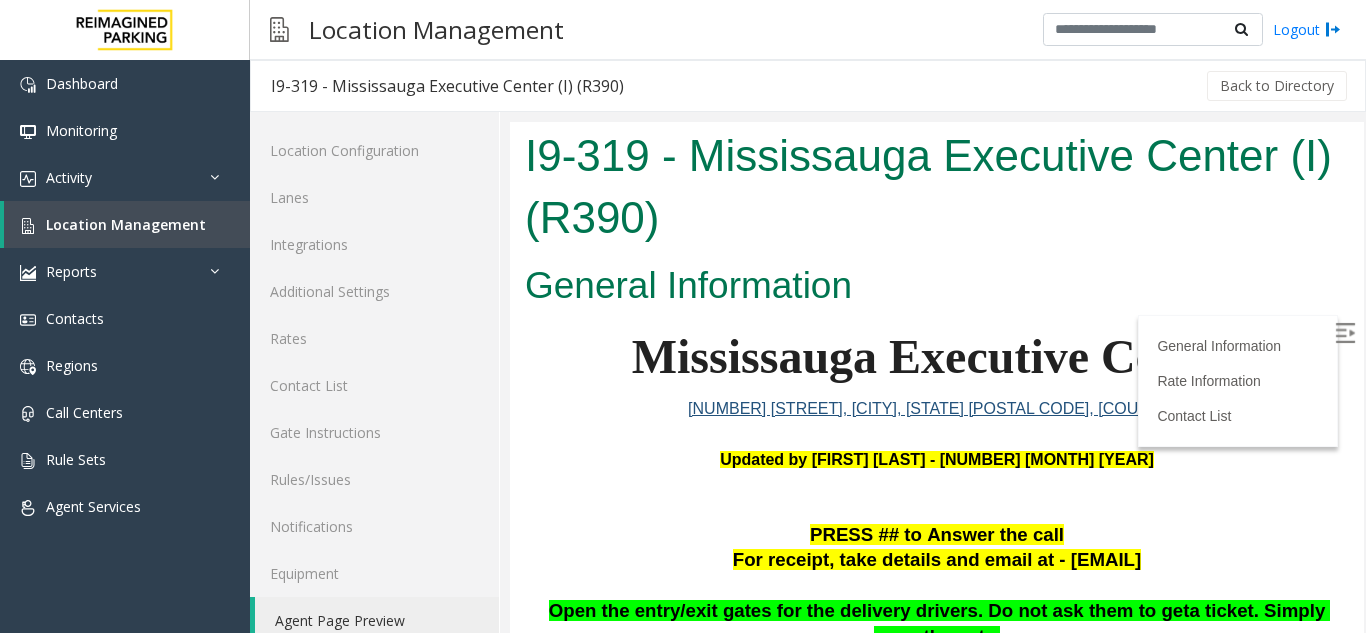 scroll, scrollTop: 0, scrollLeft: 0, axis: both 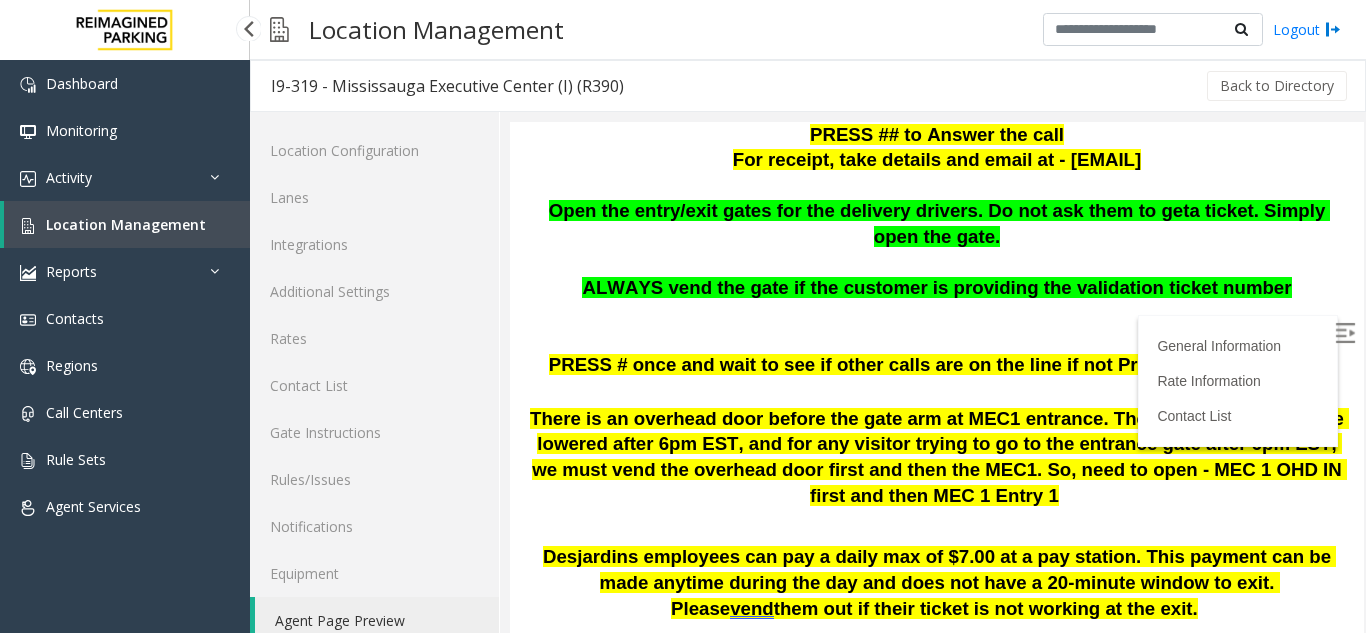 click on "Location Management" at bounding box center (127, 224) 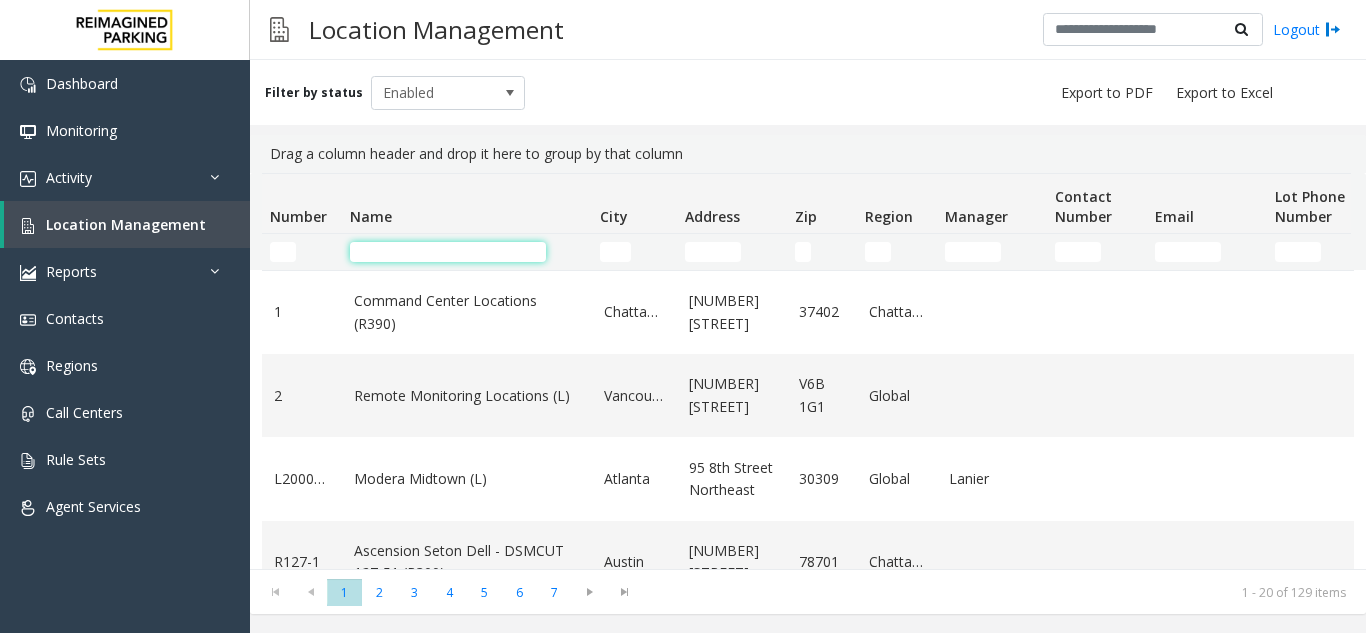 click 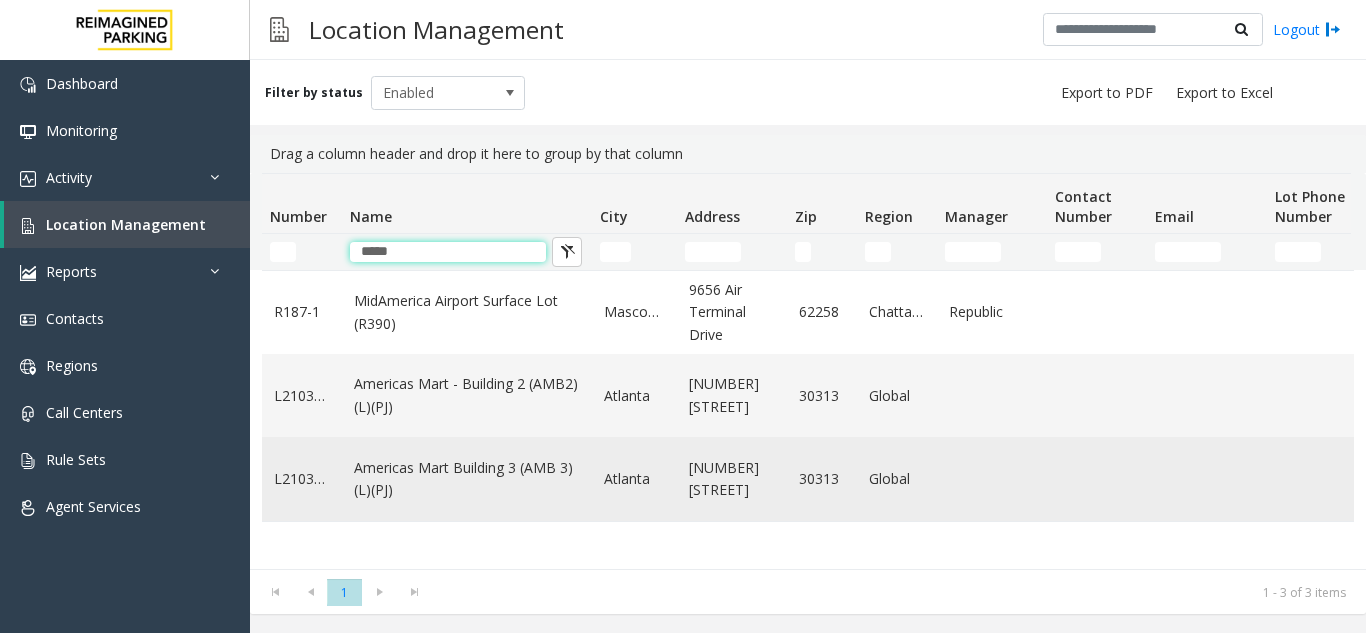 type on "*****" 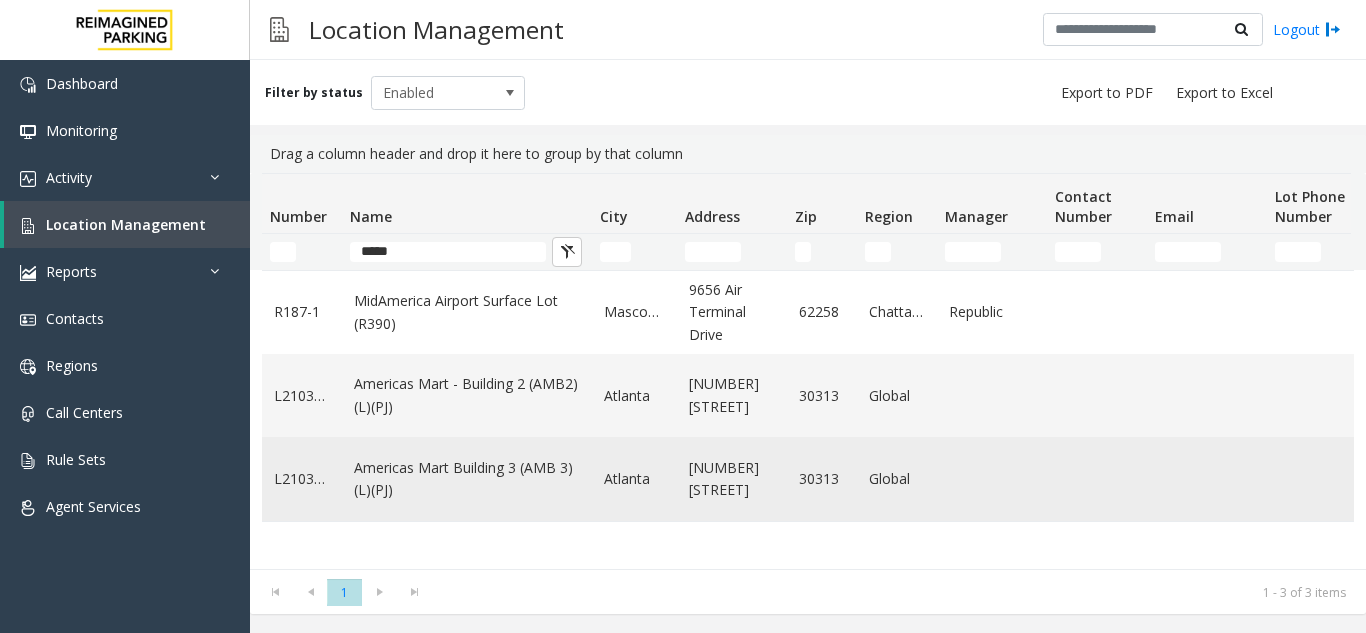 click on "Americas Mart Building  3 (AMB 3) (L)(PJ)" 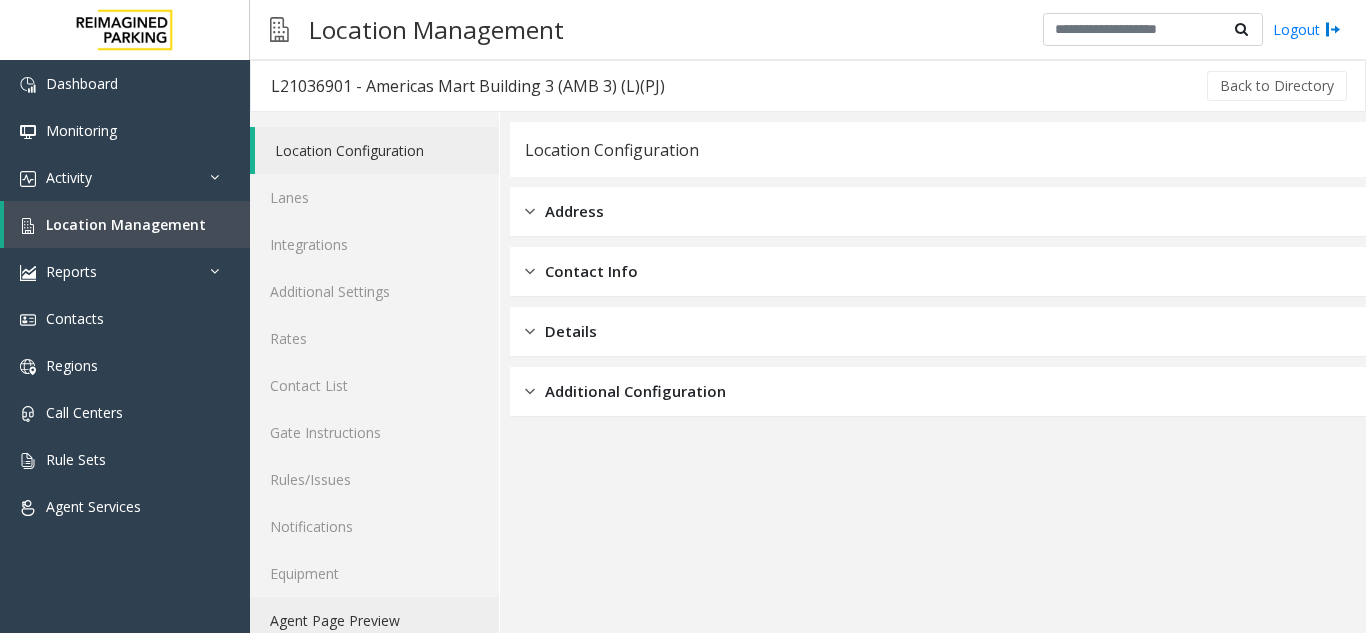click on "Agent Page Preview" 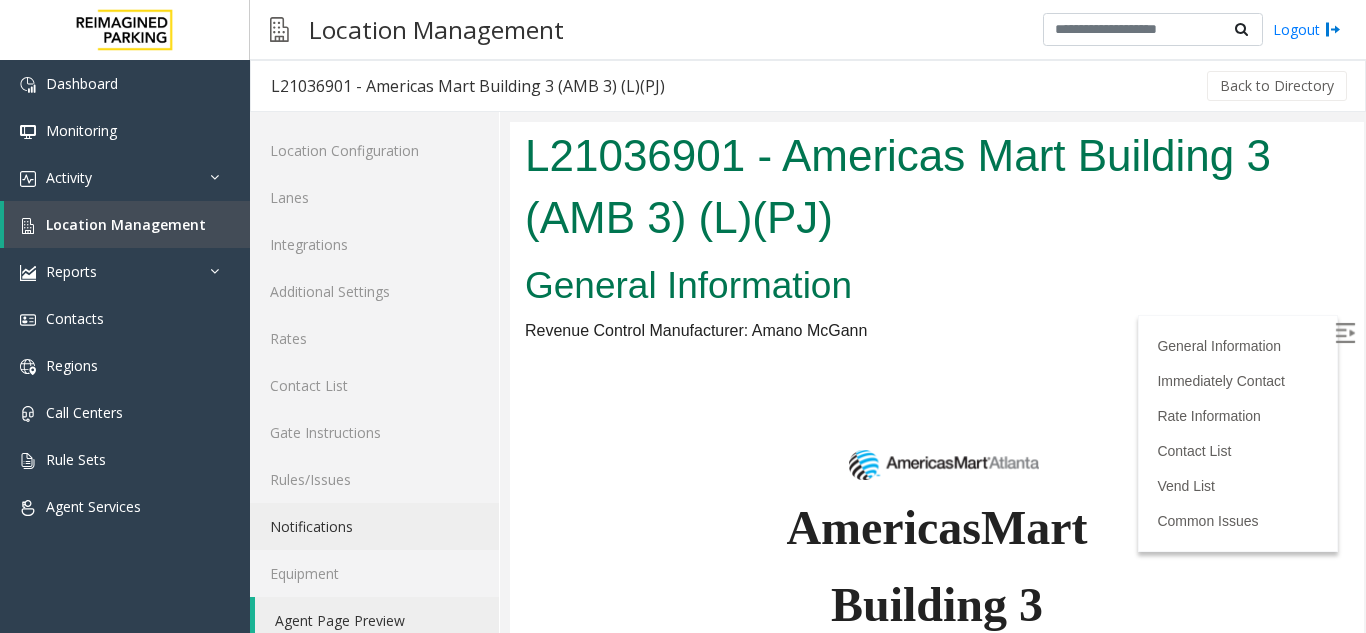 scroll, scrollTop: 0, scrollLeft: 0, axis: both 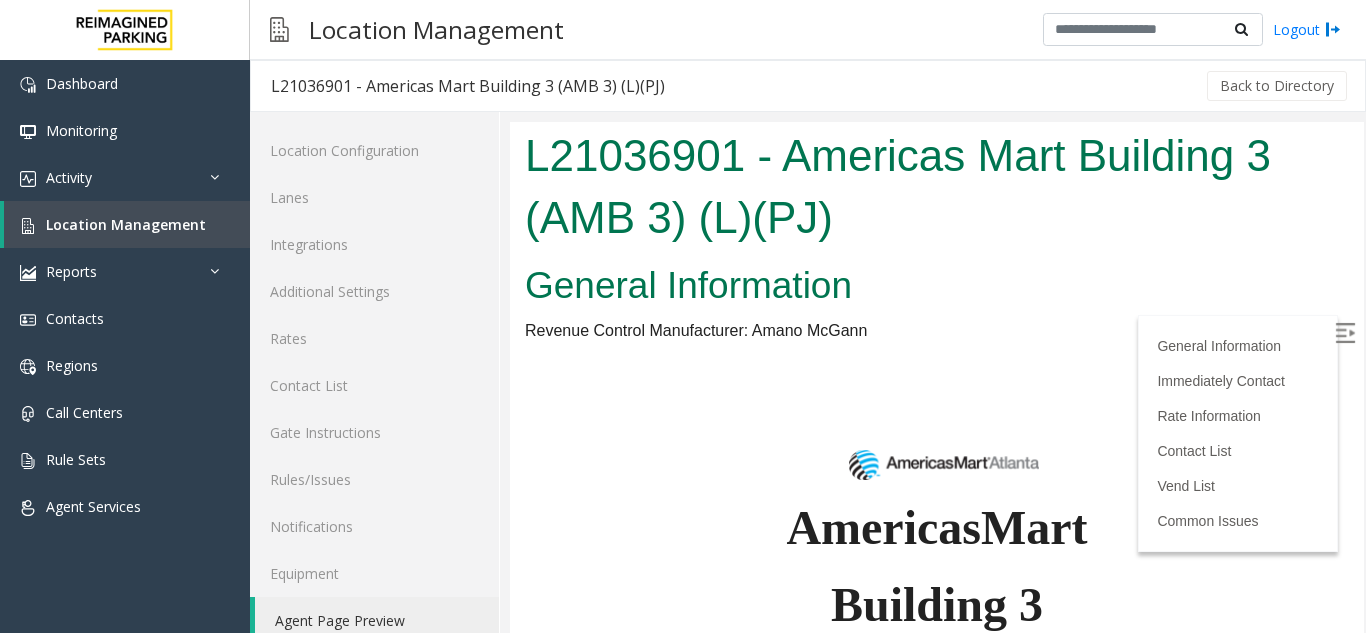 click at bounding box center [1345, 333] 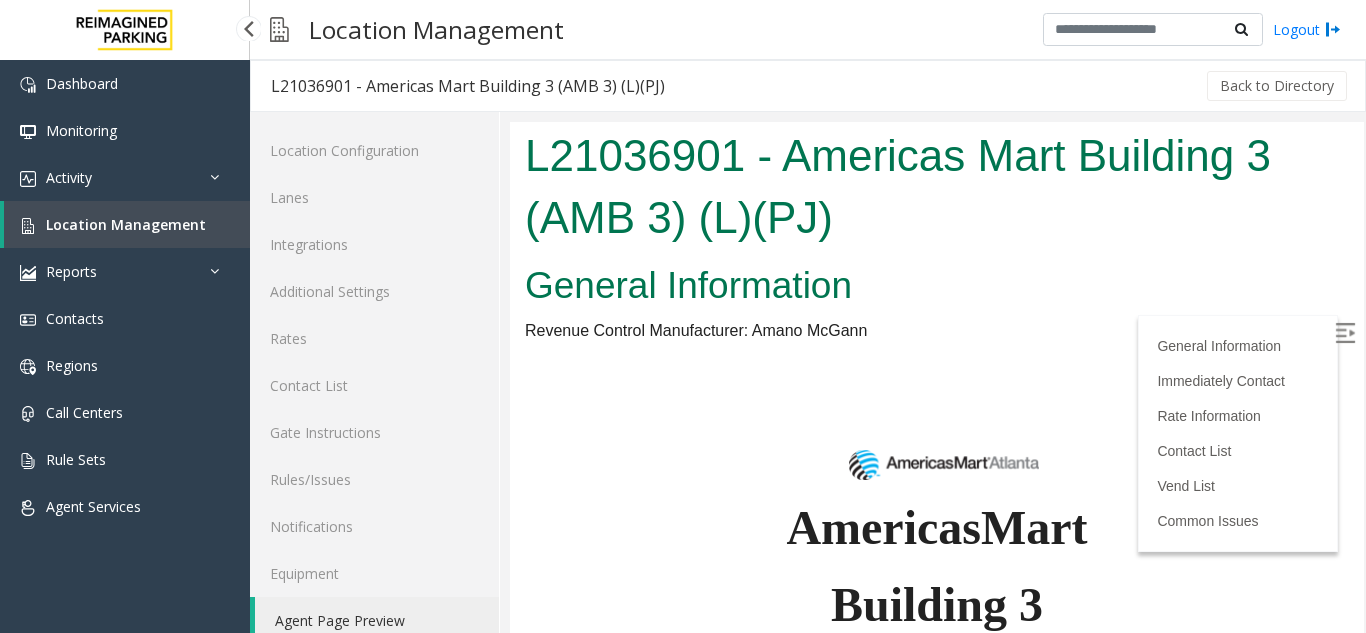 click at bounding box center [248, 28] 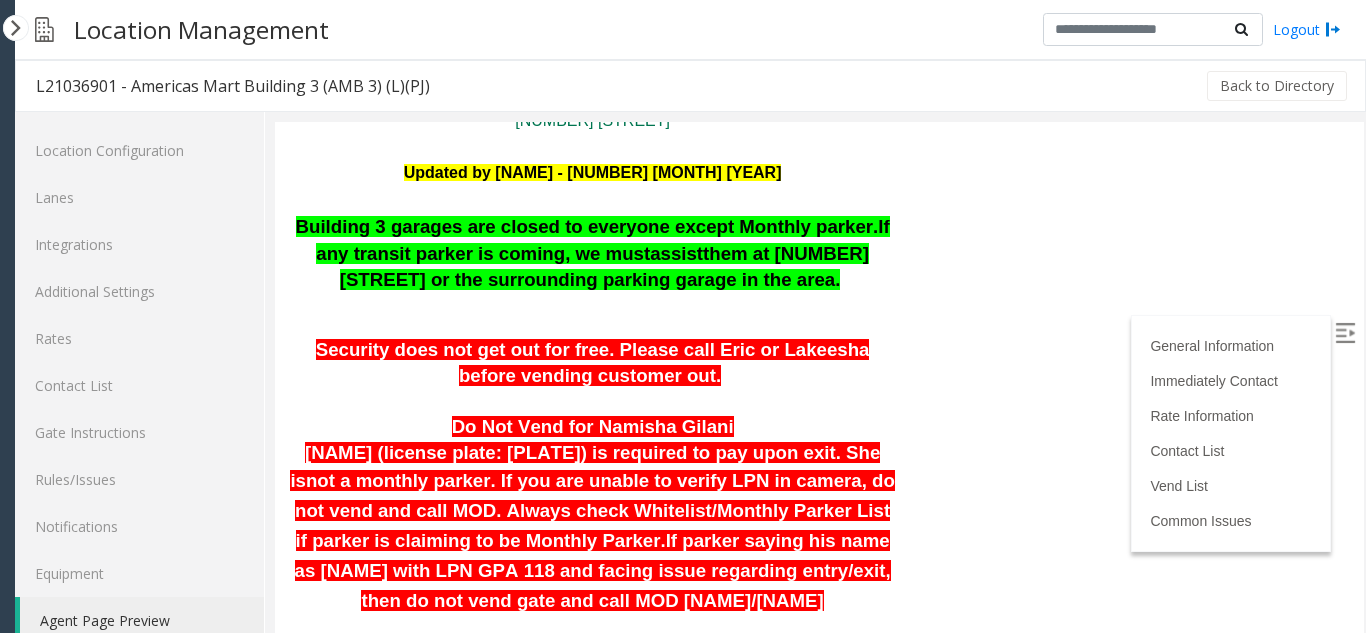scroll, scrollTop: 500, scrollLeft: 0, axis: vertical 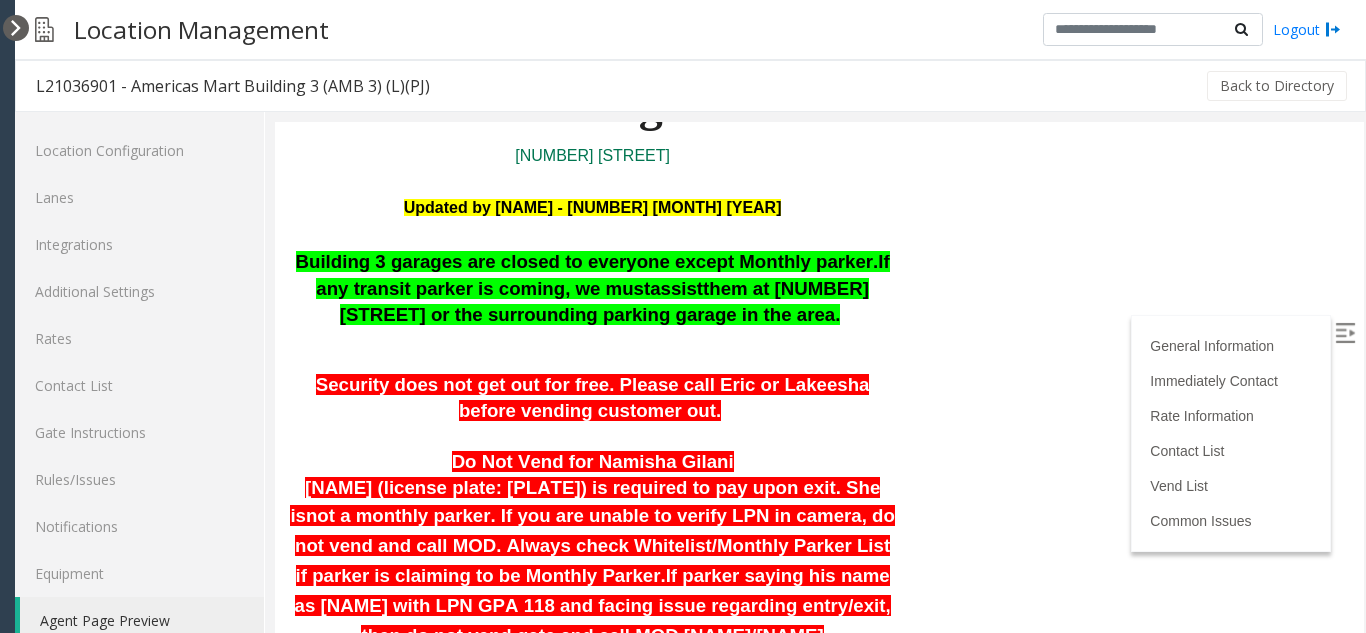 click at bounding box center (16, 28) 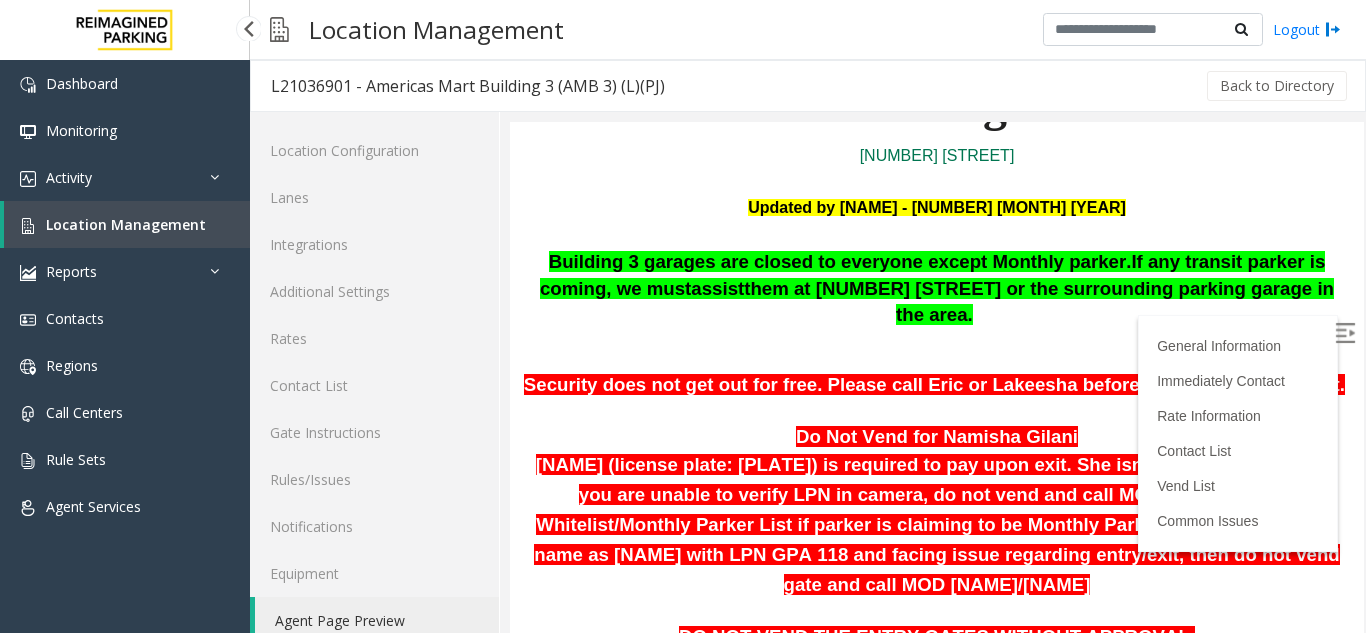 click on "Location Management" at bounding box center [126, 224] 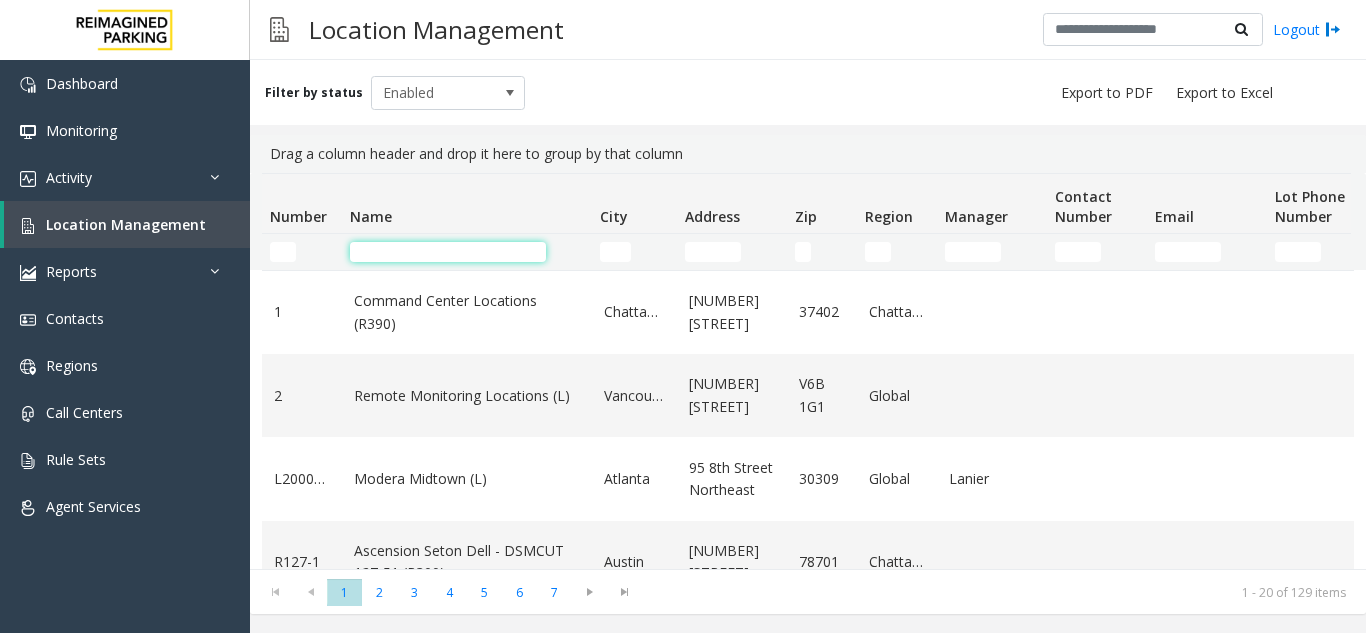 click 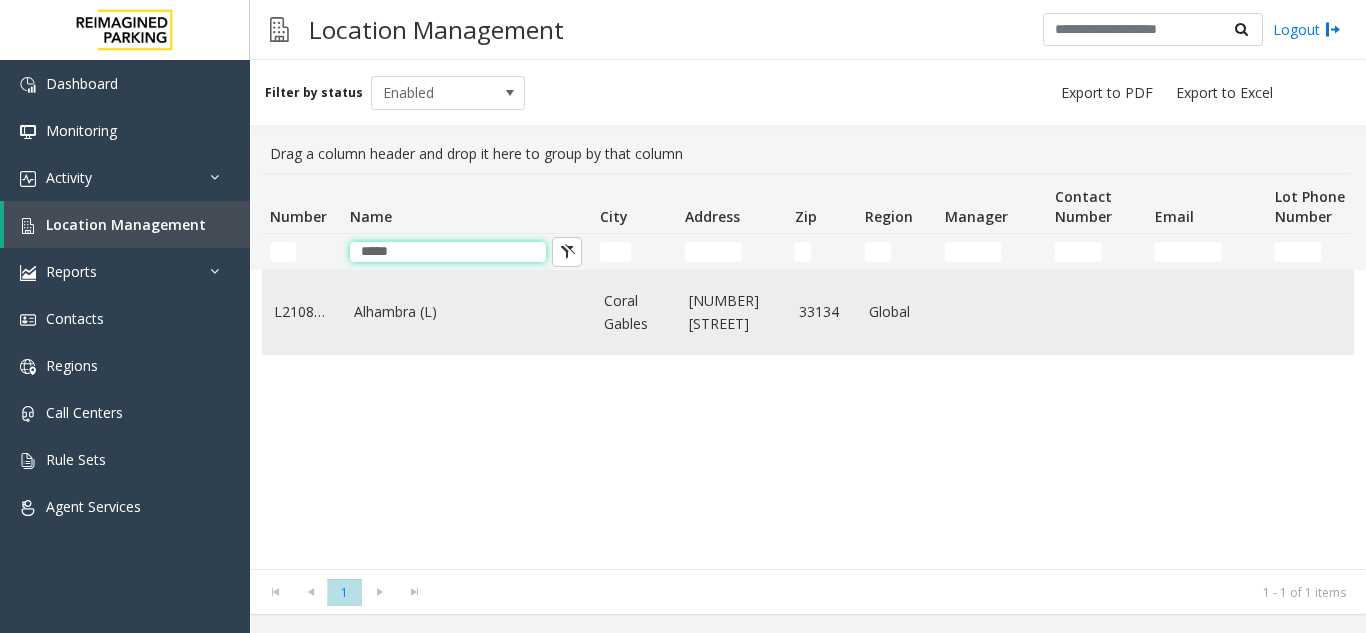 type on "*****" 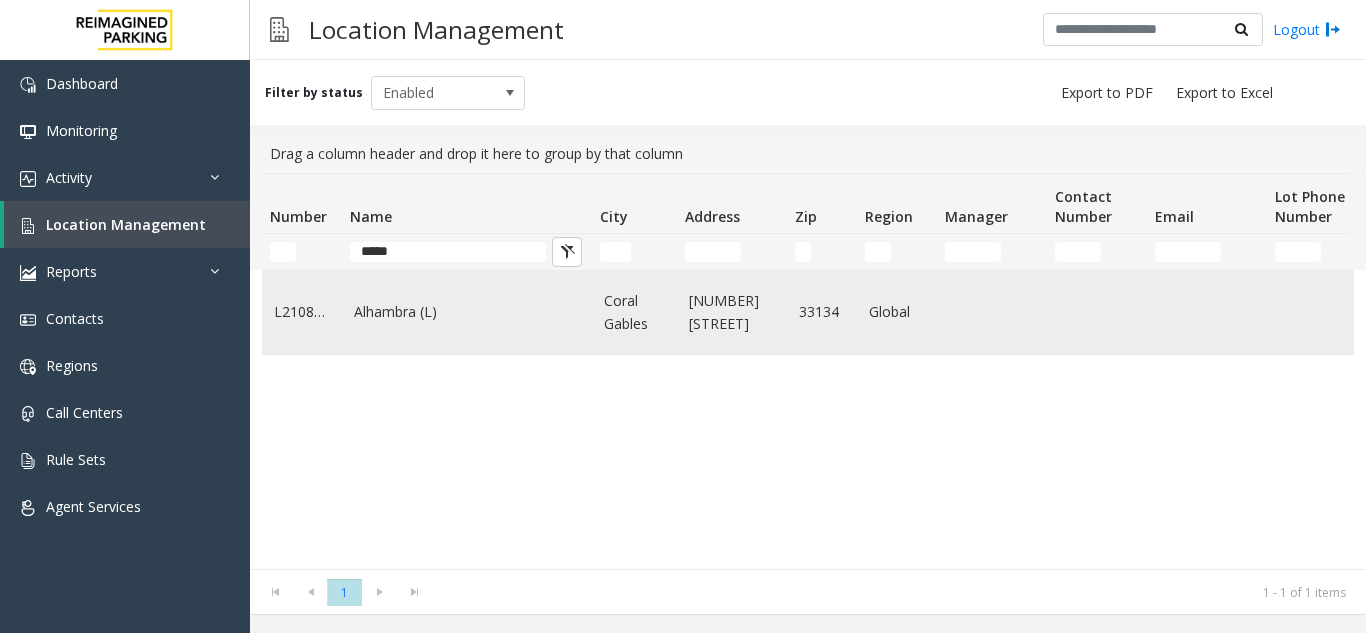 click on "Alhambra (L)" 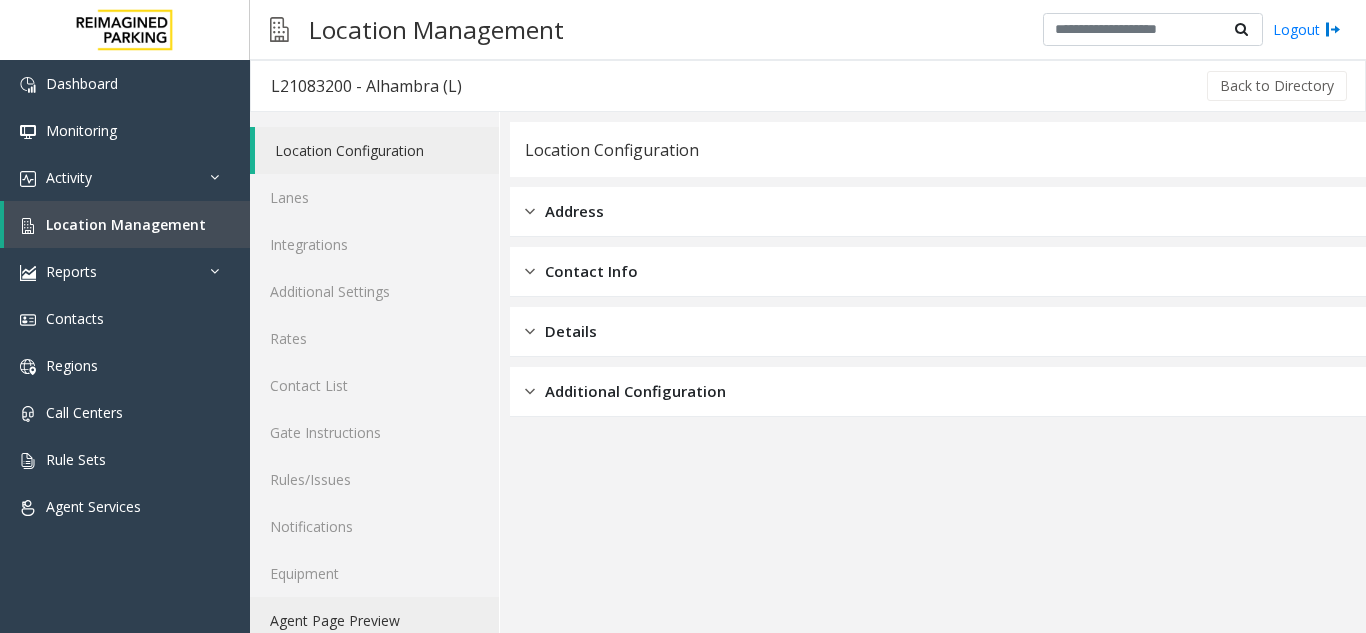 click on "Agent Page Preview" 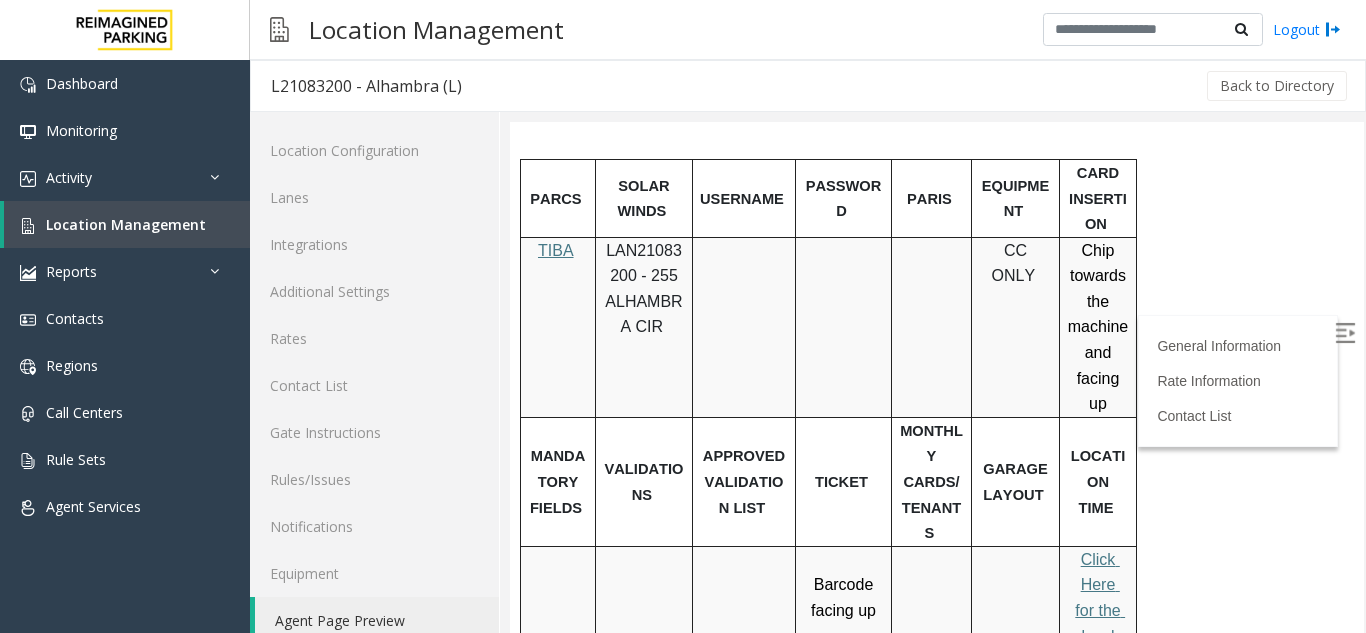 scroll, scrollTop: 700, scrollLeft: 0, axis: vertical 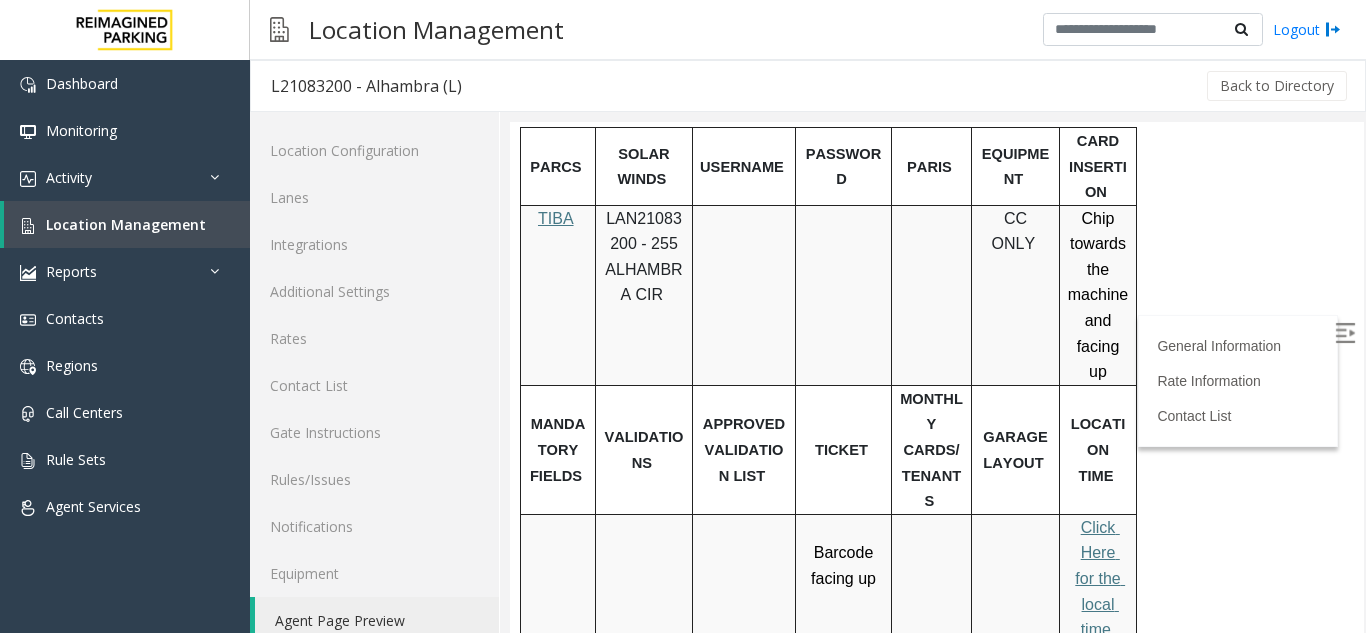 click on "LAN21083200 - 255 ALHAMBRA CIR" at bounding box center [643, 257] 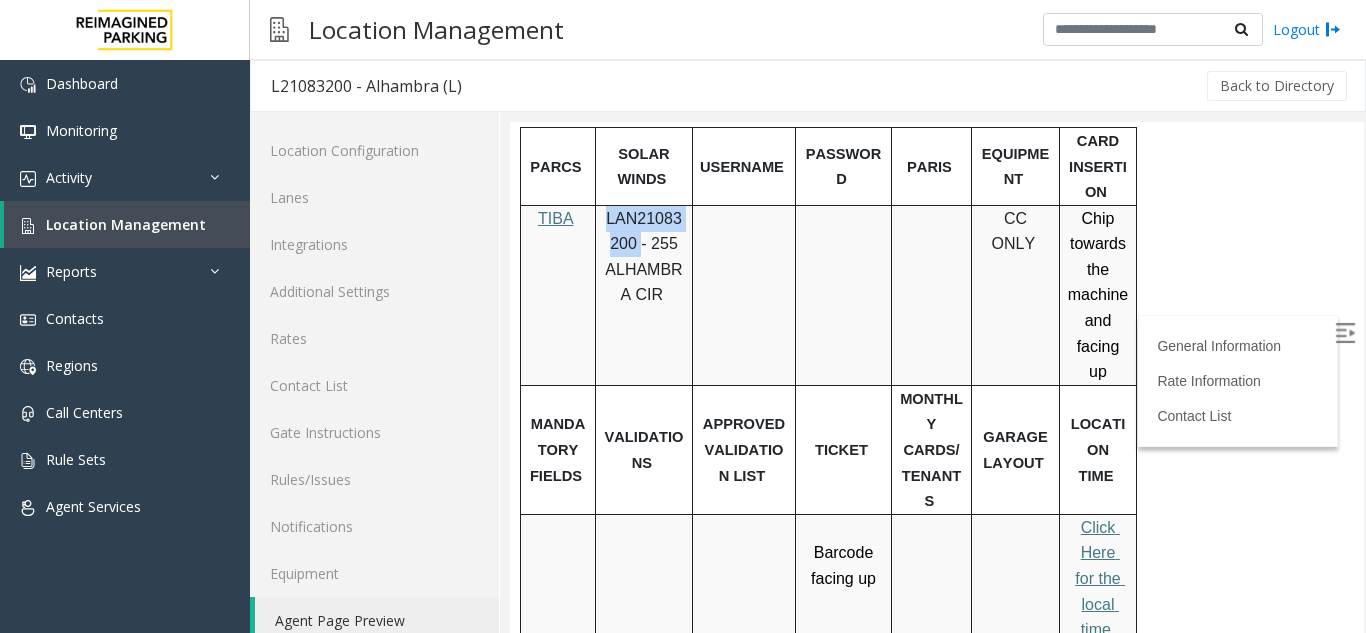click on "LAN21083200 - 255 ALHAMBRA CIR" at bounding box center (643, 257) 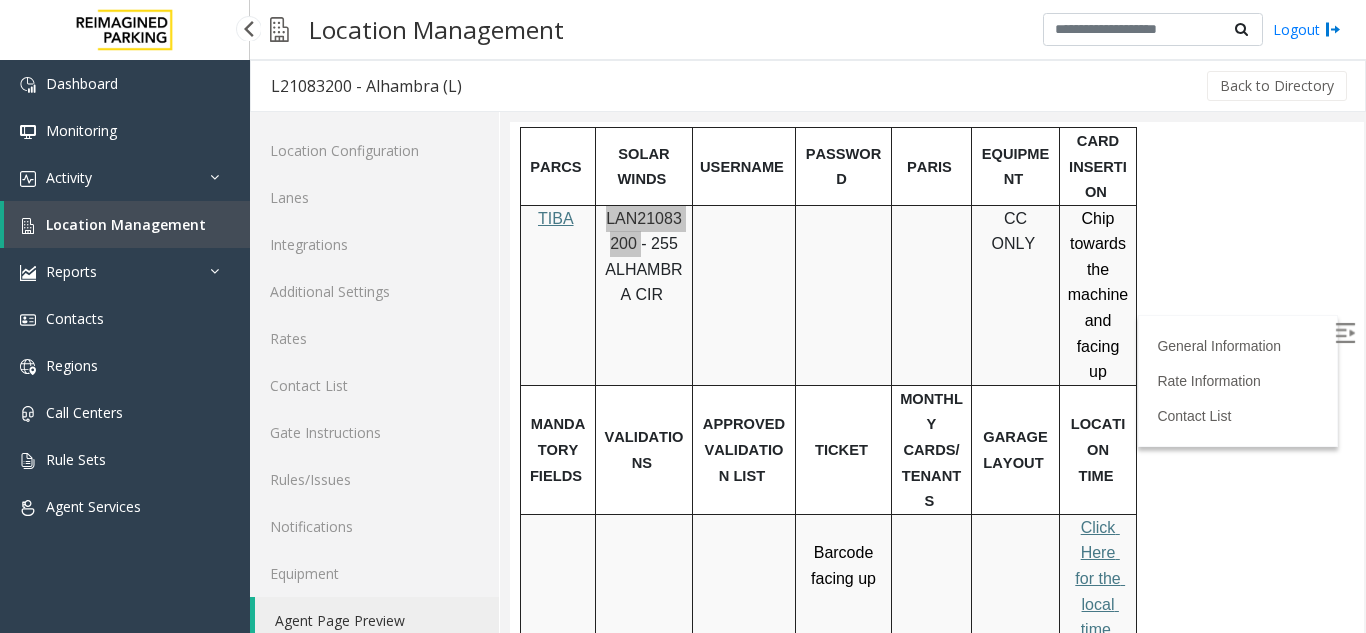 click on "Location Management" at bounding box center [127, 224] 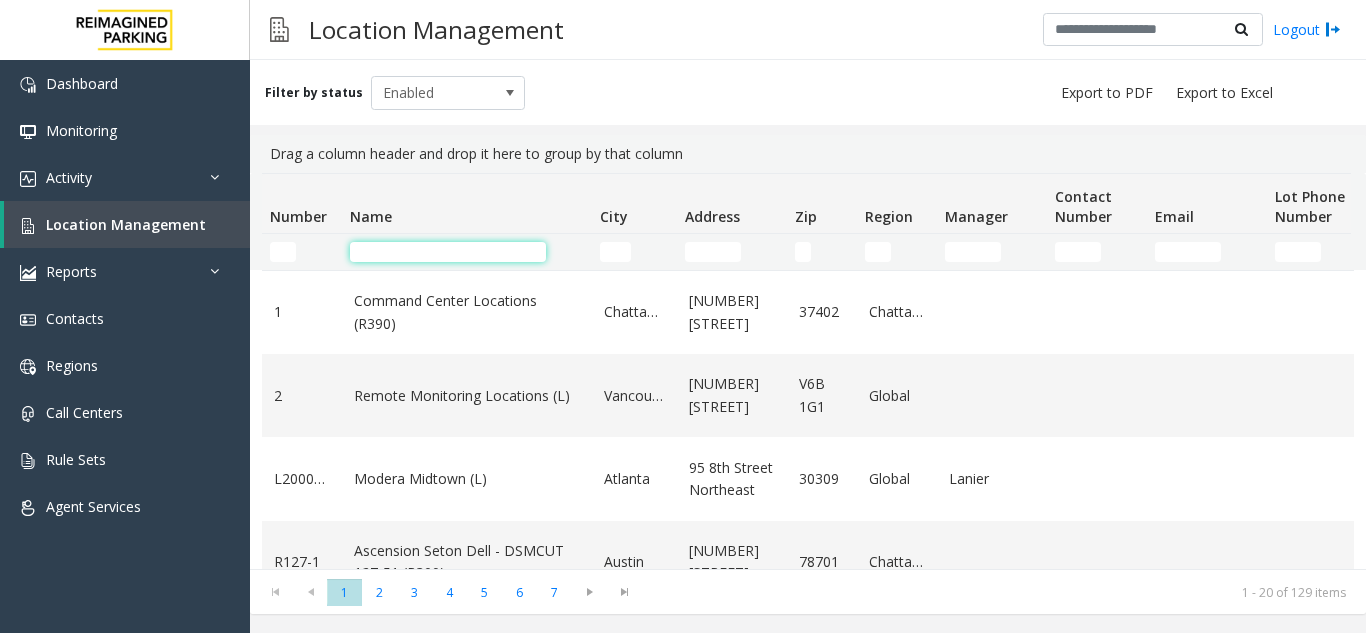 click 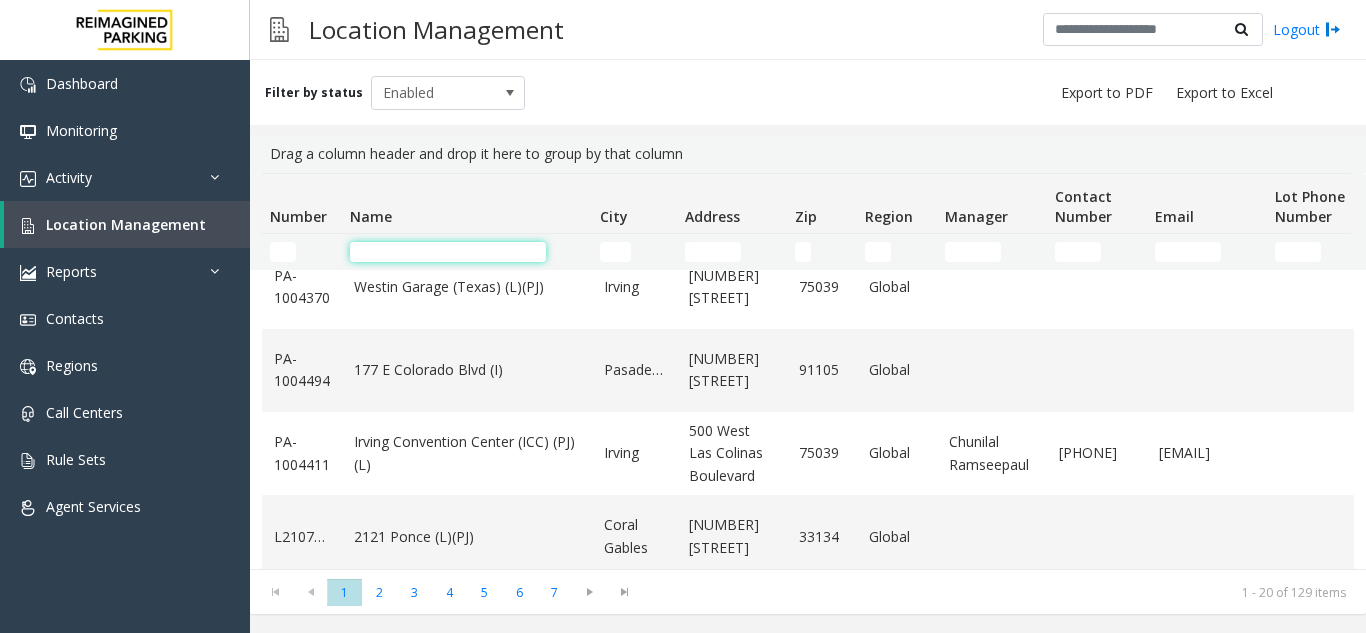 scroll, scrollTop: 1382, scrollLeft: 0, axis: vertical 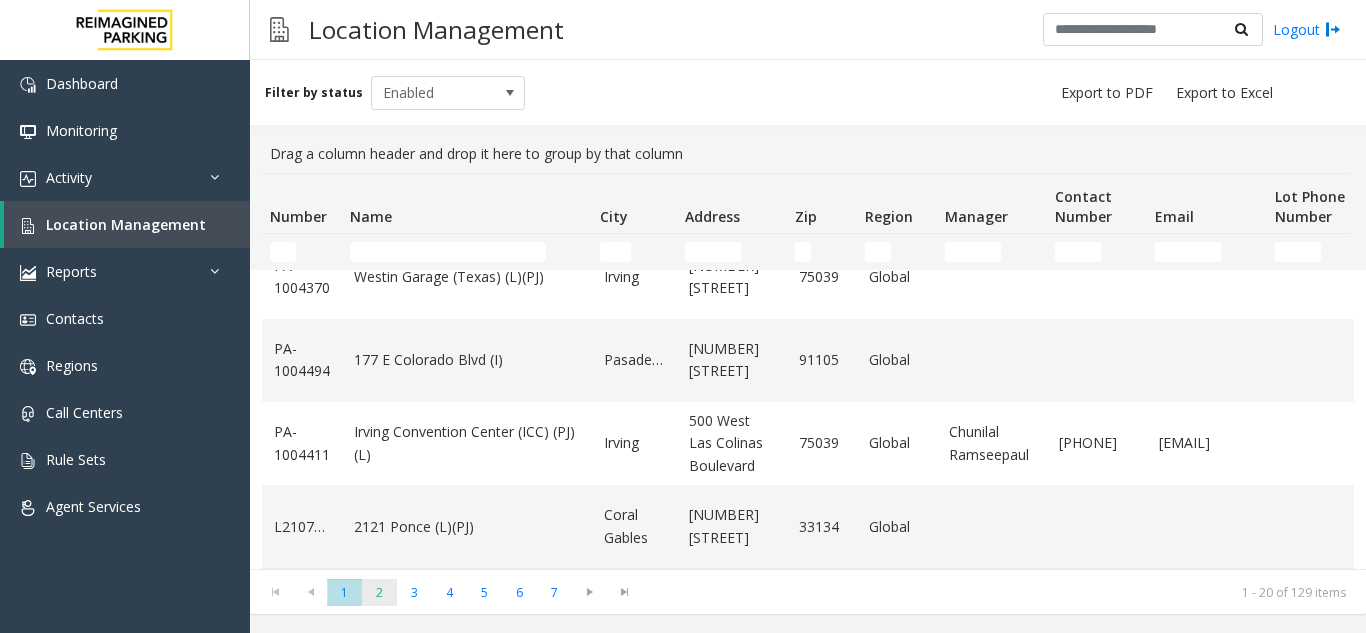click on "2" 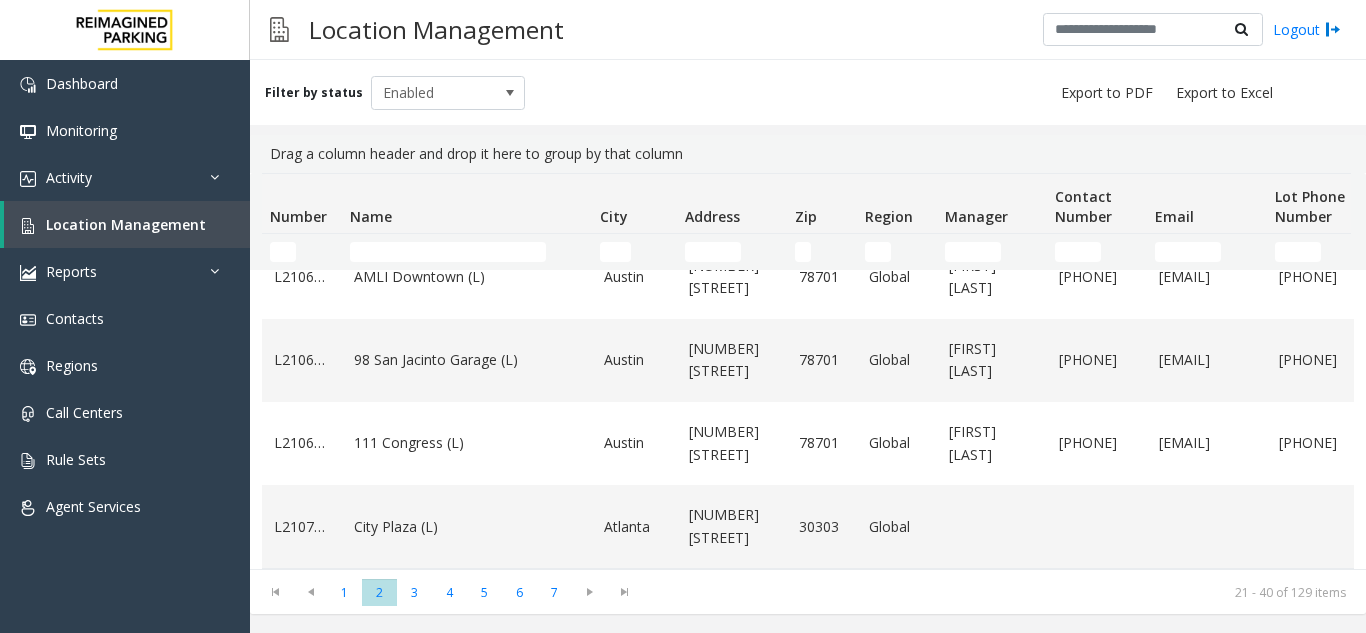 scroll, scrollTop: 1427, scrollLeft: 0, axis: vertical 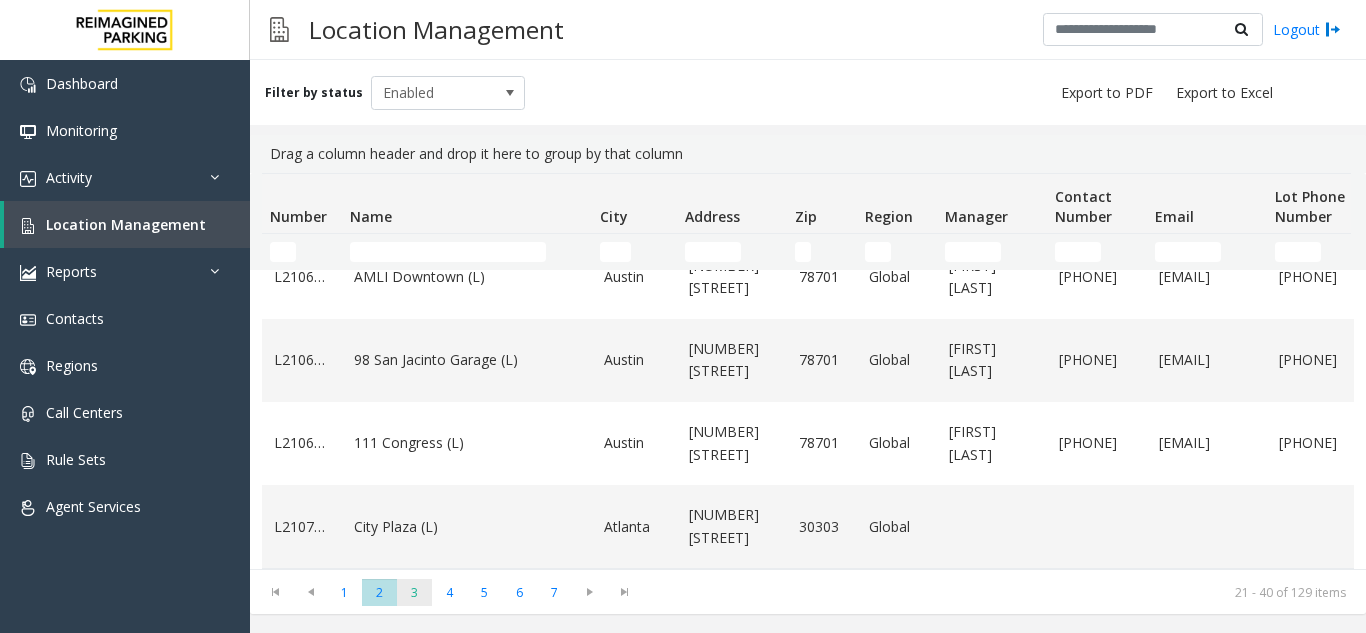 click on "3" 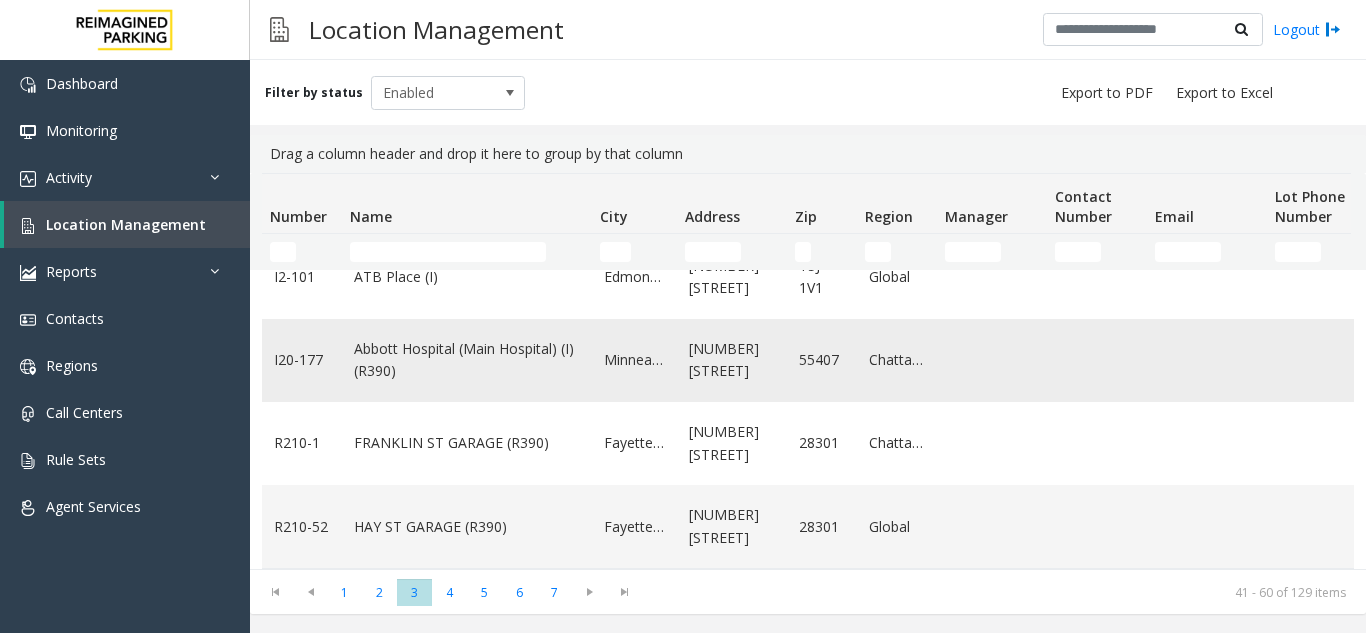 scroll, scrollTop: 1494, scrollLeft: 0, axis: vertical 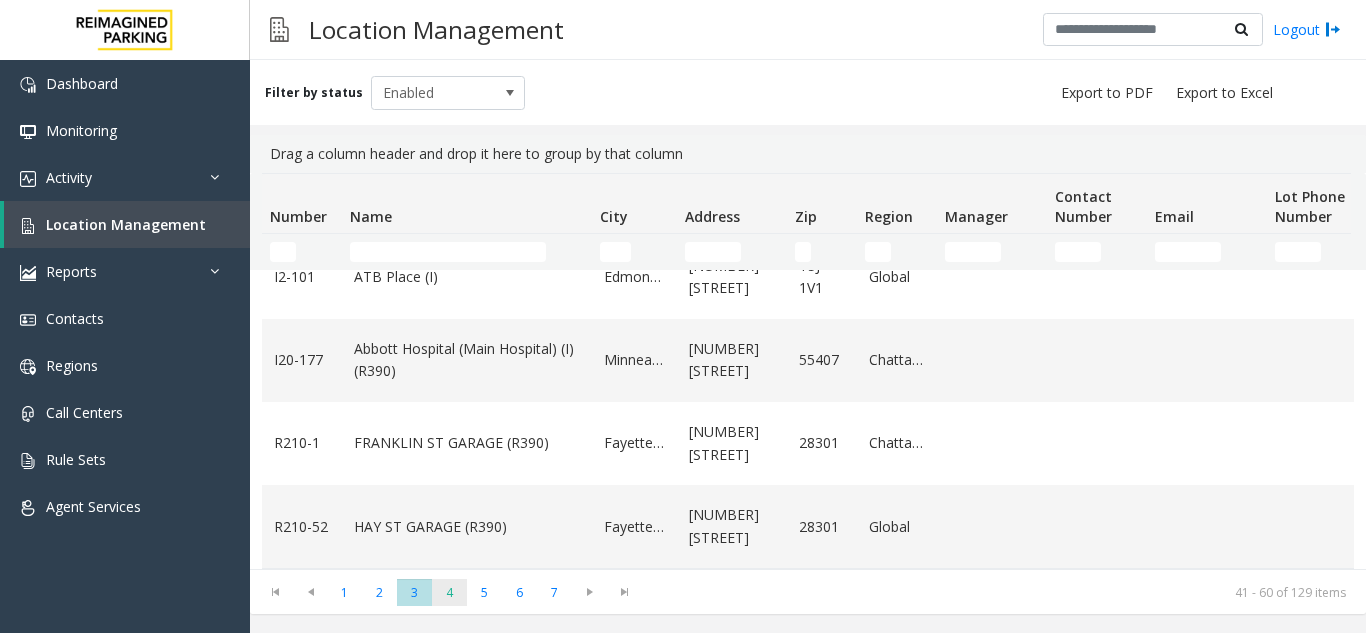 click on "4" 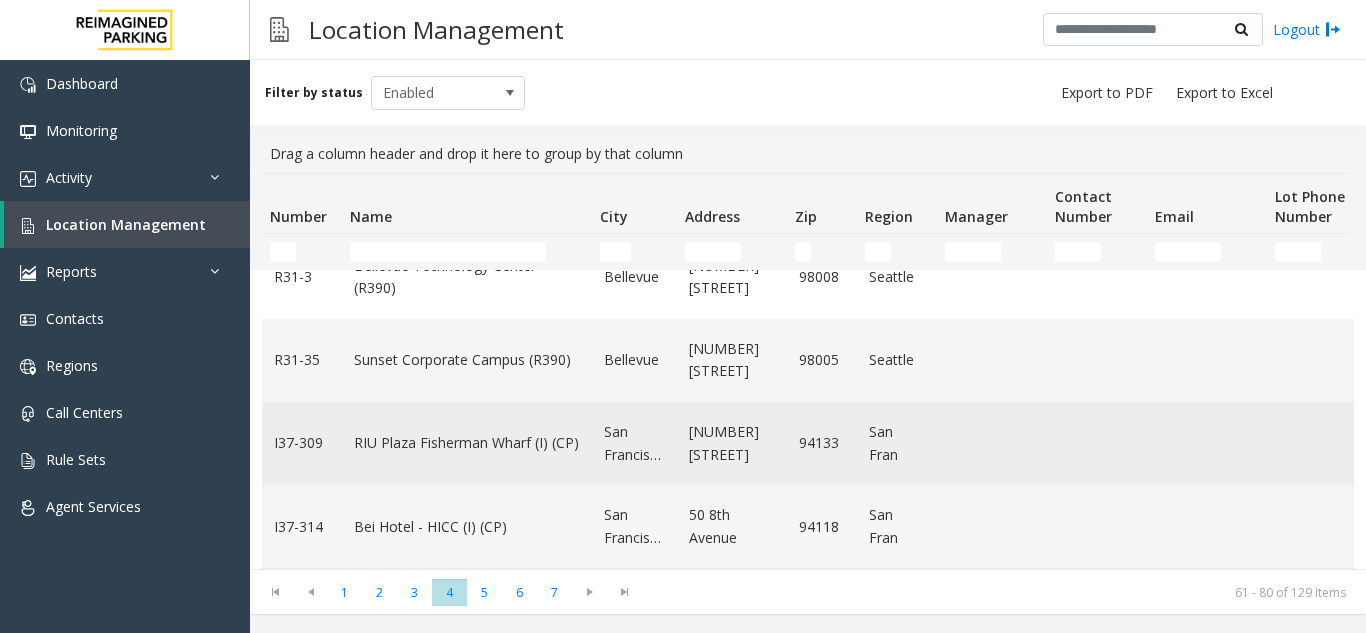 scroll, scrollTop: 1427, scrollLeft: 0, axis: vertical 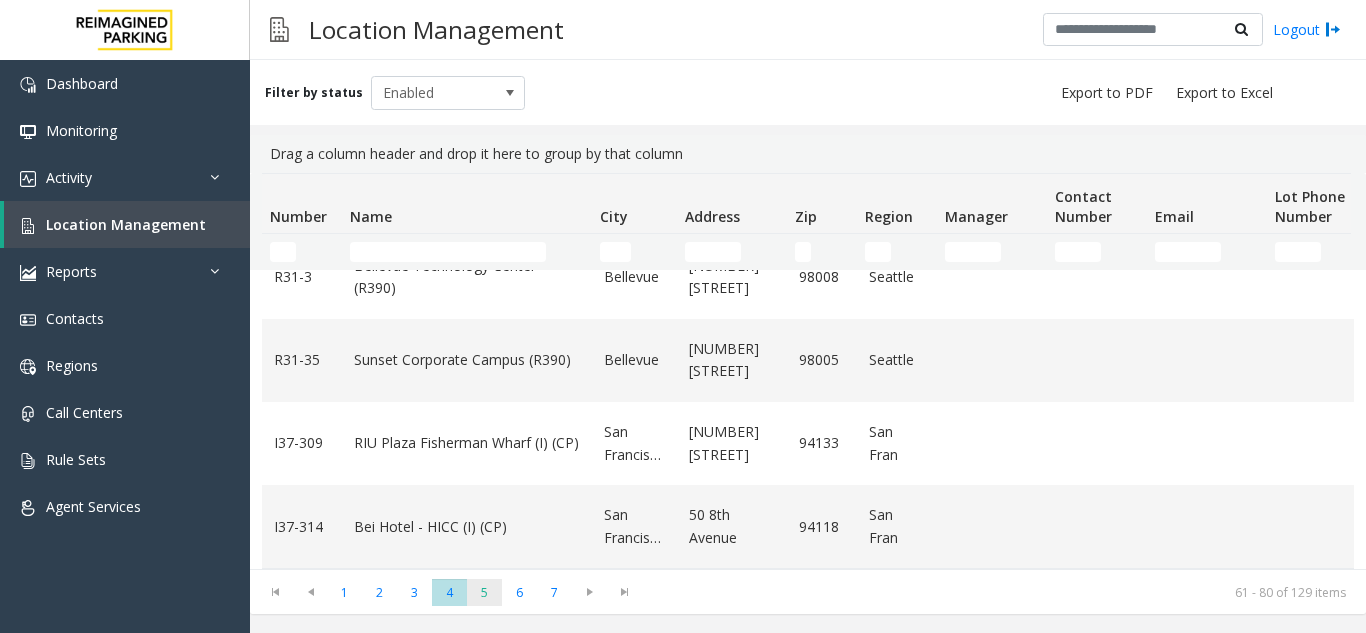 click on "5" 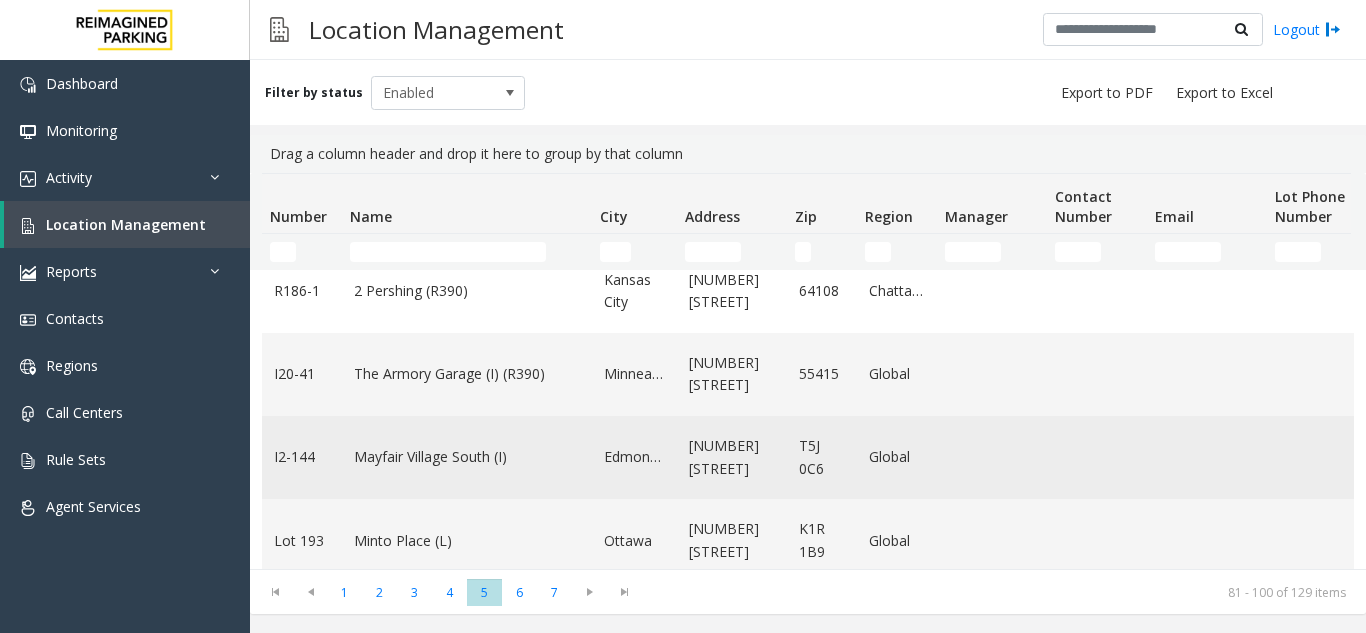 scroll, scrollTop: 1382, scrollLeft: 0, axis: vertical 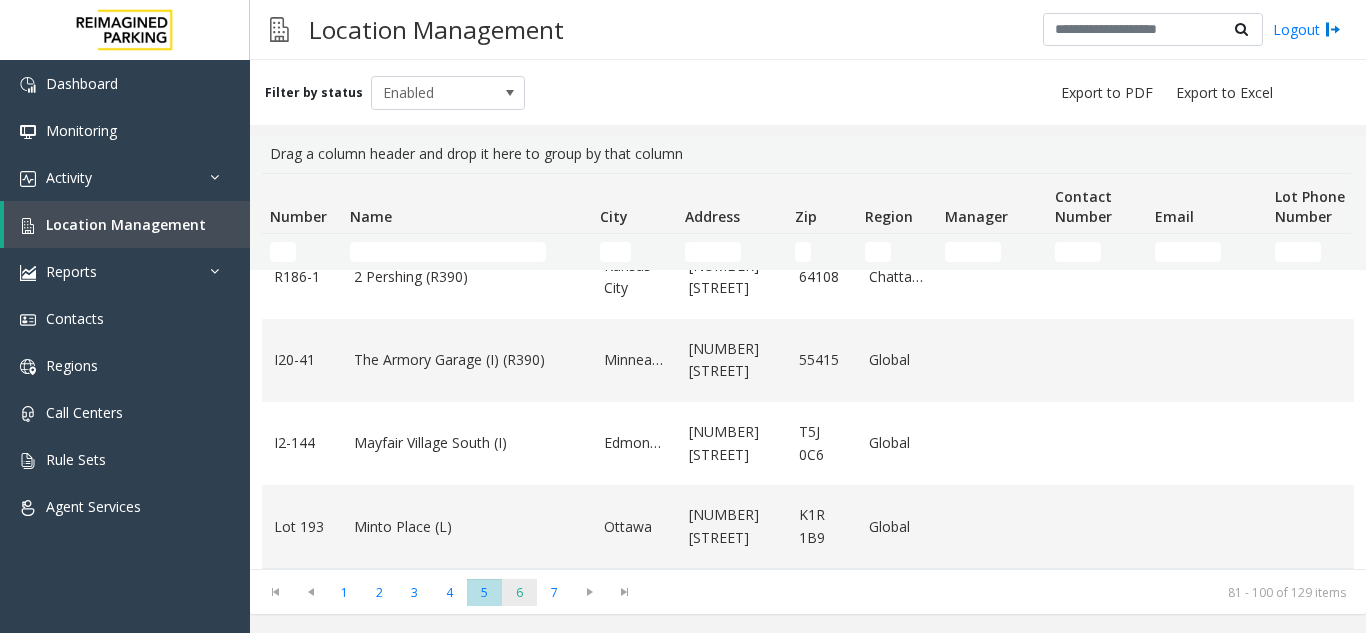 click on "6" 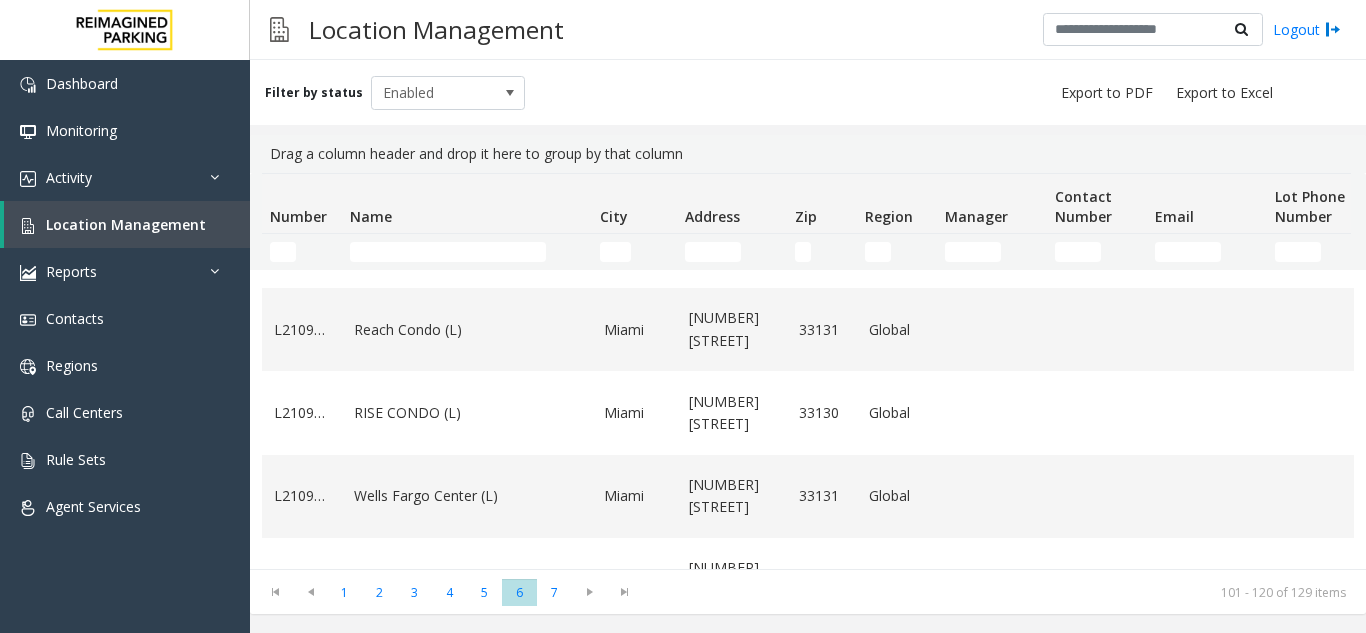 scroll, scrollTop: 500, scrollLeft: 0, axis: vertical 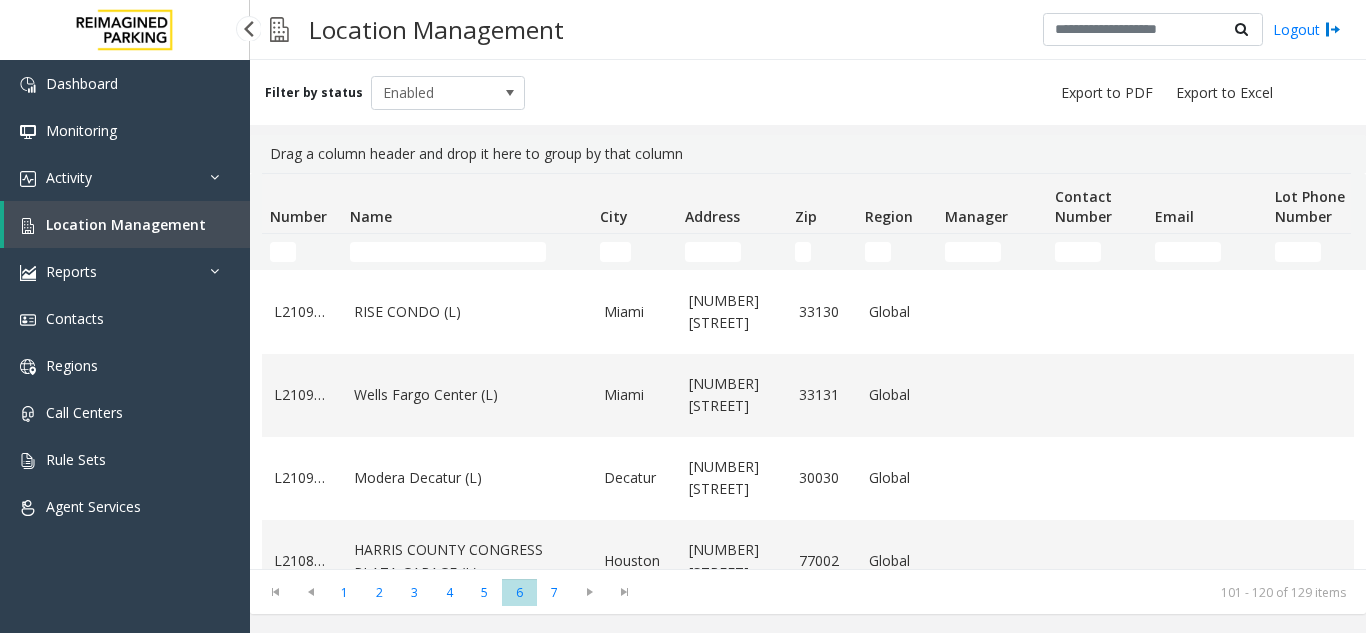click on "Location Management" at bounding box center (126, 224) 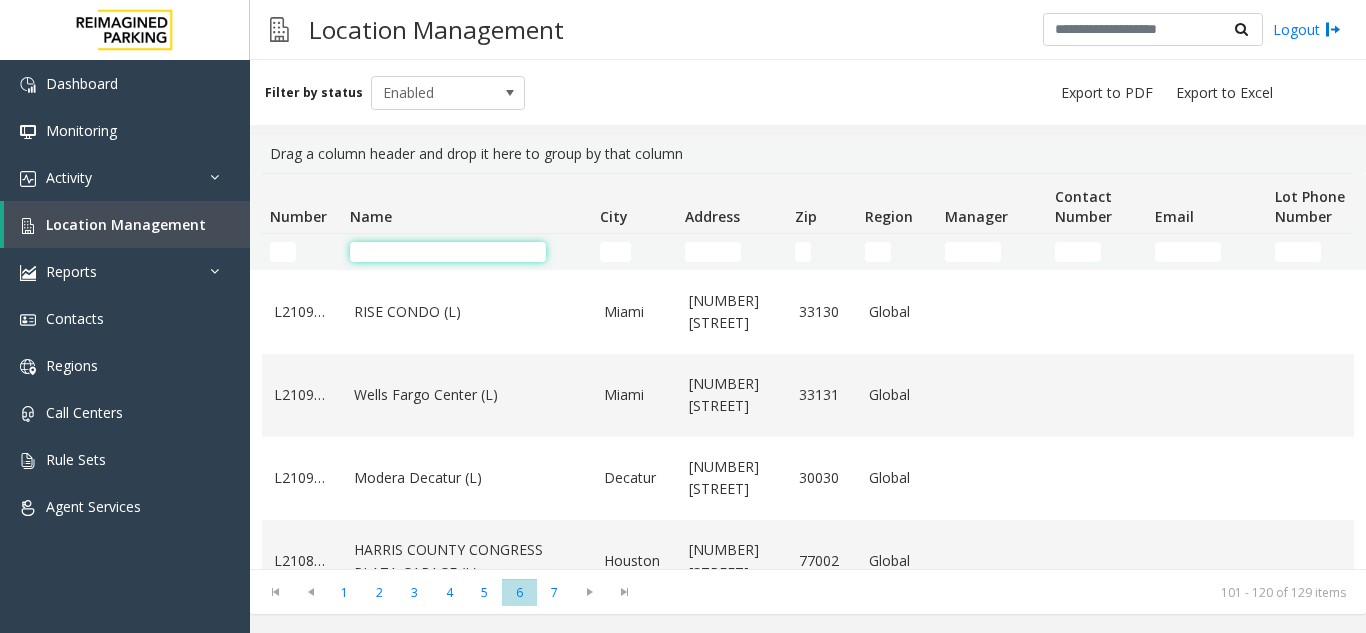 click 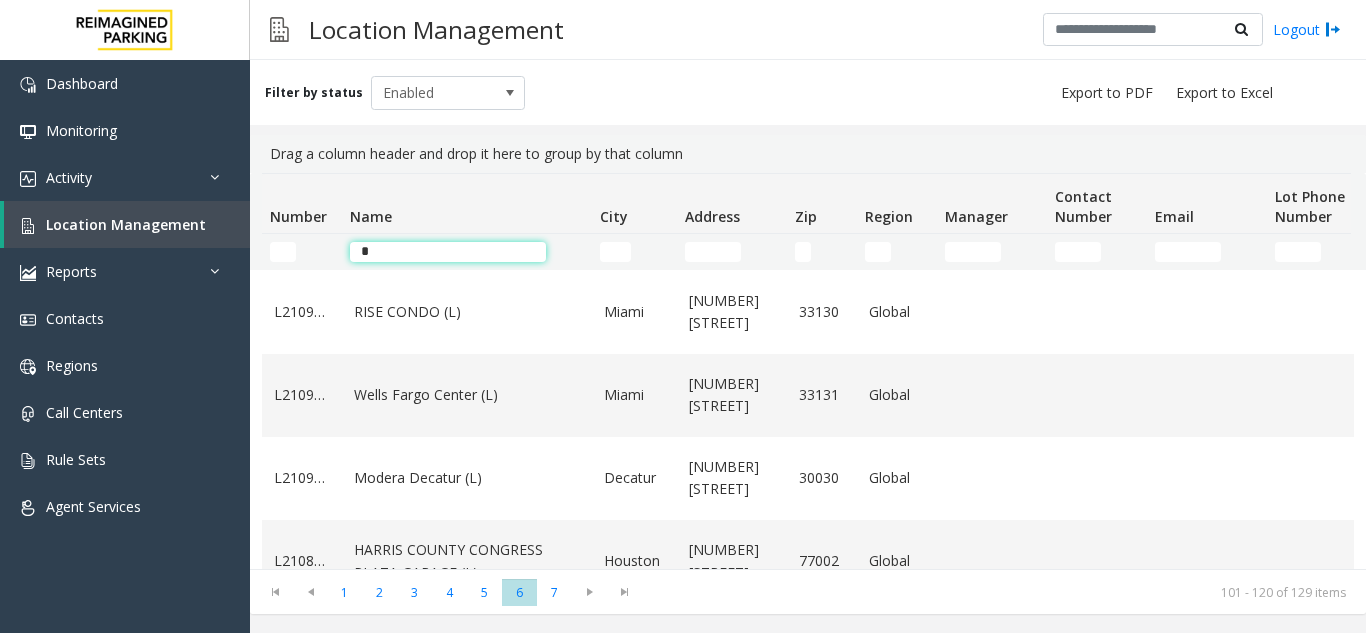 scroll, scrollTop: 0, scrollLeft: 0, axis: both 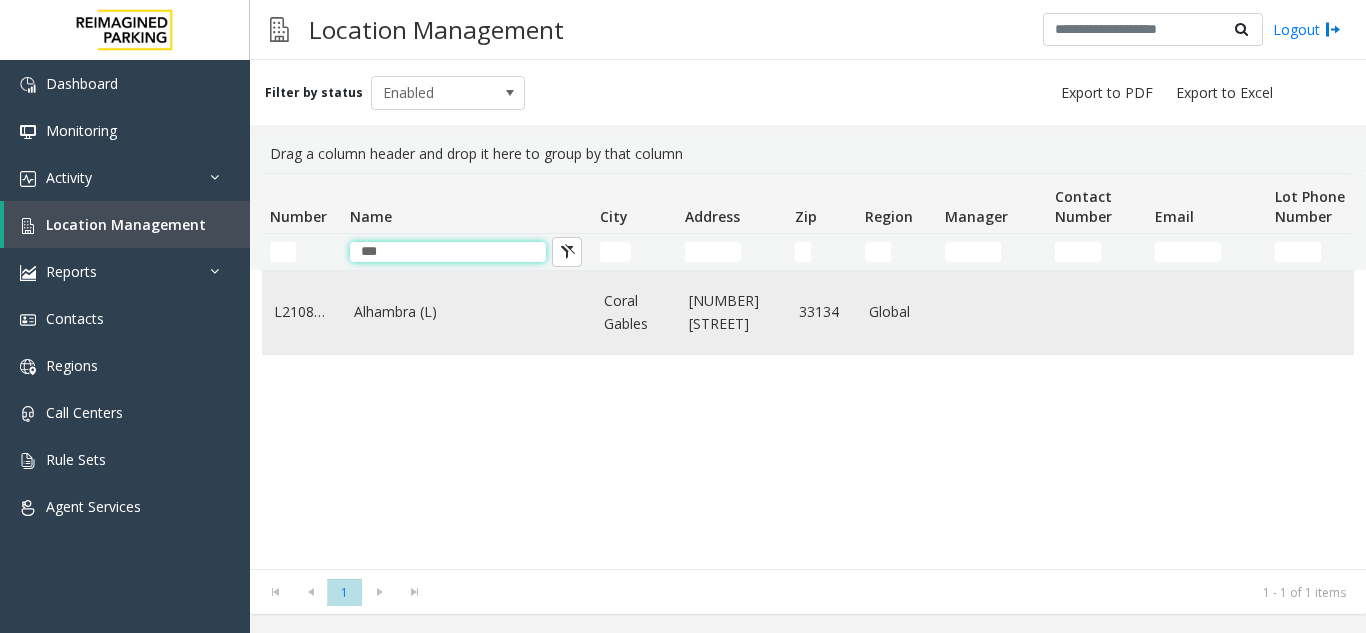 type on "***" 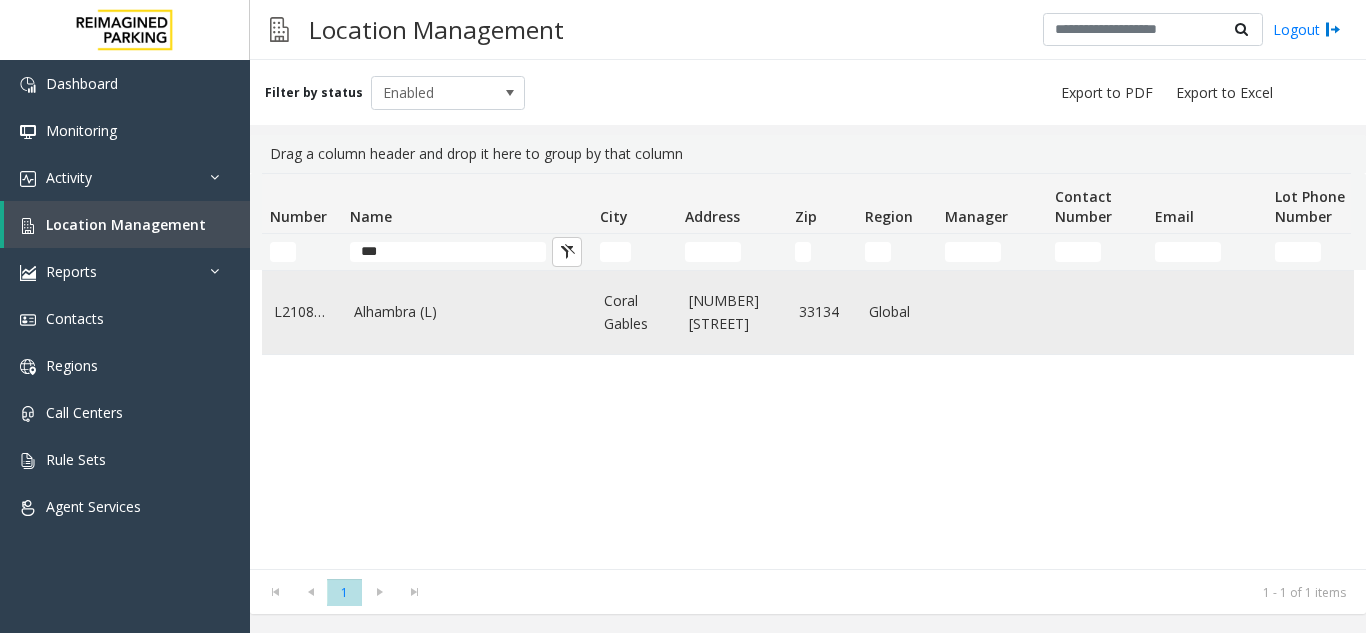 click on "Alhambra (L)" 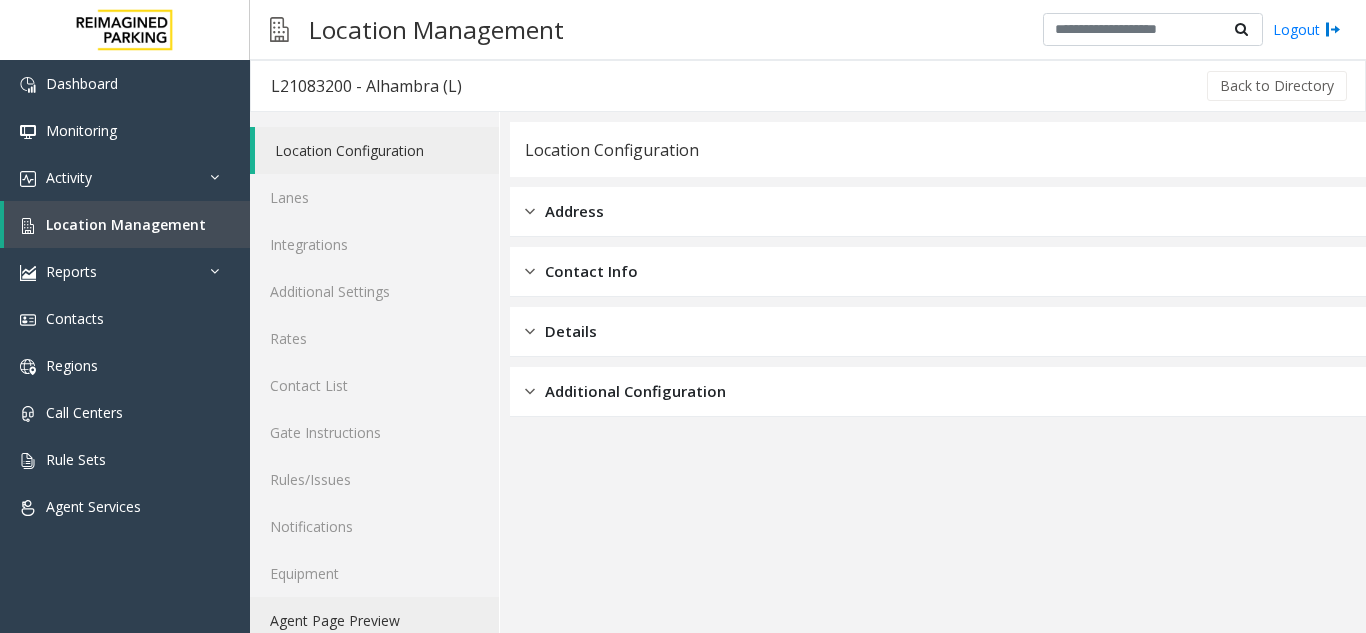 click on "Agent Page Preview" 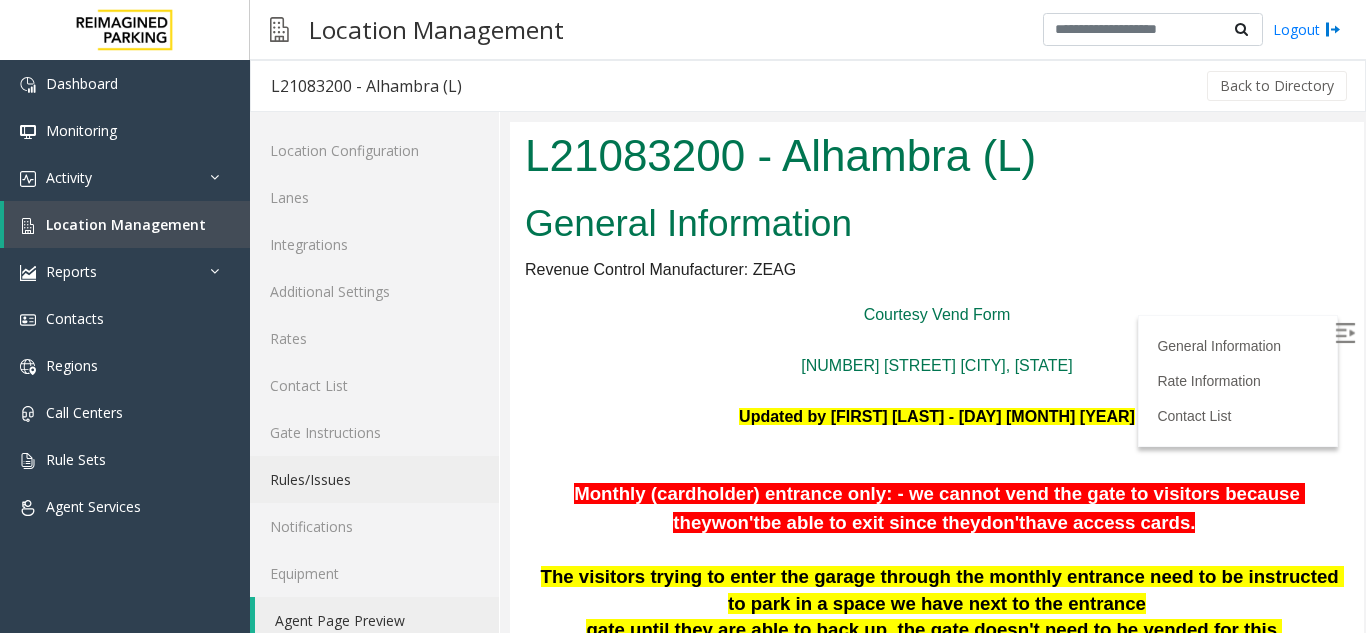 scroll, scrollTop: 400, scrollLeft: 0, axis: vertical 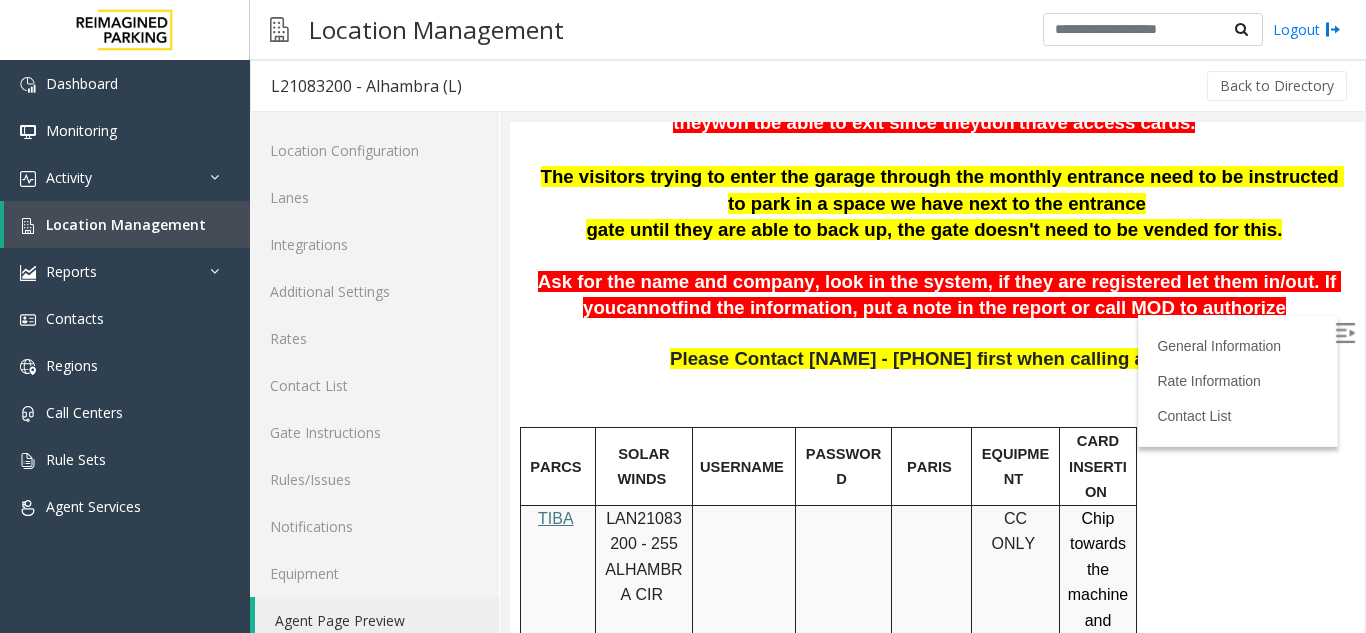 click at bounding box center [1345, 333] 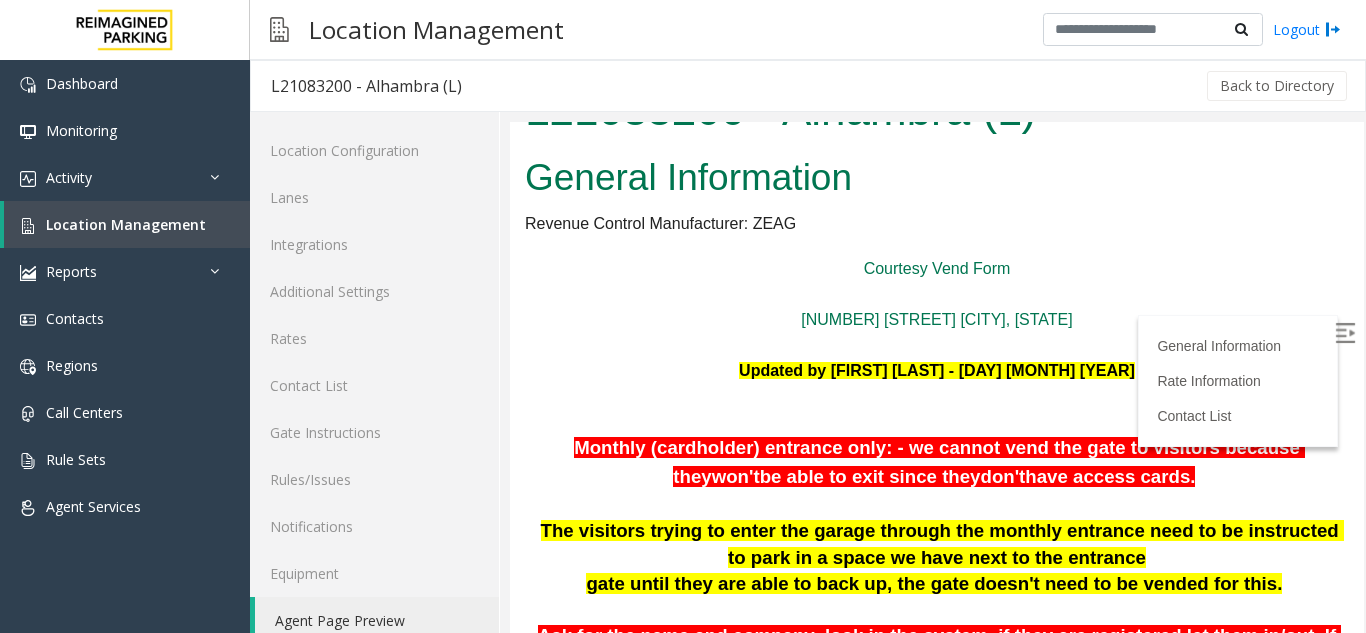 scroll, scrollTop: 0, scrollLeft: 0, axis: both 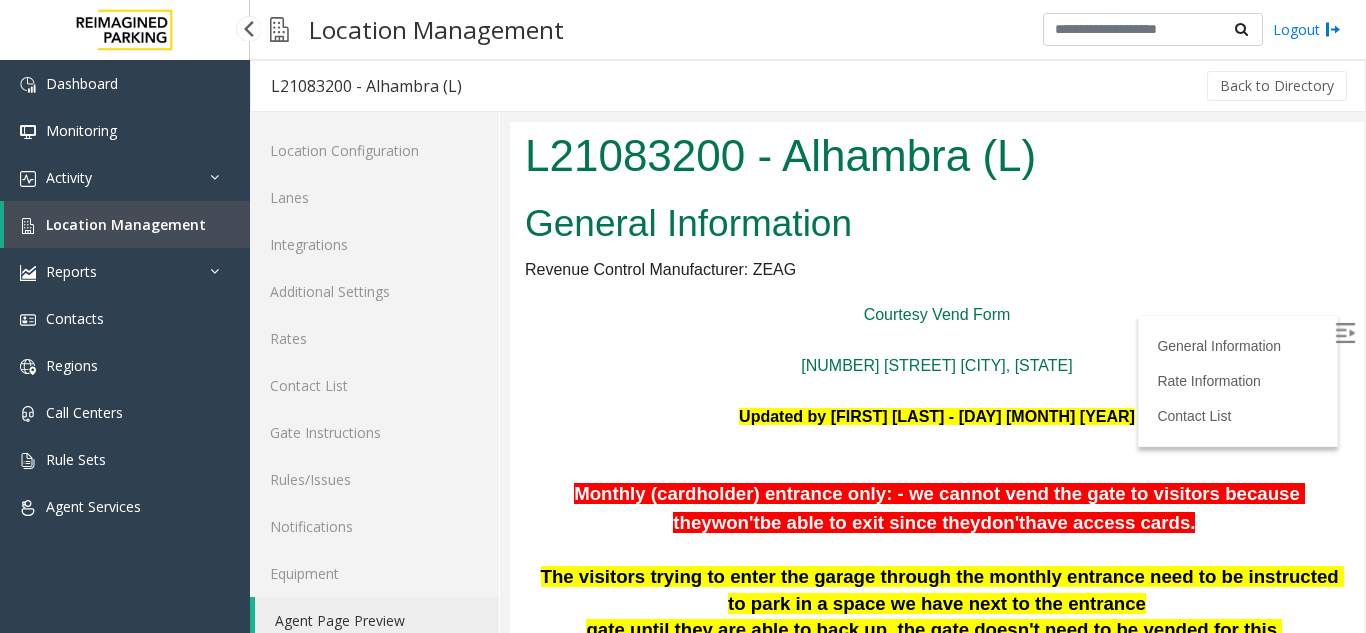 click on "Location Management" at bounding box center [126, 224] 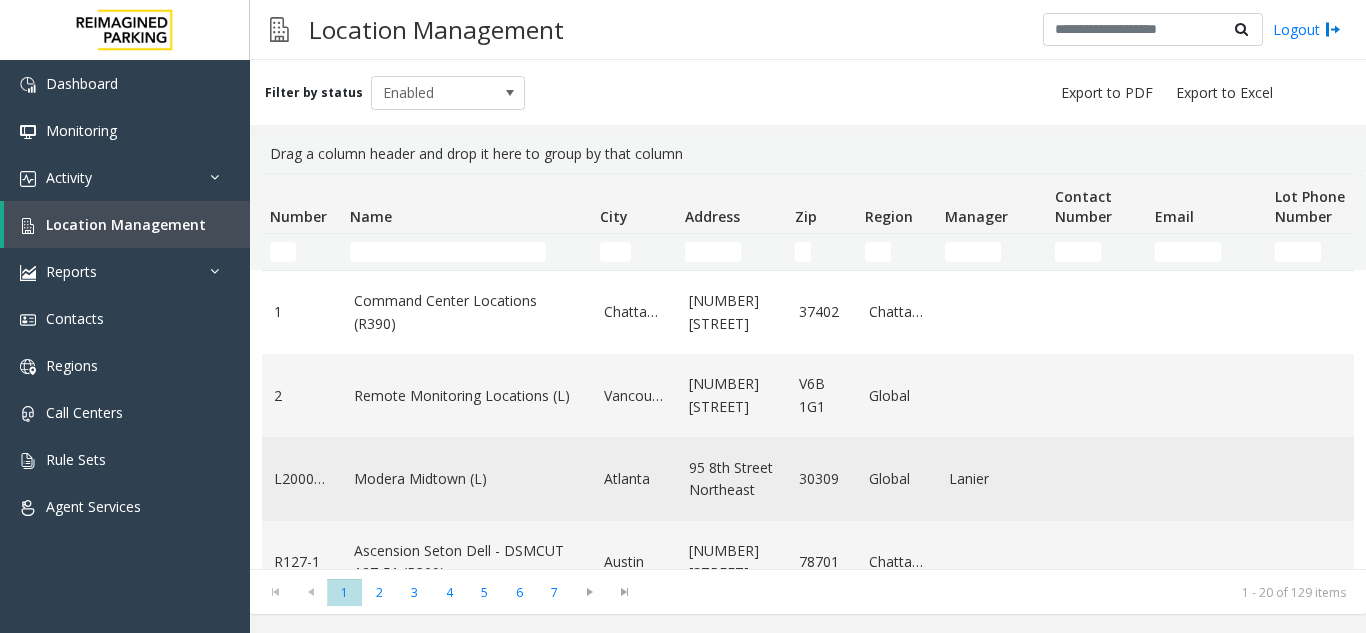 click on "Modera Midtown	(L)" 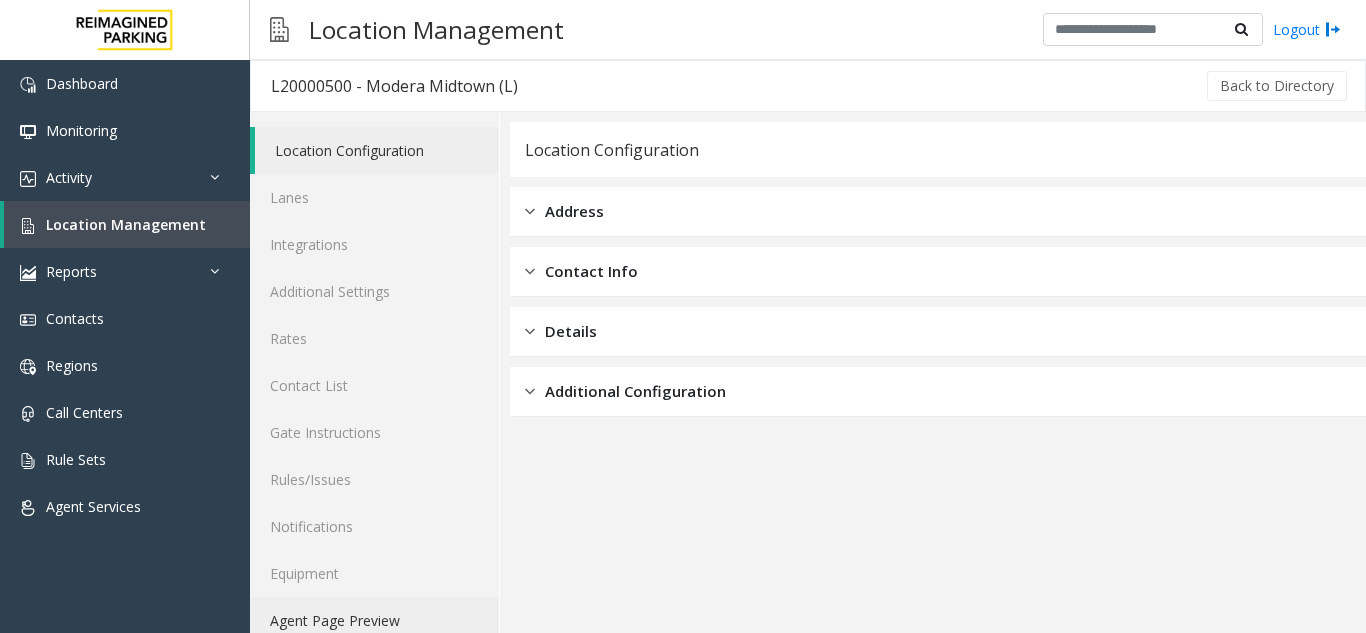 click on "Agent Page Preview" 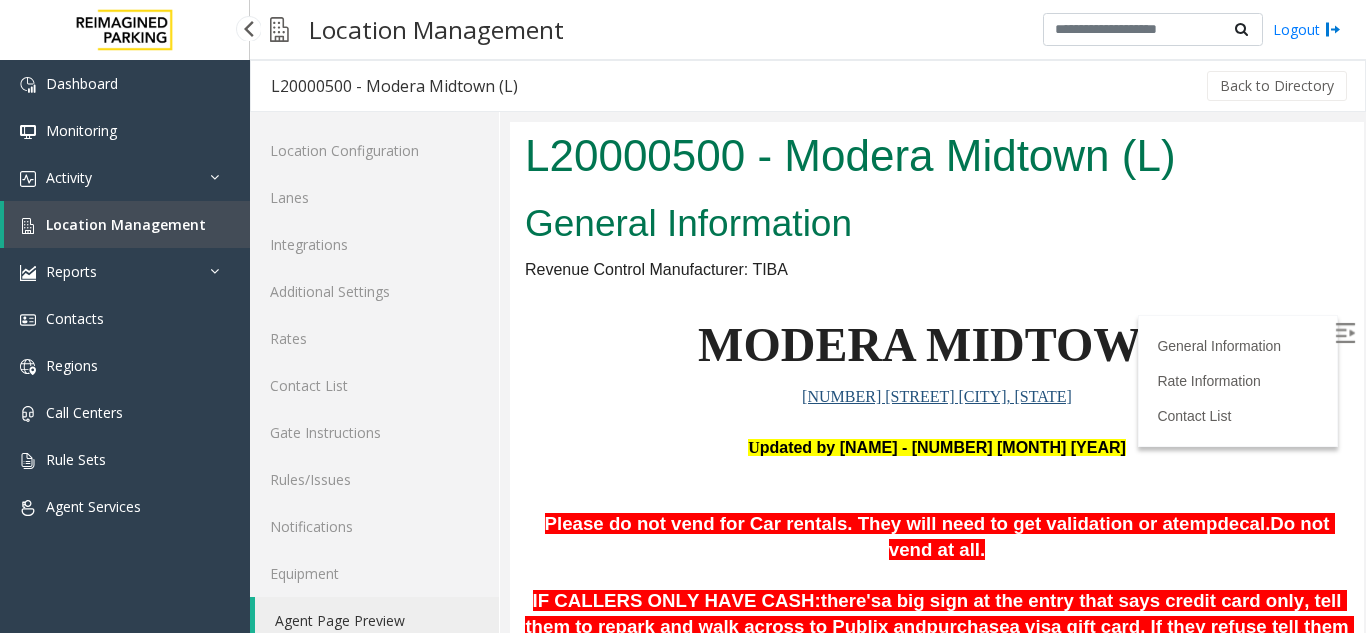 scroll, scrollTop: 0, scrollLeft: 0, axis: both 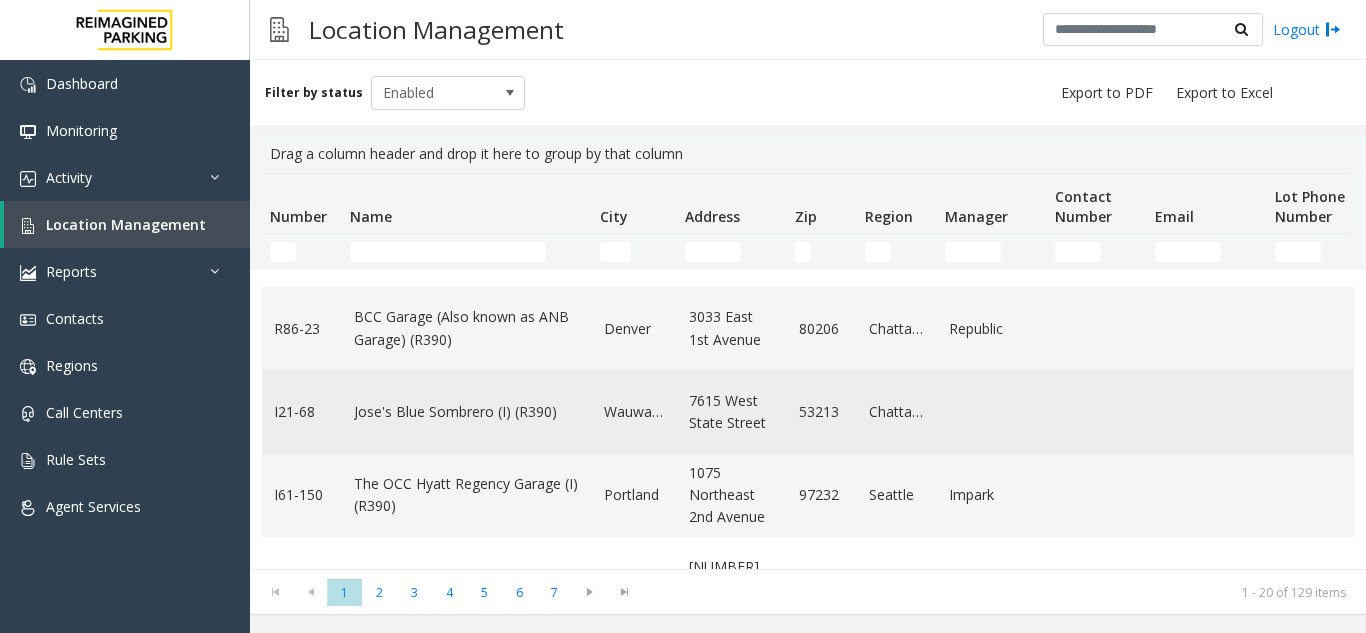 click on "Jose's Blue Sombrero (I) (R390)" 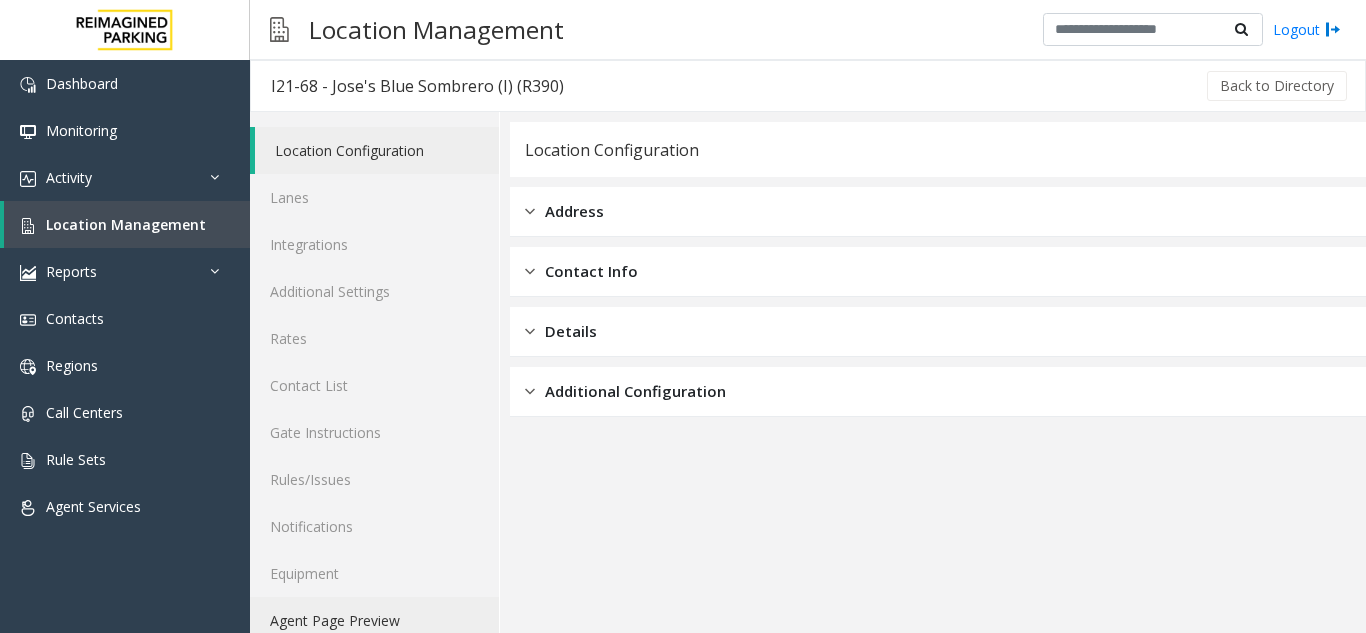 click on "Agent Page Preview" 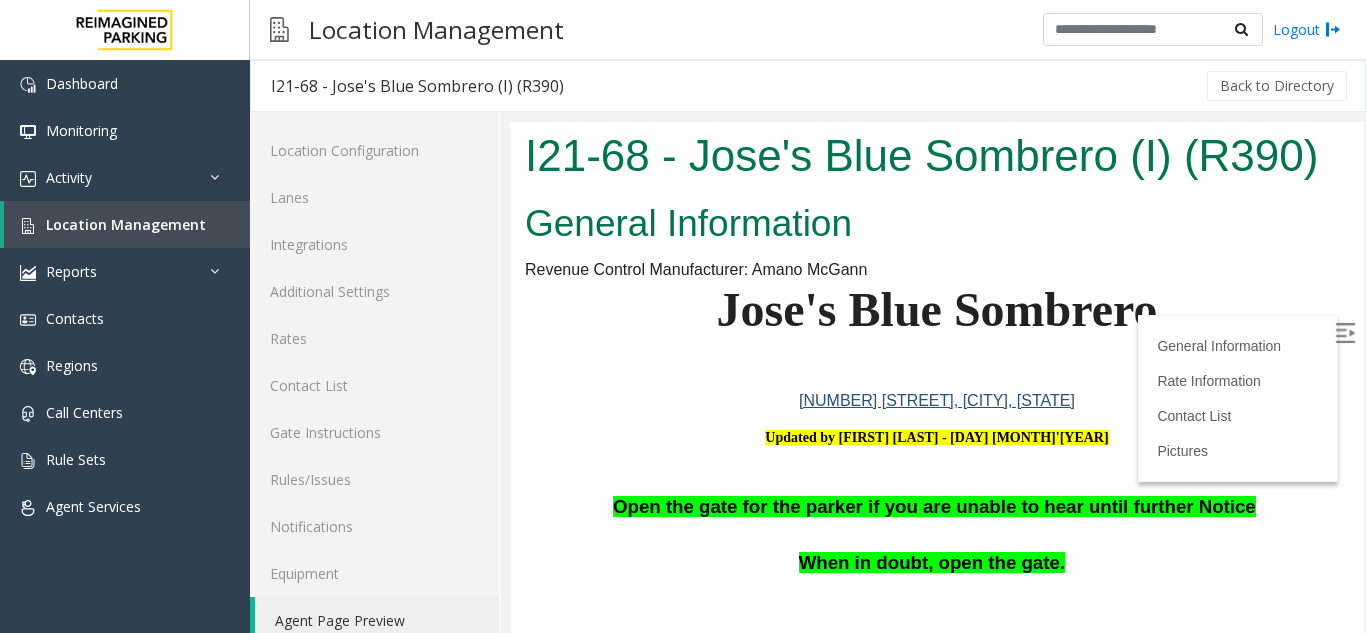 scroll, scrollTop: 0, scrollLeft: 0, axis: both 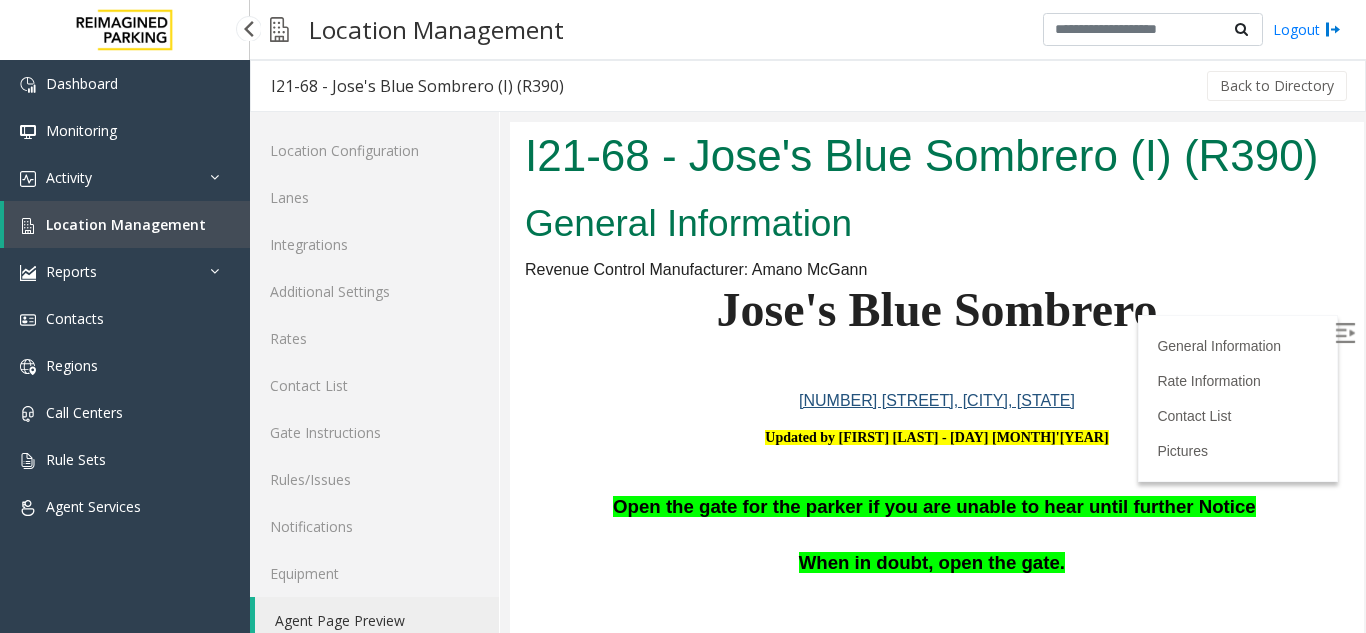 click on "Location Management" at bounding box center [126, 224] 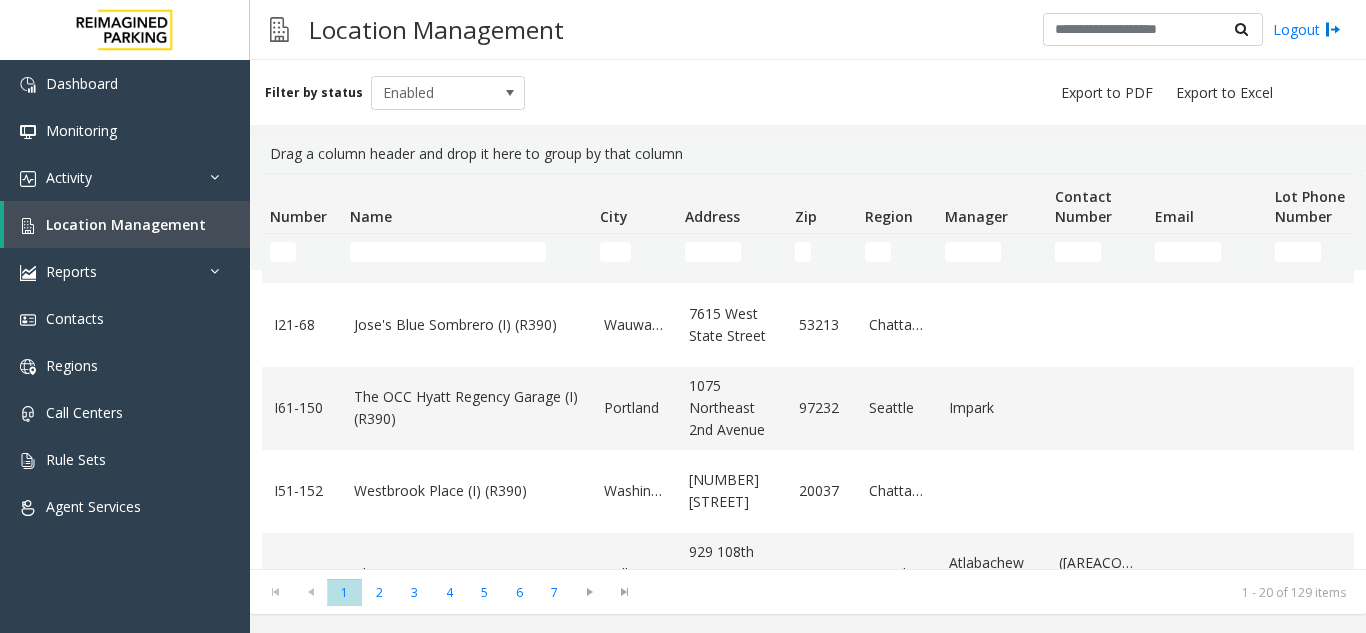 scroll, scrollTop: 500, scrollLeft: 0, axis: vertical 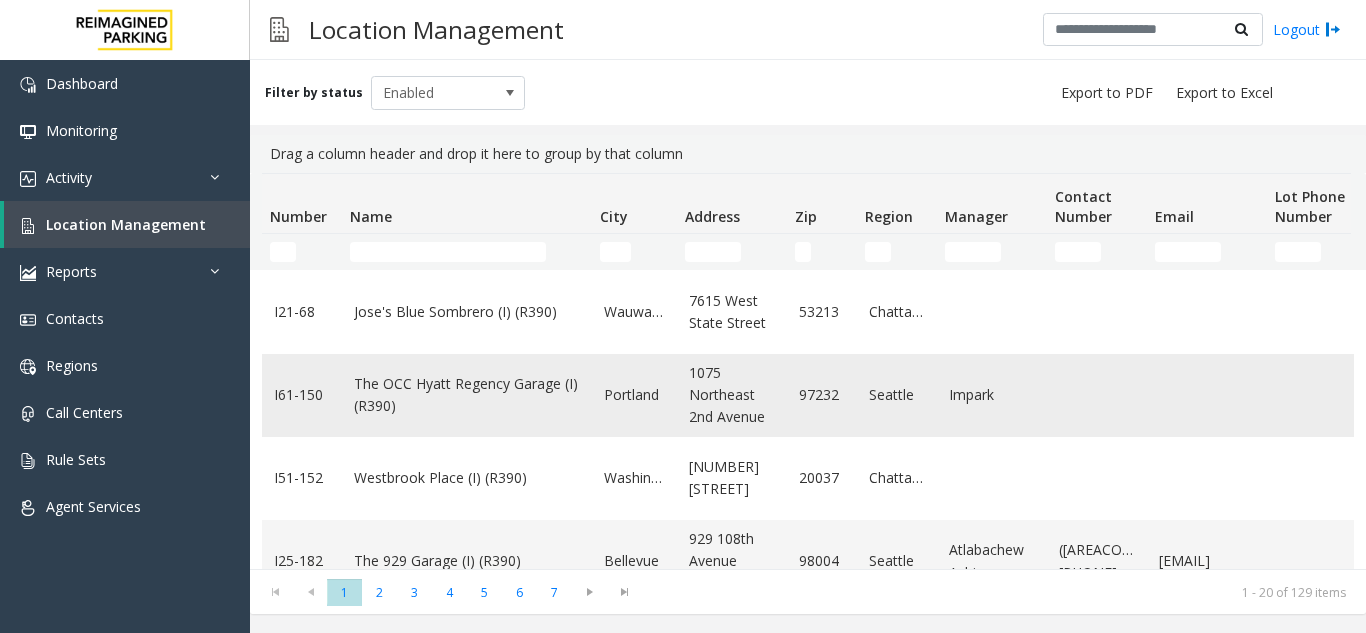 click on "The OCC Hyatt Regency Garage (I) (R390)" 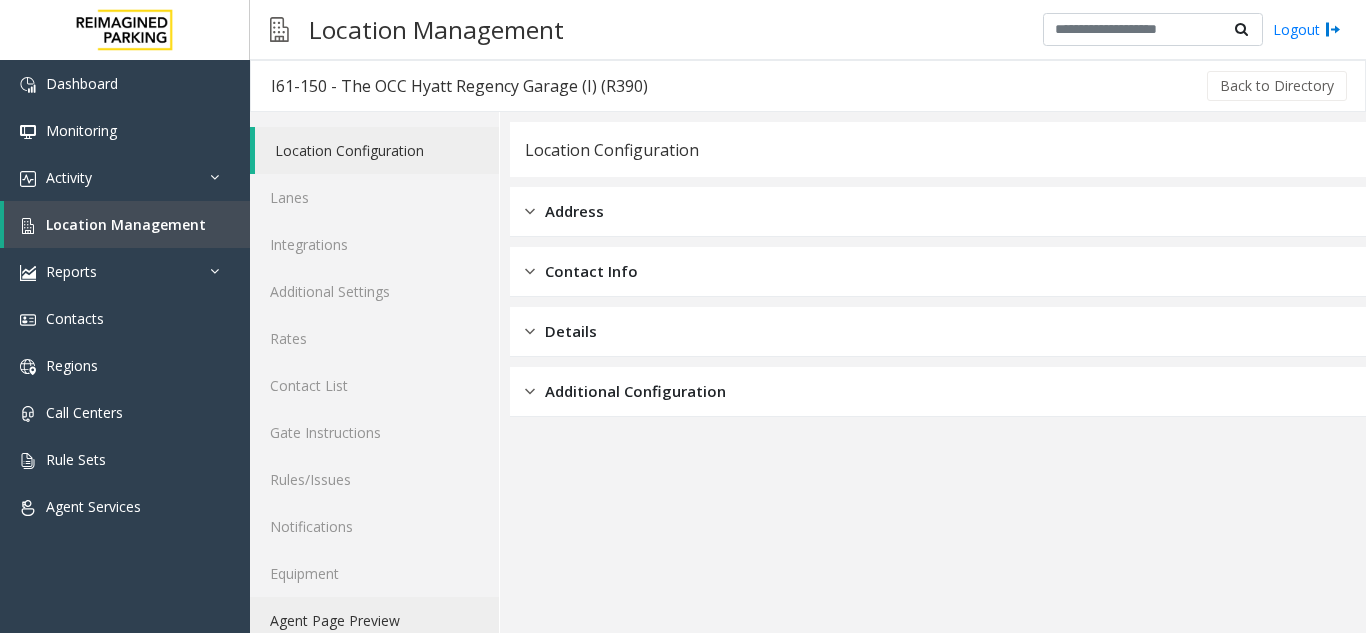 click on "Agent Page Preview" 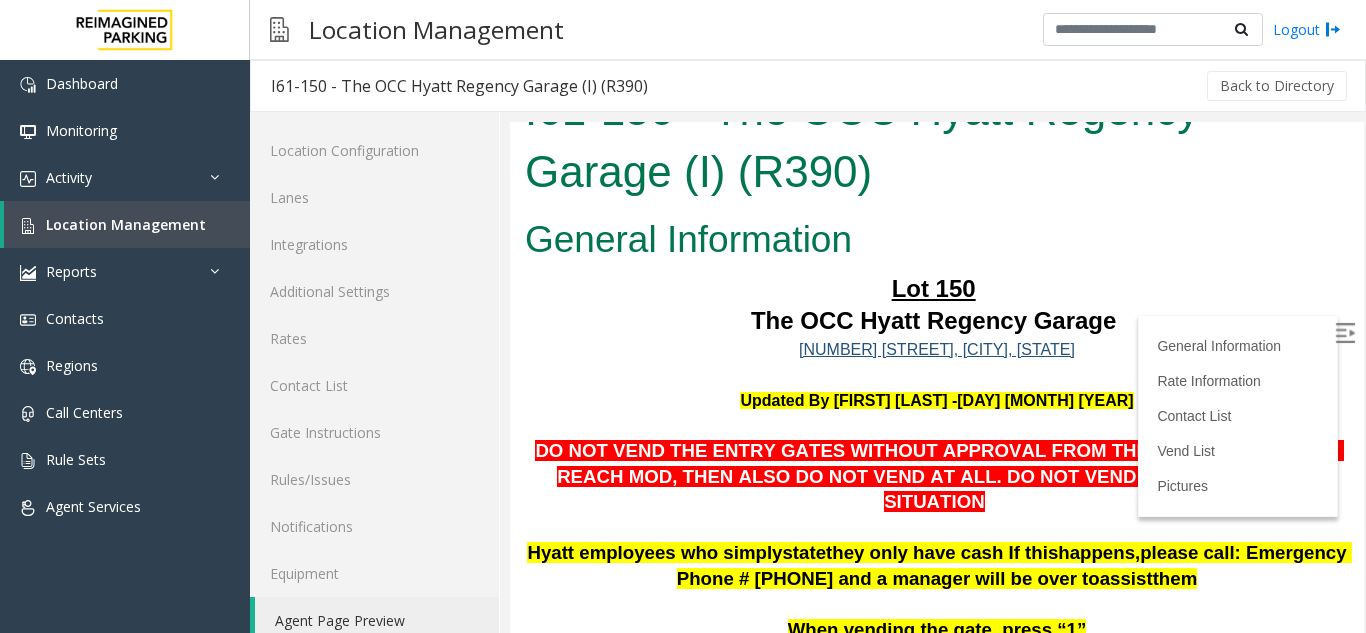 scroll, scrollTop: 0, scrollLeft: 0, axis: both 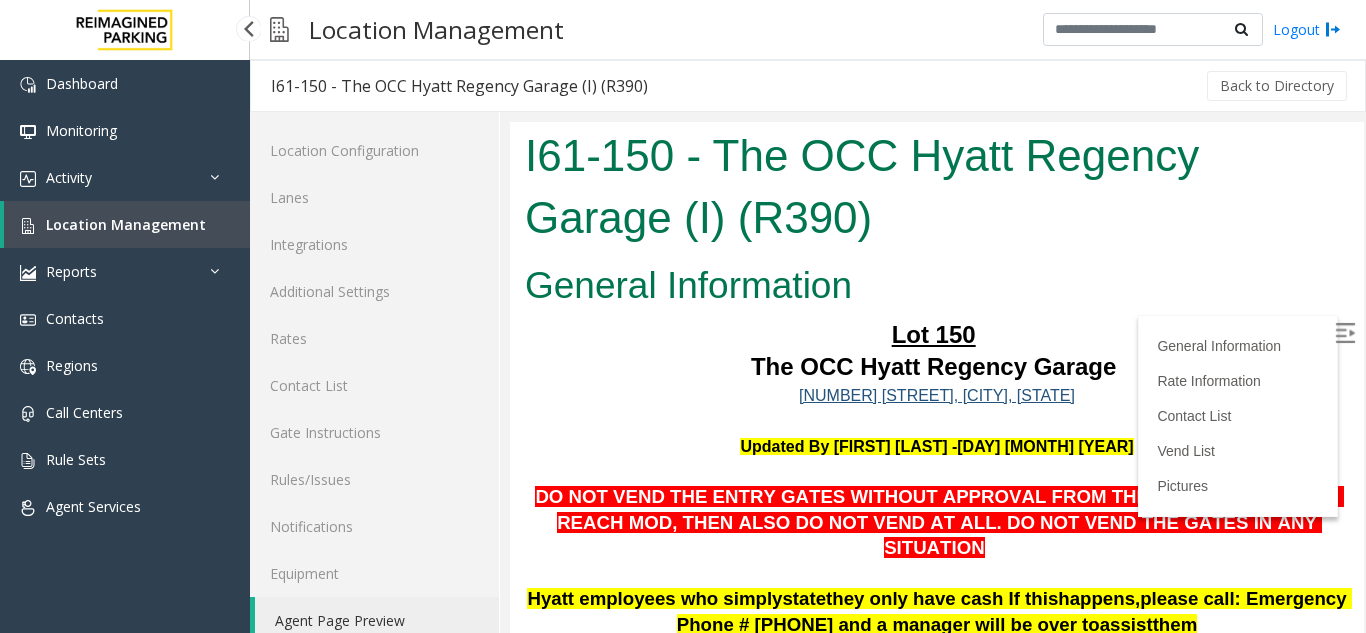click on "Location Management" at bounding box center [126, 224] 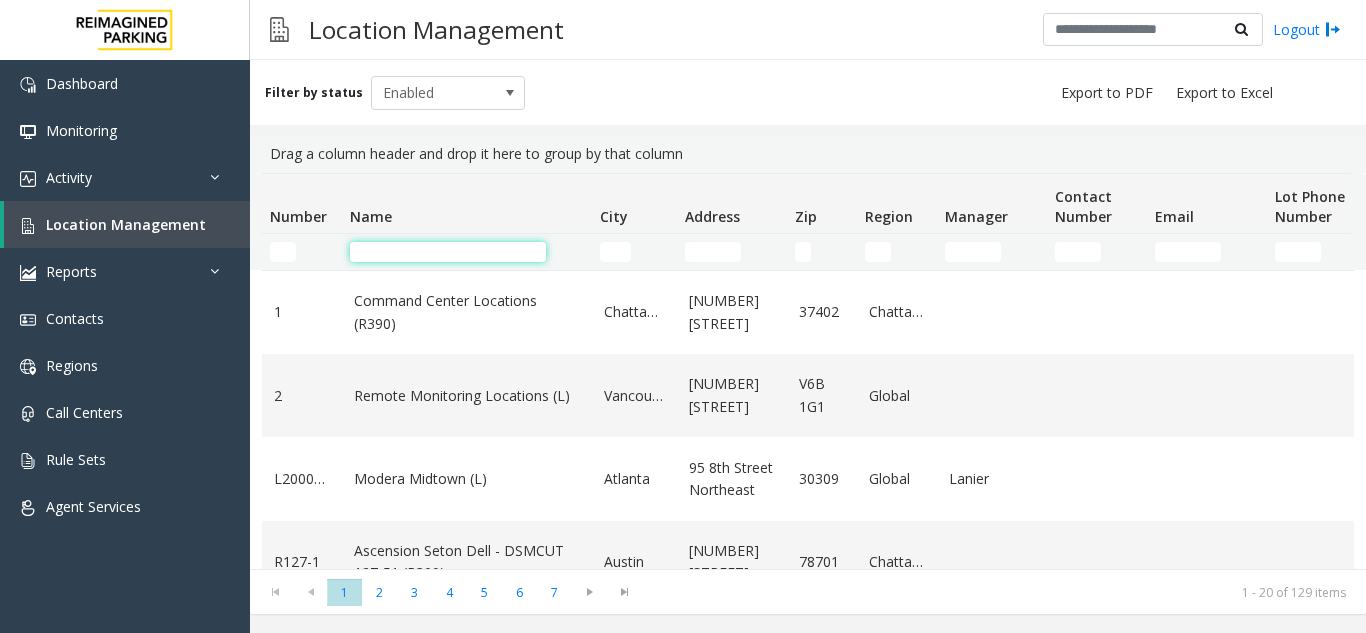 click 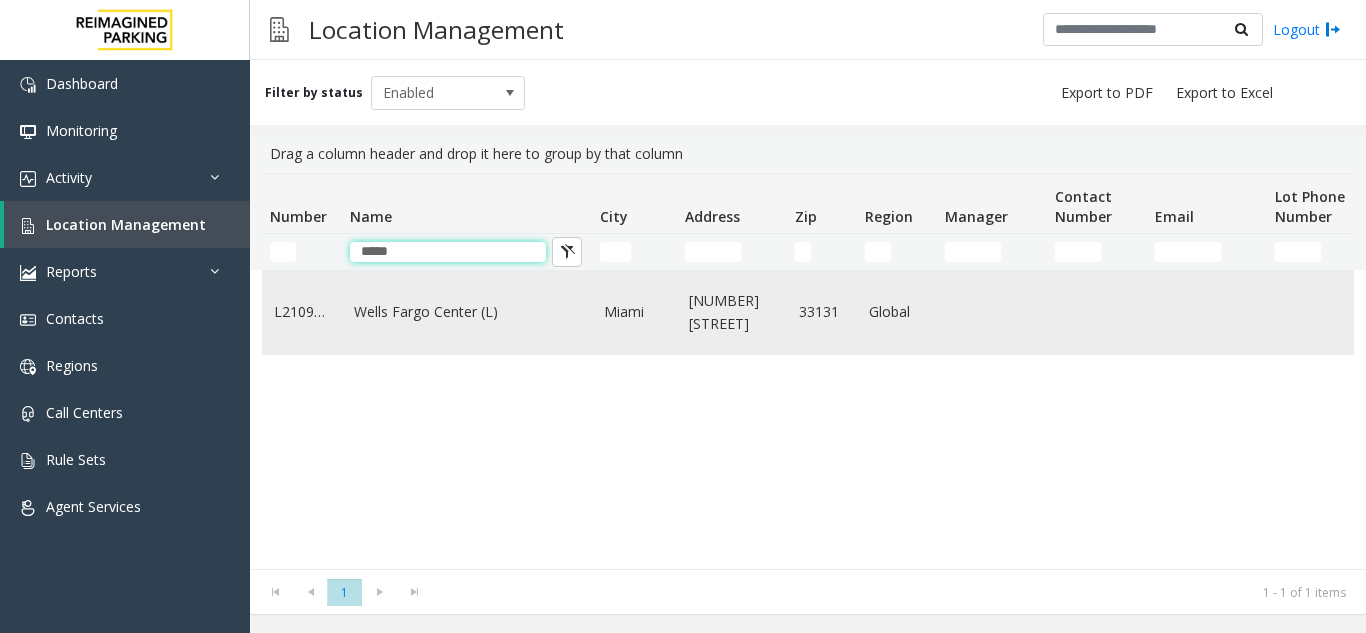 type on "*****" 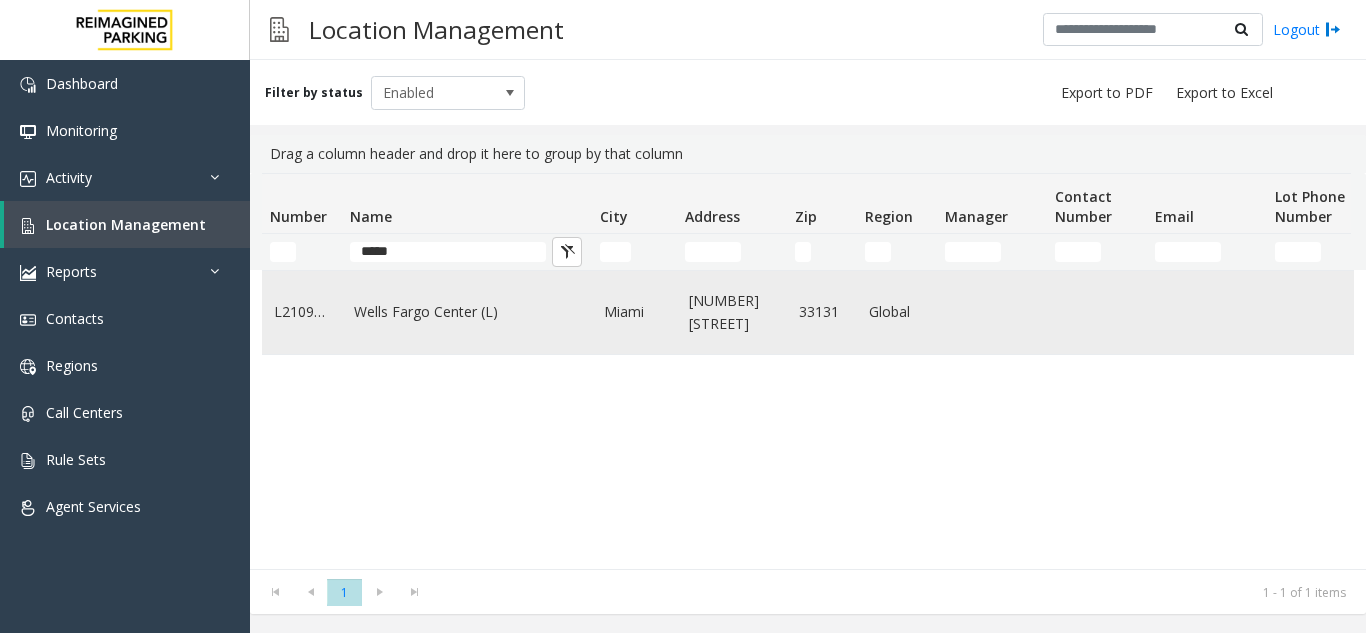 click on "Wells Fargo Center (L)" 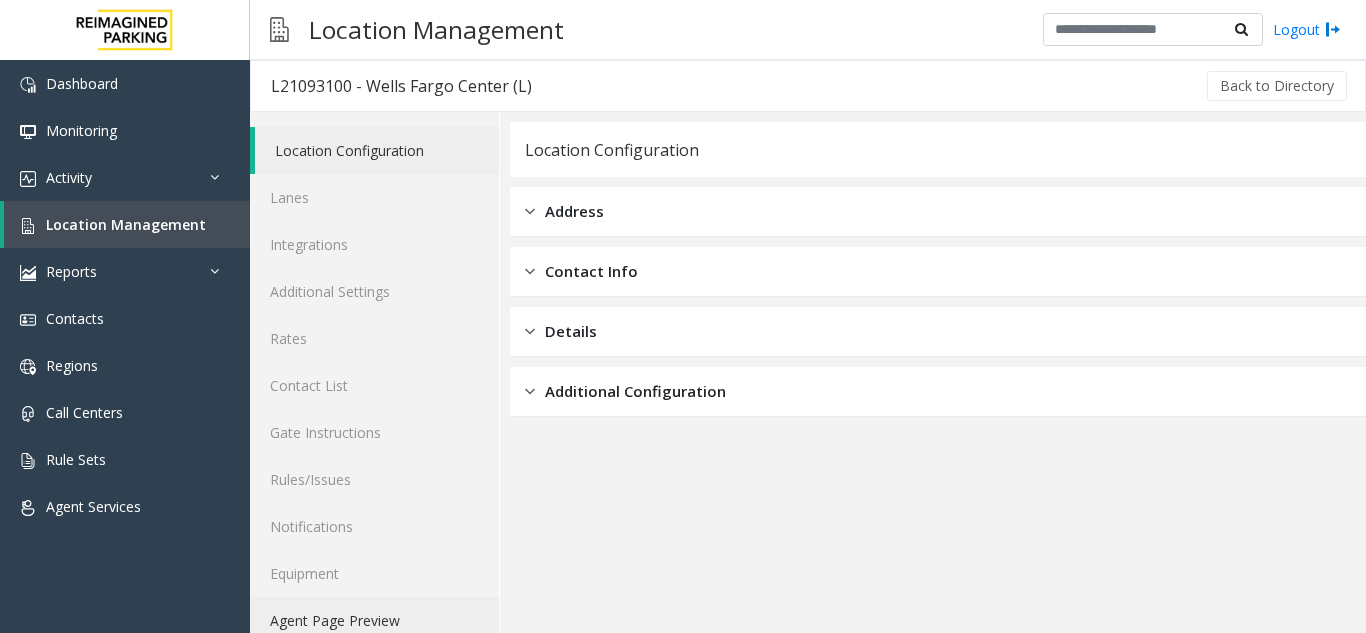 click on "Agent Page Preview" 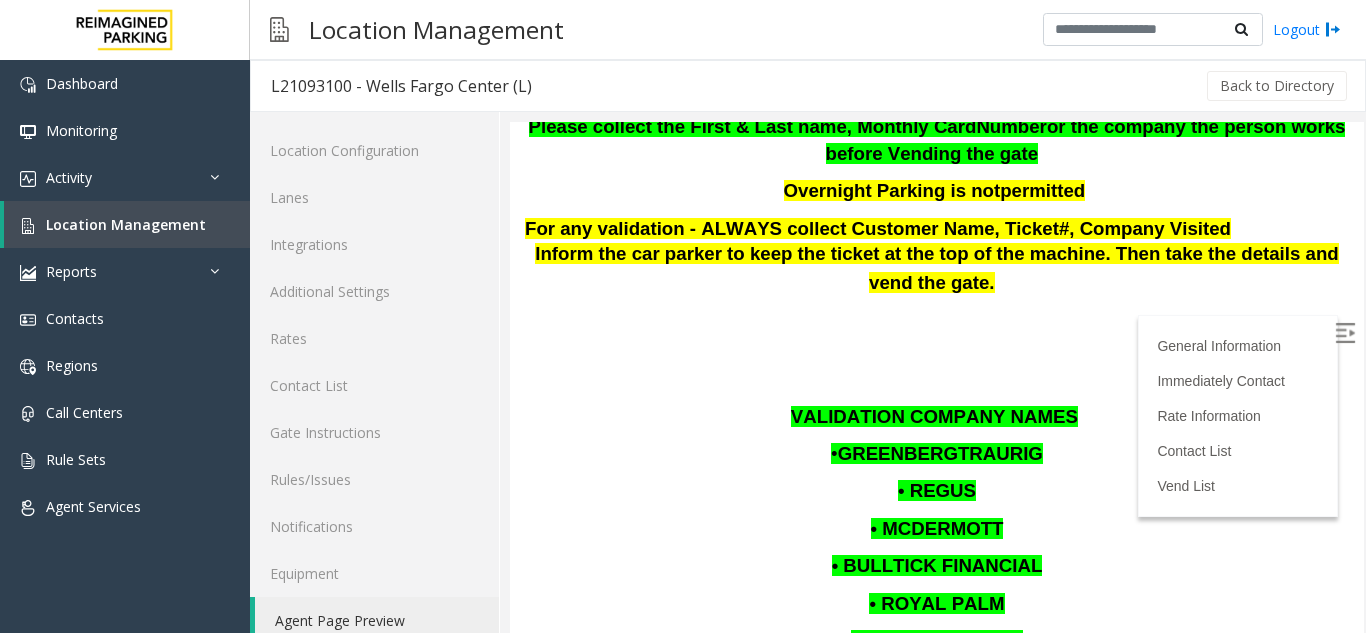 scroll, scrollTop: 0, scrollLeft: 0, axis: both 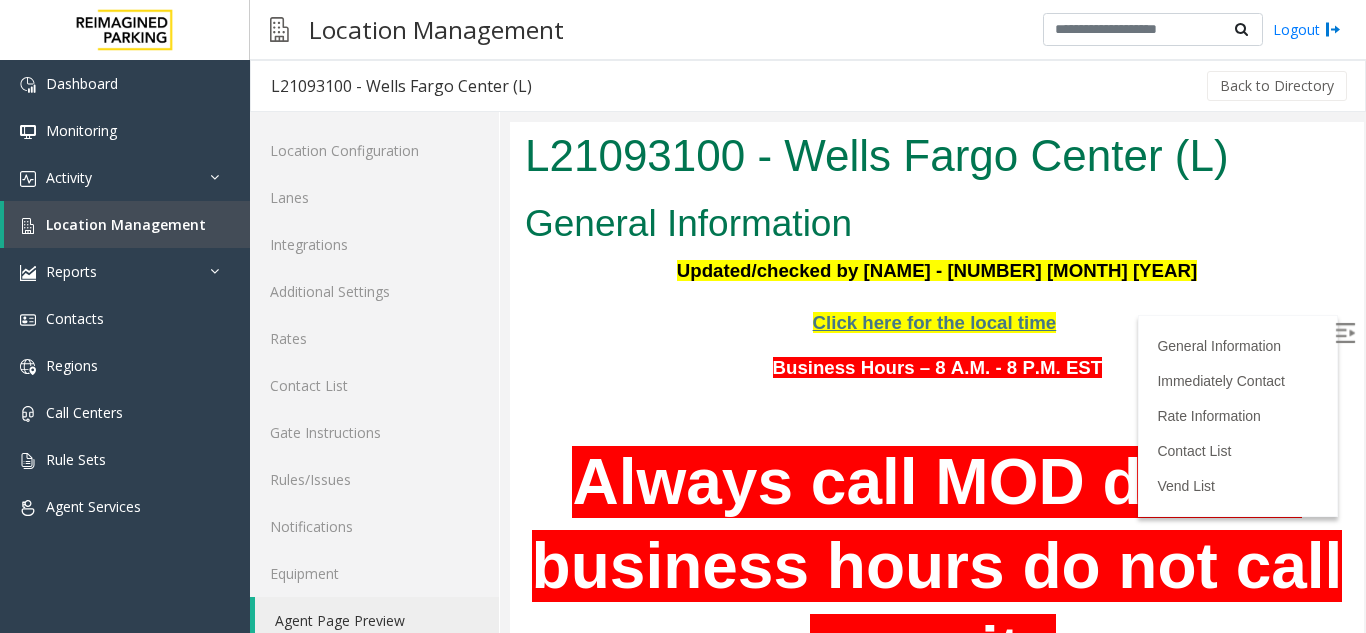 click on "Click here for the local time" at bounding box center (935, 322) 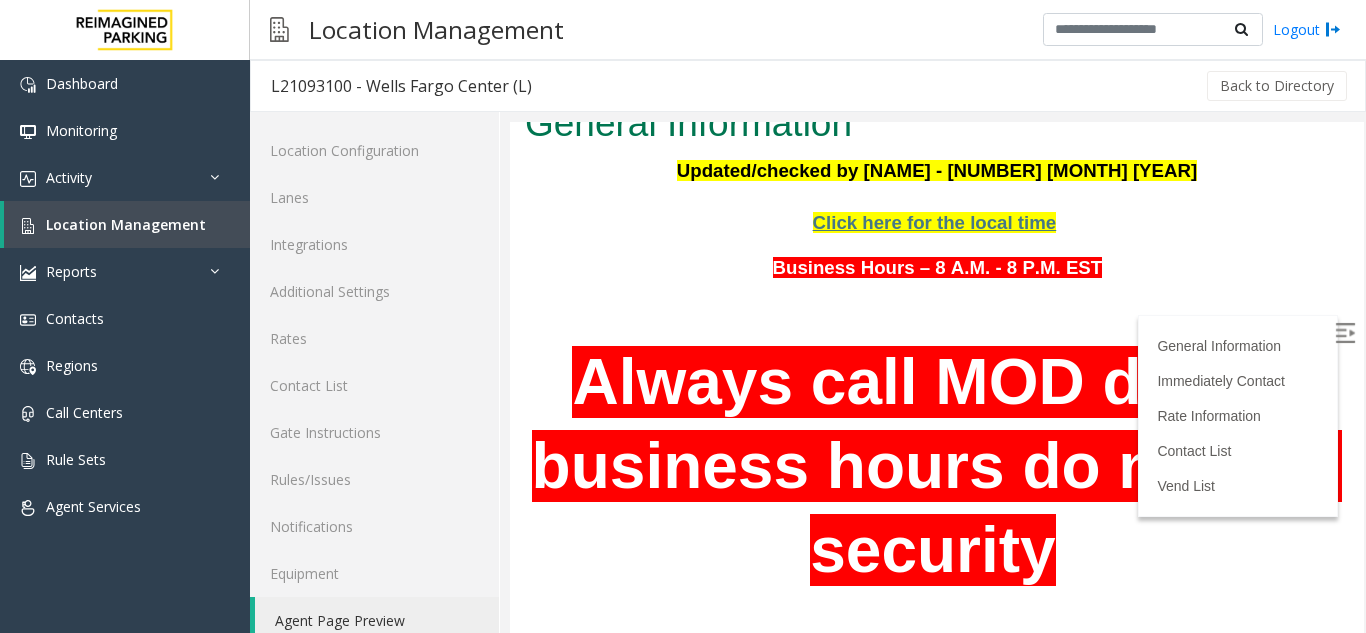 scroll, scrollTop: 200, scrollLeft: 0, axis: vertical 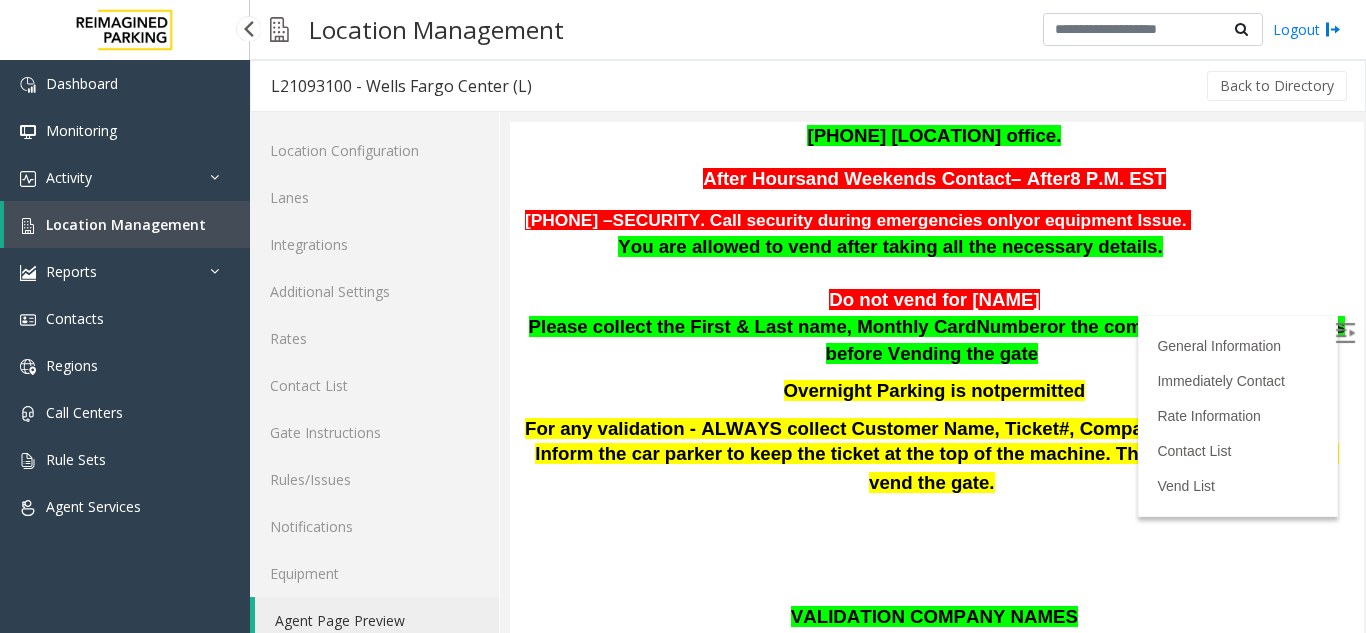 click on "Location Management" at bounding box center (127, 224) 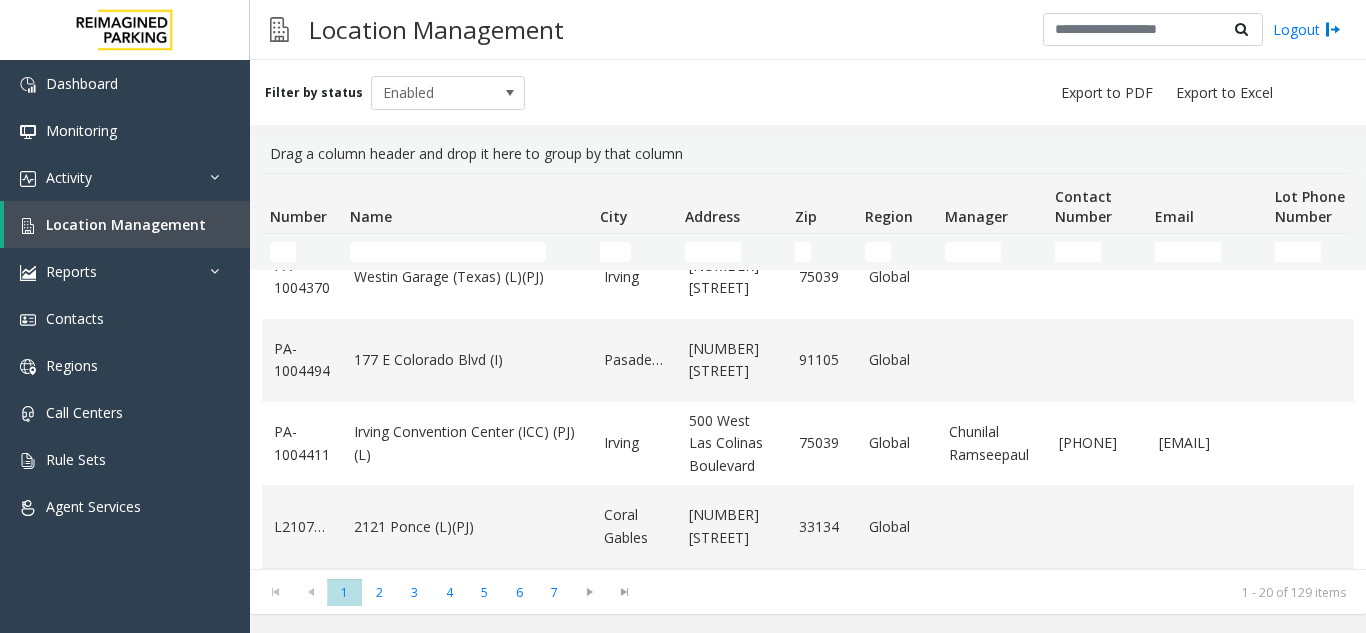 scroll, scrollTop: 1382, scrollLeft: 0, axis: vertical 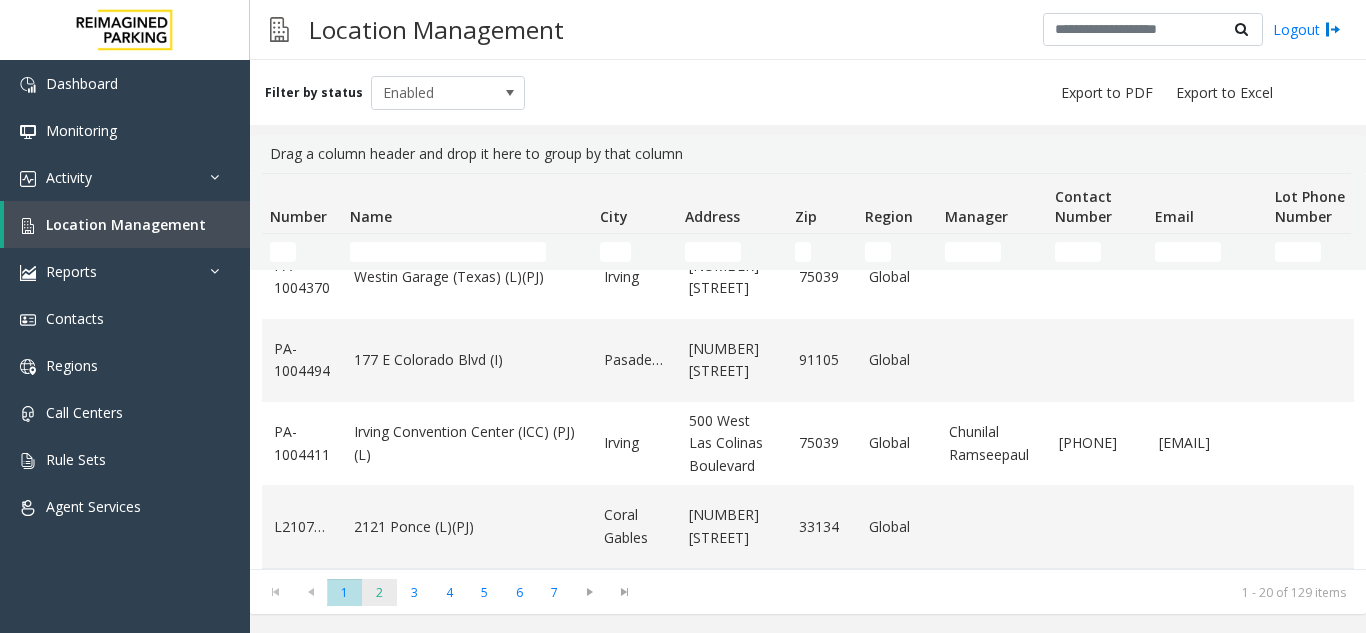 click on "2" 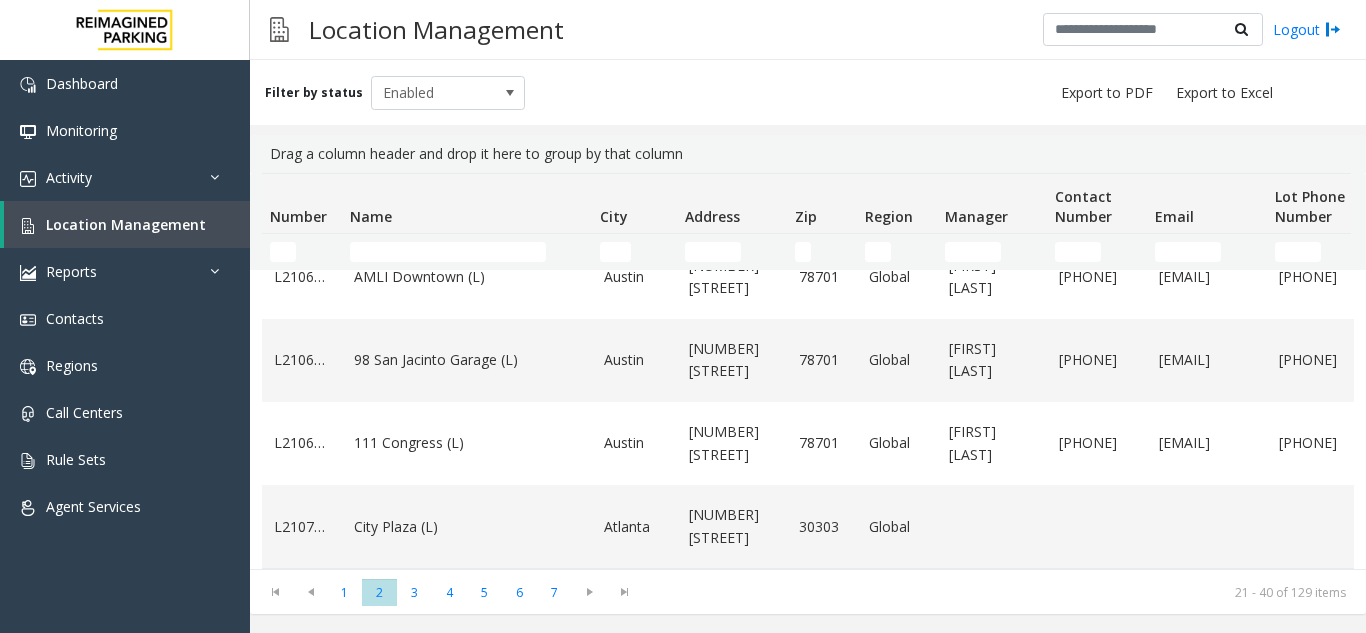 scroll, scrollTop: 1427, scrollLeft: 0, axis: vertical 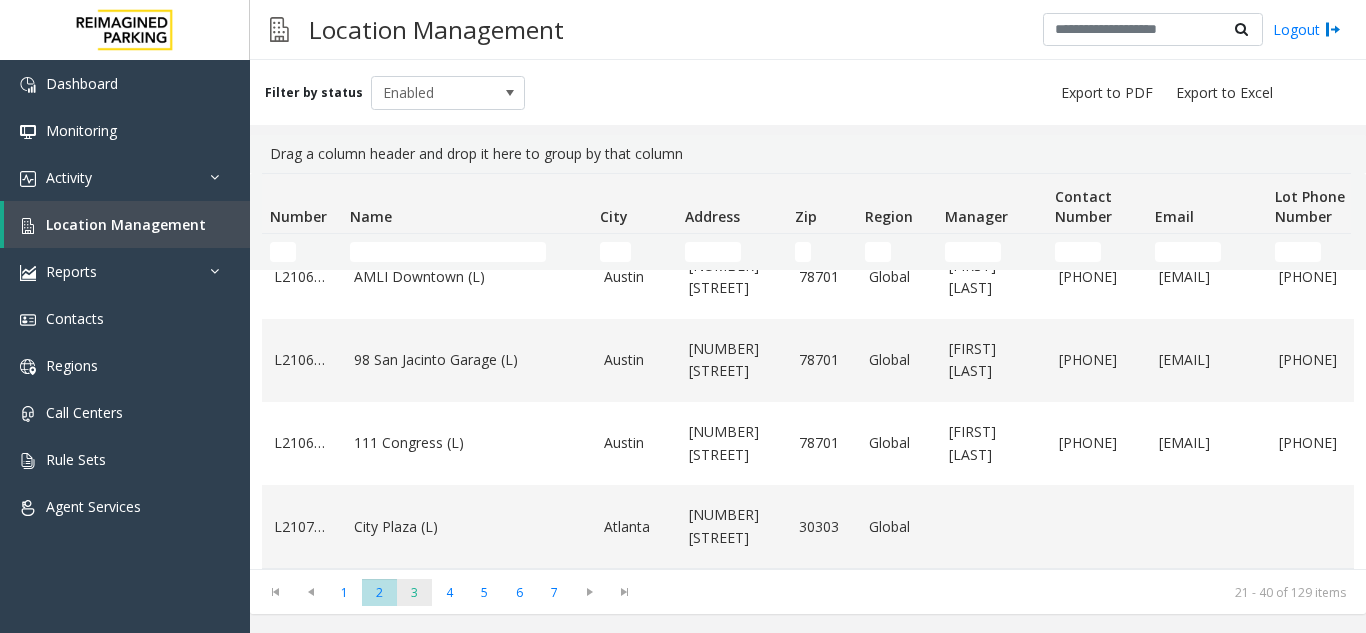 click on "3" 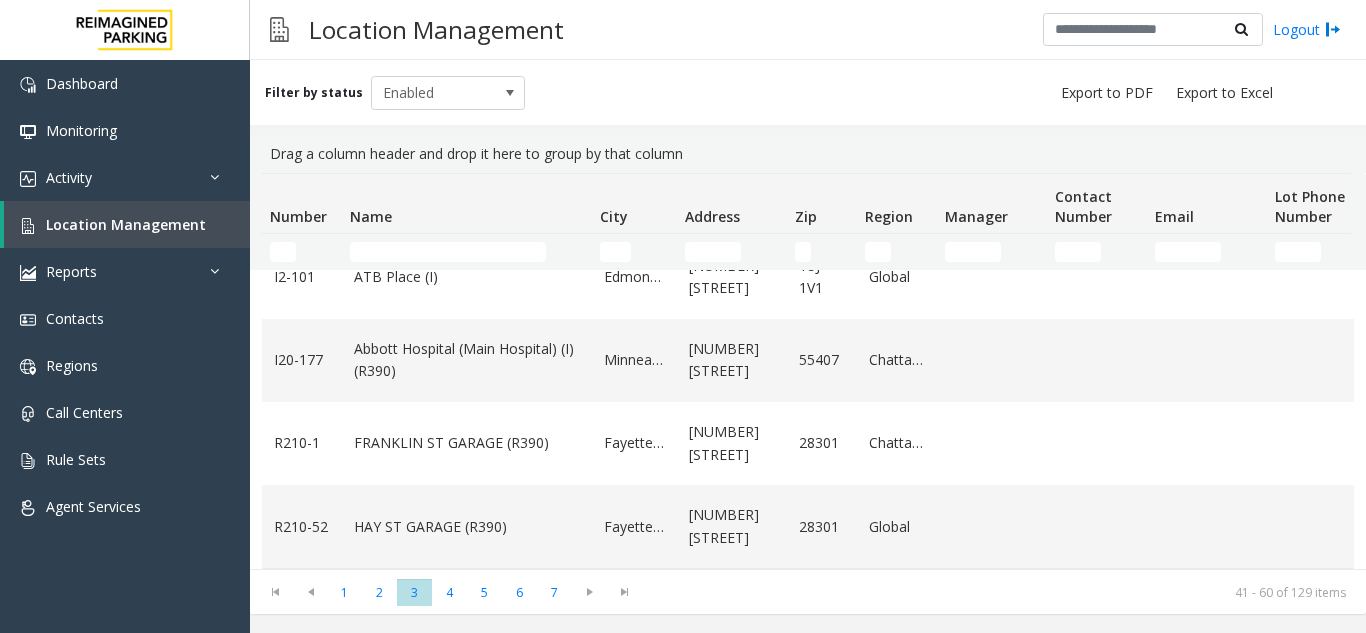 scroll, scrollTop: 1494, scrollLeft: 0, axis: vertical 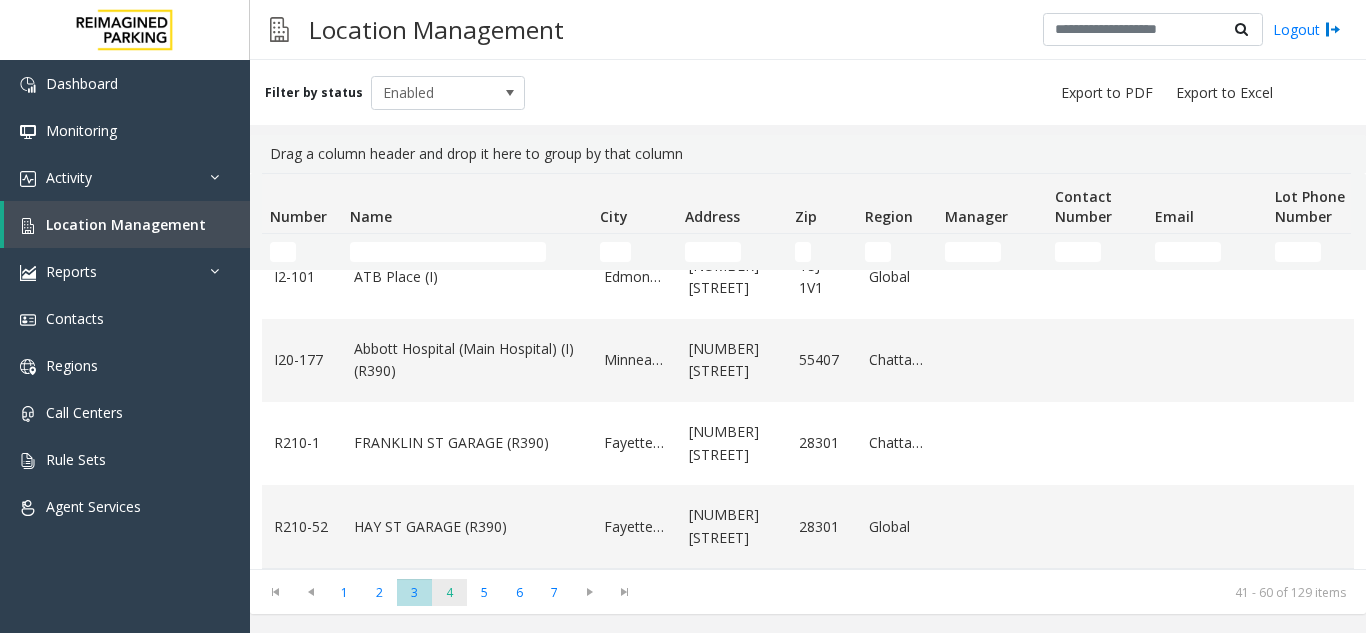 click on "4" 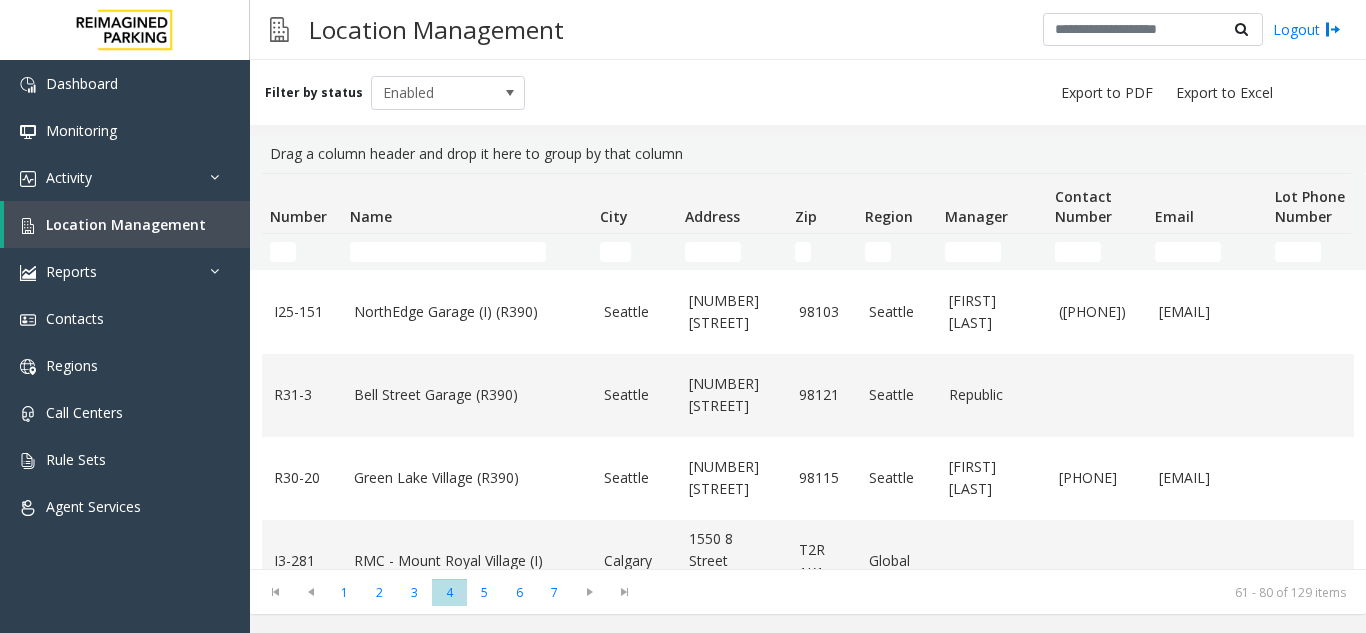 scroll, scrollTop: 600, scrollLeft: 0, axis: vertical 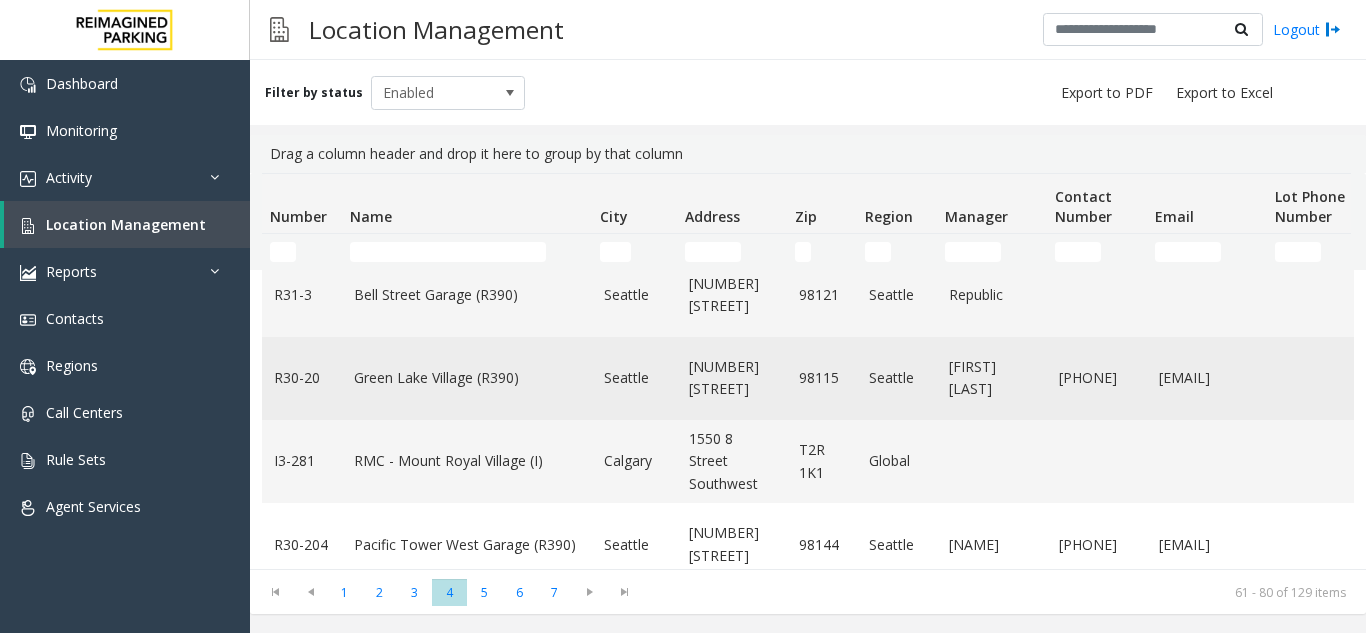 click on "Green Lake Village (R390)" 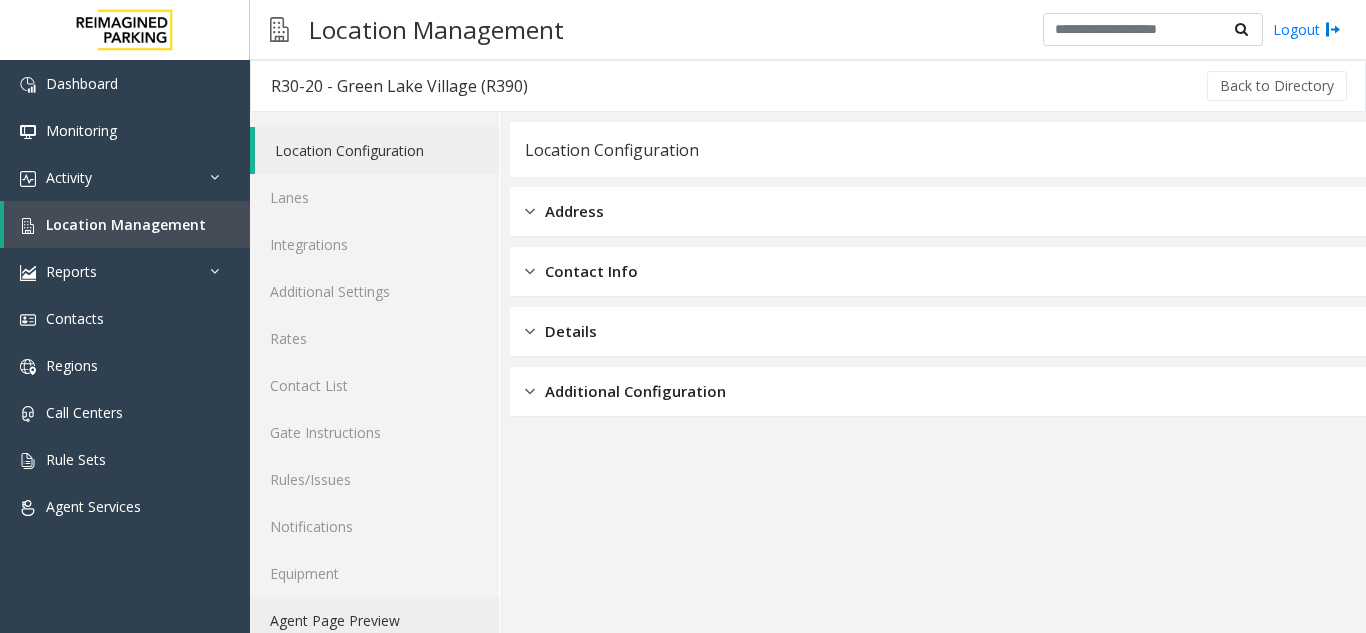 click on "Agent Page Preview" 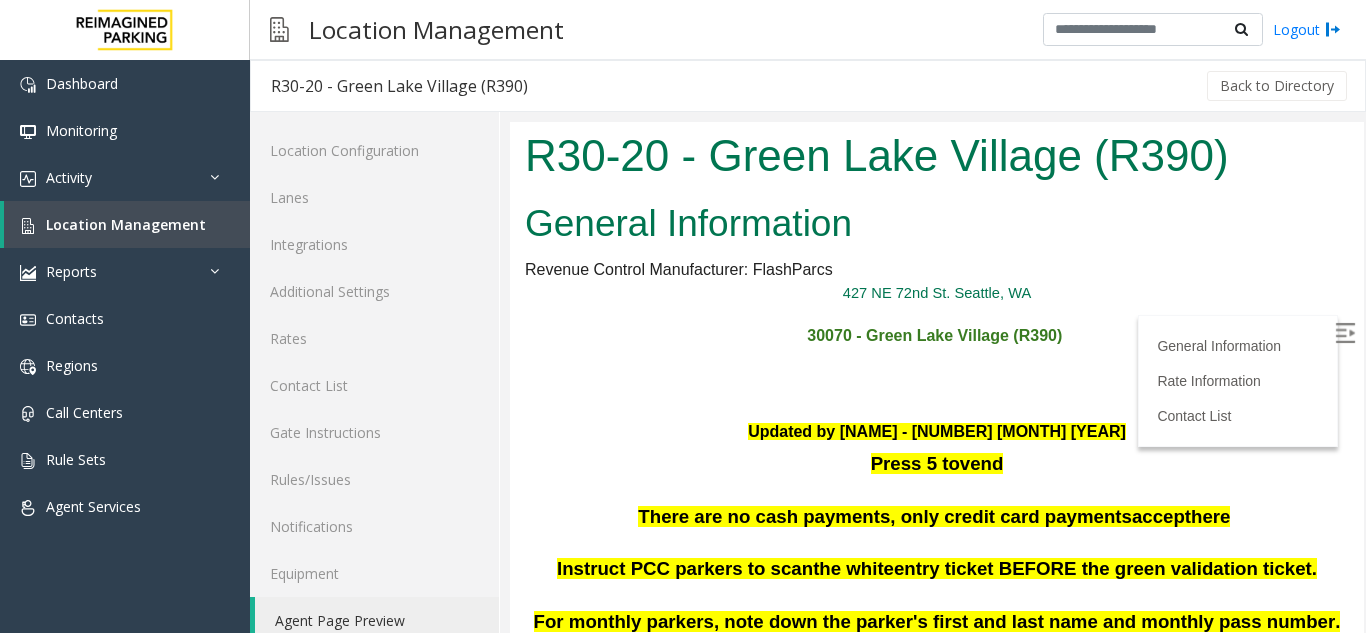 scroll, scrollTop: 0, scrollLeft: 0, axis: both 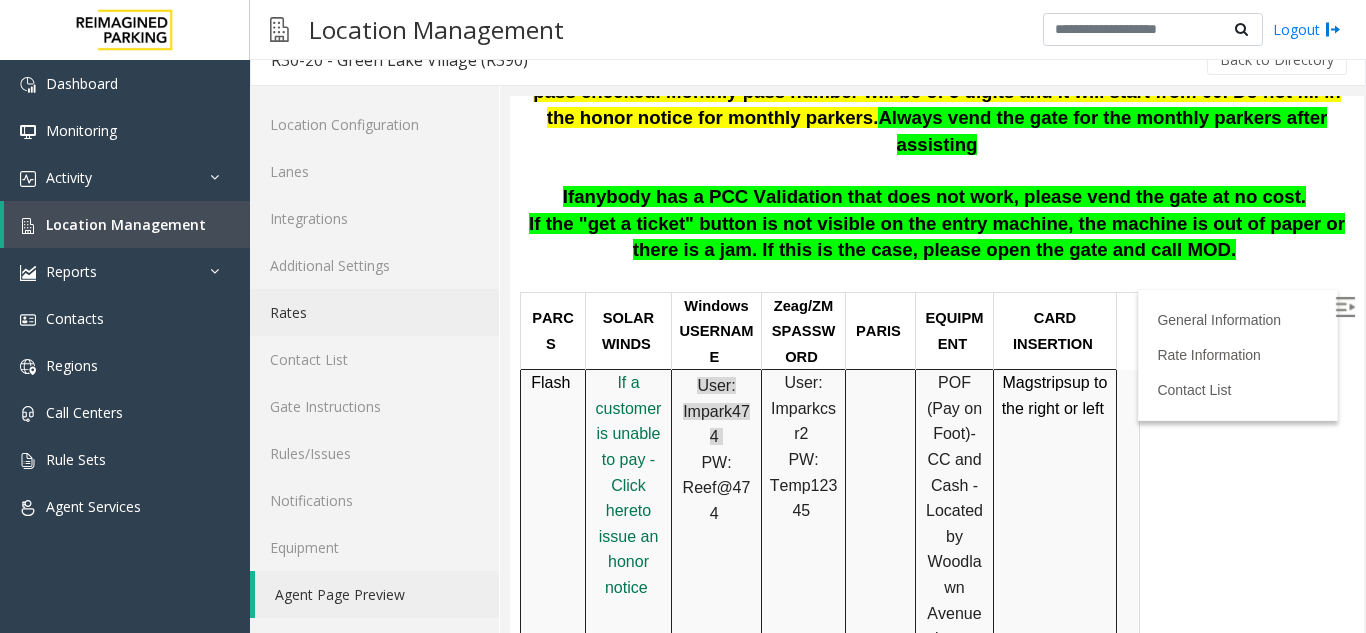 click on "Rates" 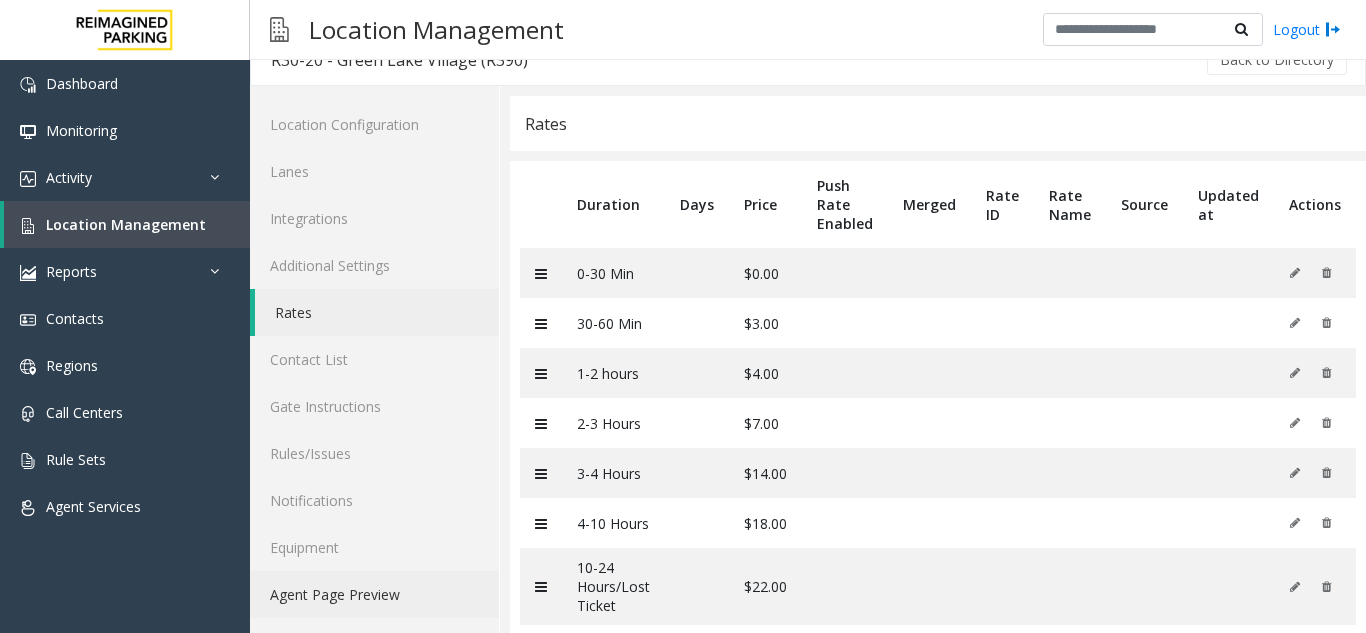 click on "Agent Page Preview" 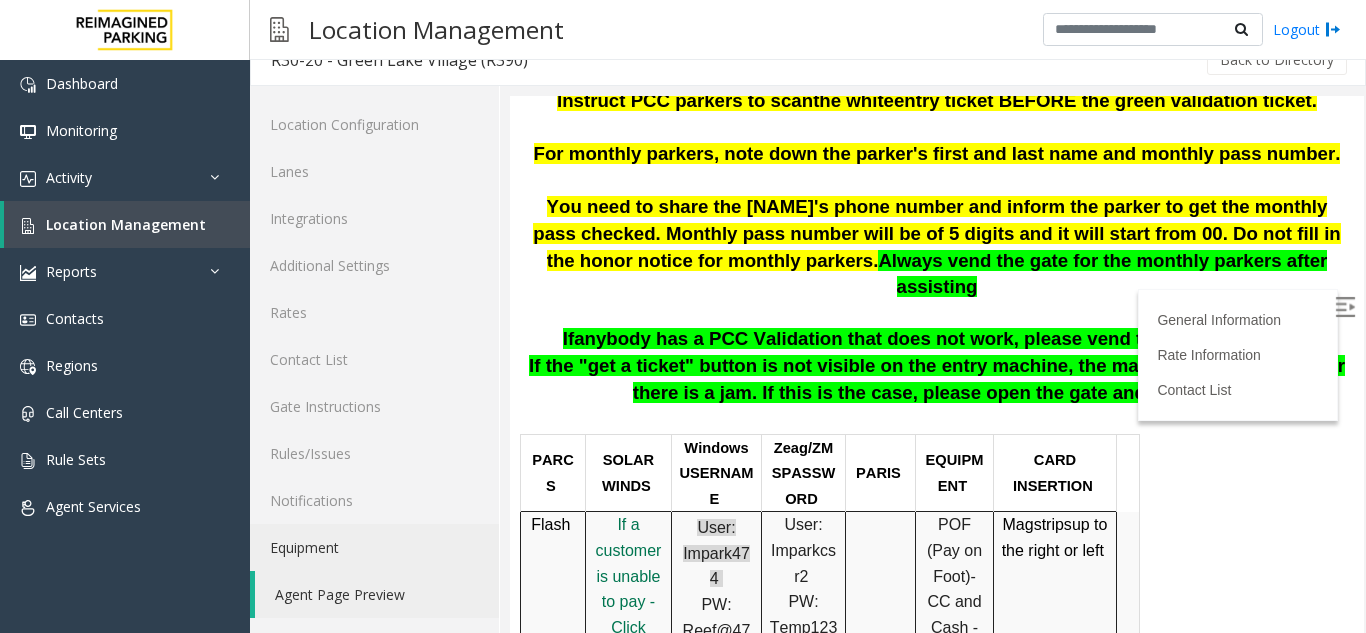 scroll, scrollTop: 500, scrollLeft: 0, axis: vertical 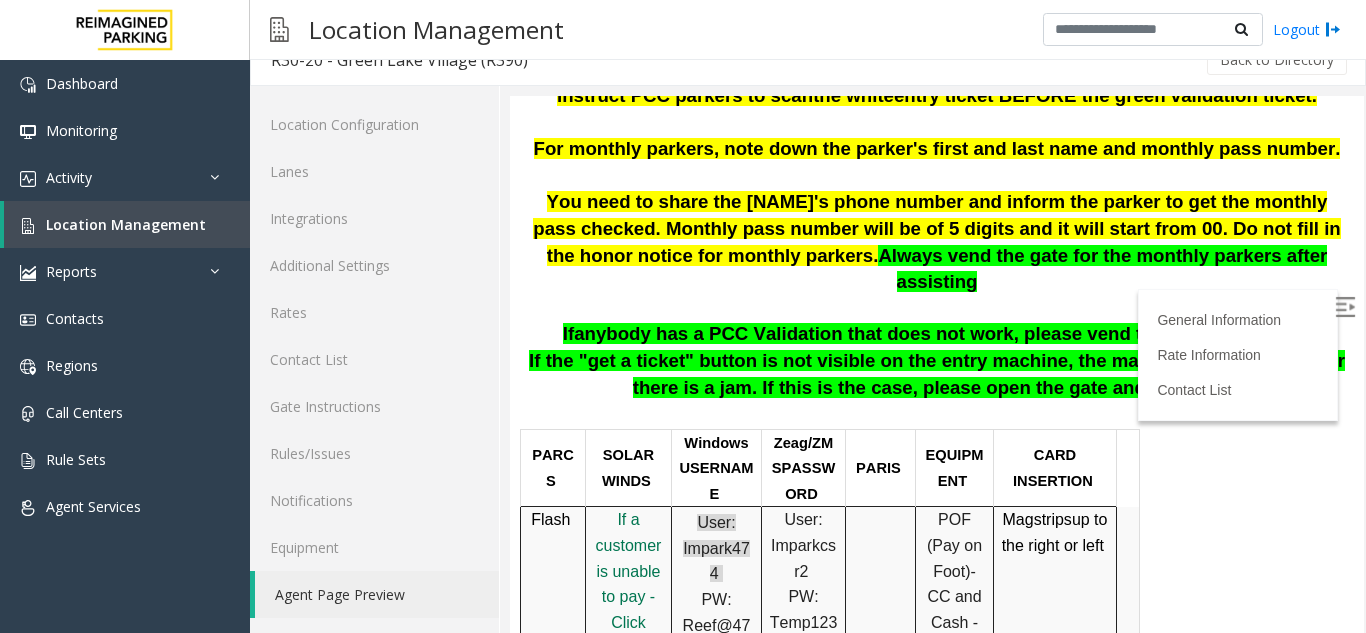click on "PARCS SOLAR WINDS Windows USERNAME Zeag /ZMSPASSWORD PARIS EQUIPMENT CARD INSERTION Flash I f a customer is unable to pay - Click her e to issue an honor notice User: Impark474 PW: Reef@474 User: Imparkcsr2 PW: Temp12345 POF (Pay on Foot) -CC and Cash - Located by Woodlawn Avenue elevator on Level C1. PIL CC ONLY Mag strips up to the right or left MANDATORY FIELDS VALIDATIONS APPROVED VALIDATION LIST TICKET MONTHLY CARDS/TENANTS GARAGE LAYOUT LOCATION TIME Scan the ticket For monthly parkers, note down the first and the last name of the parker and the monthly pass number. You need to share the [FIRST]'s phone number and inform the parker to get the monthly pass checked. Monthly pass number will be of 5 digits and it will start from 00 Click Here for the local time APPROVED VENDORS DO NOT VEND FOR ENTRANCE/EXIT LANE INFO LOST TICKET RATE COMMON ISSUES SPECIAL INSTRUCTIONS m" at bounding box center [934, 1559] 